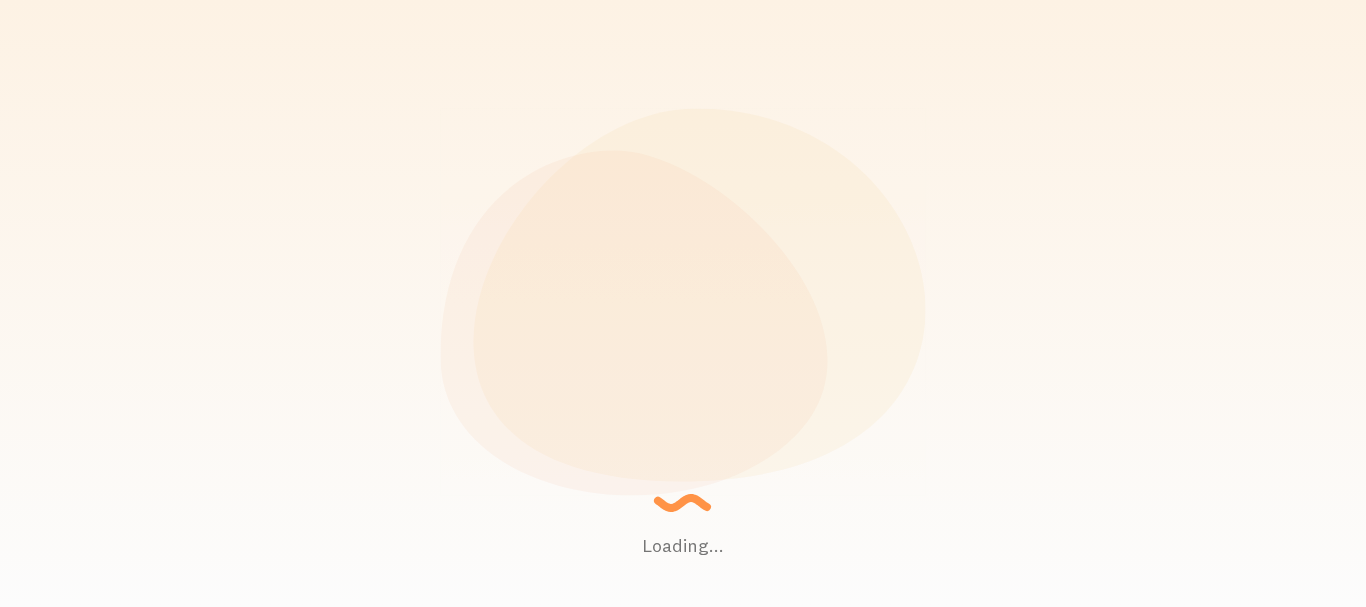 scroll, scrollTop: 0, scrollLeft: 0, axis: both 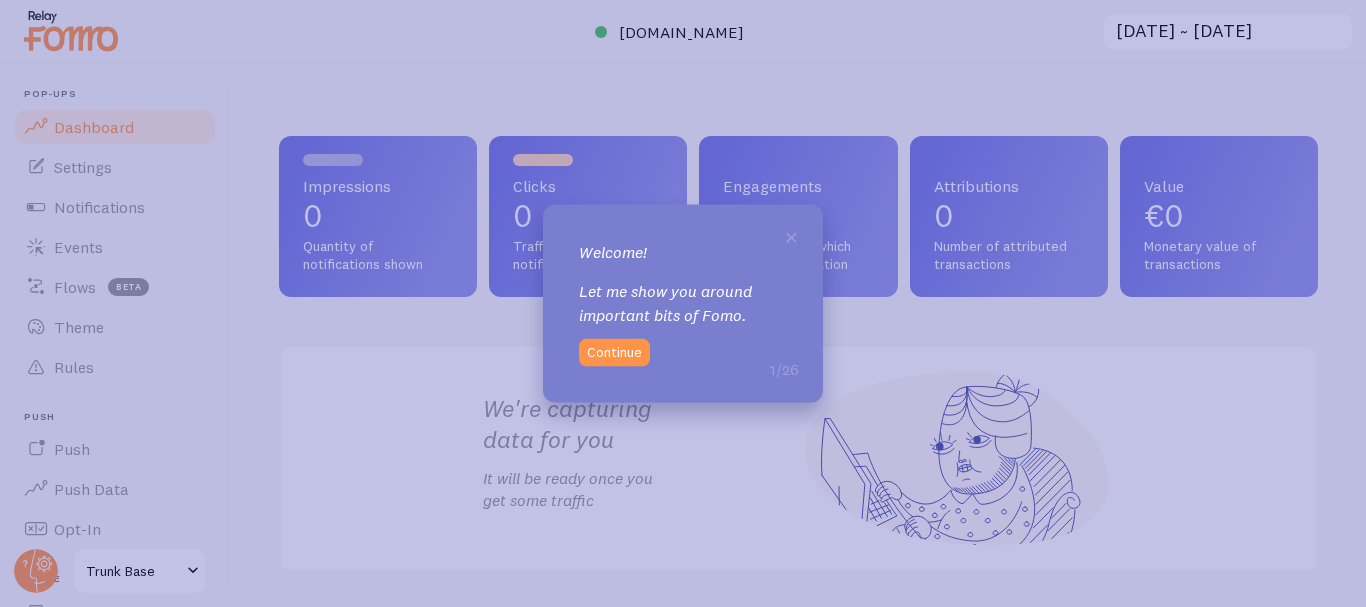 click on "Continue" at bounding box center [614, 353] 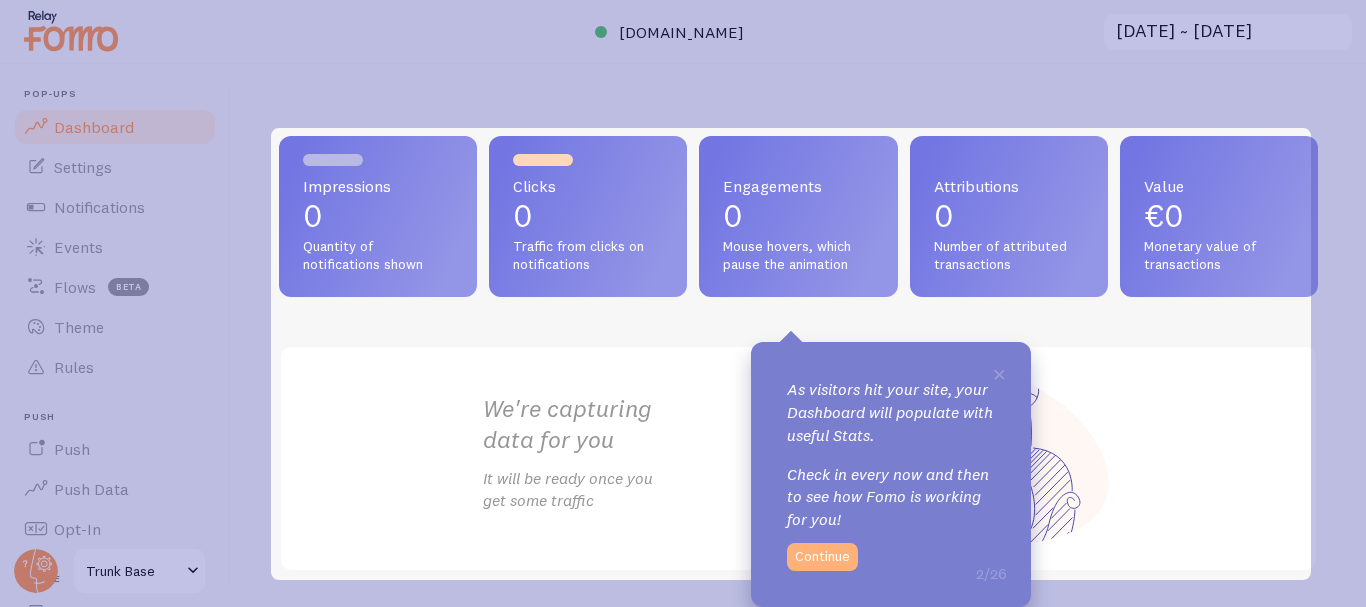click on "Continue" at bounding box center [822, 557] 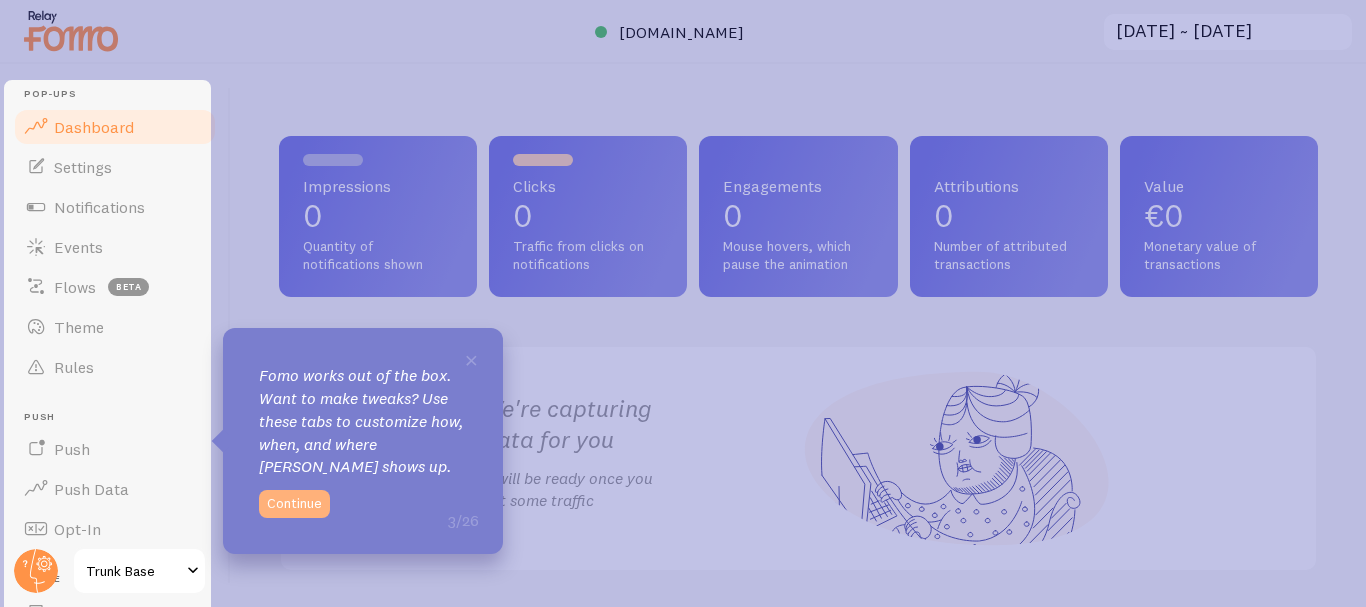 click on "Continue" at bounding box center (294, 504) 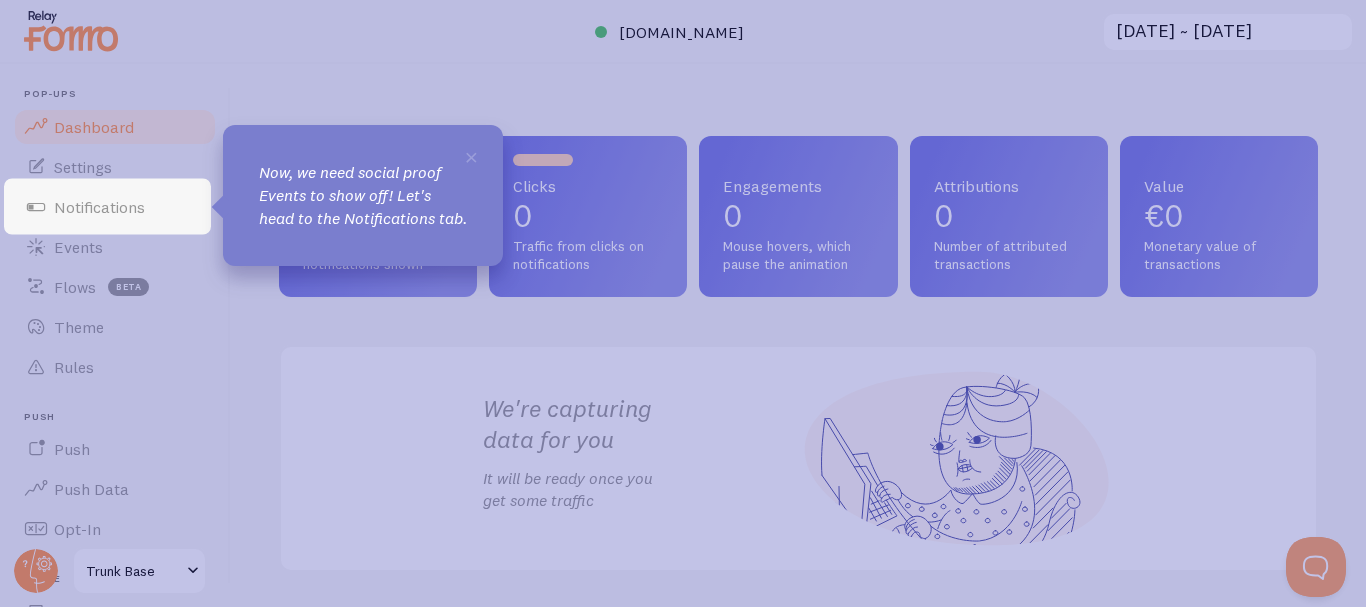 scroll, scrollTop: 0, scrollLeft: 0, axis: both 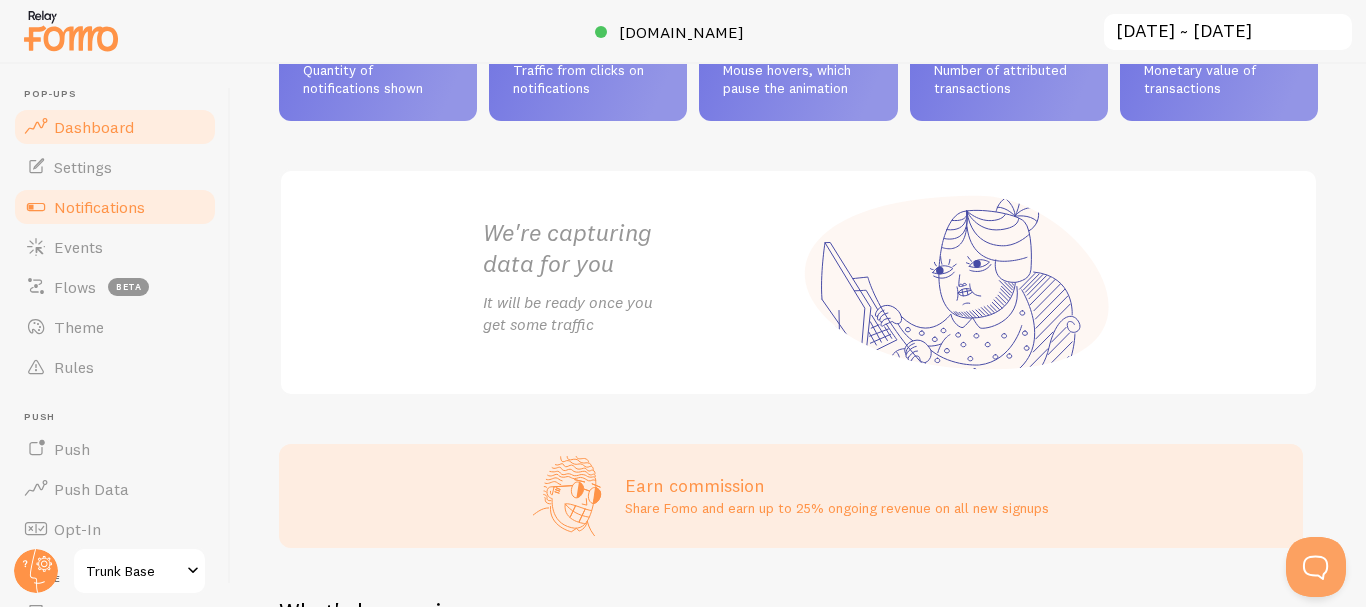 click on "Notifications" at bounding box center (99, 207) 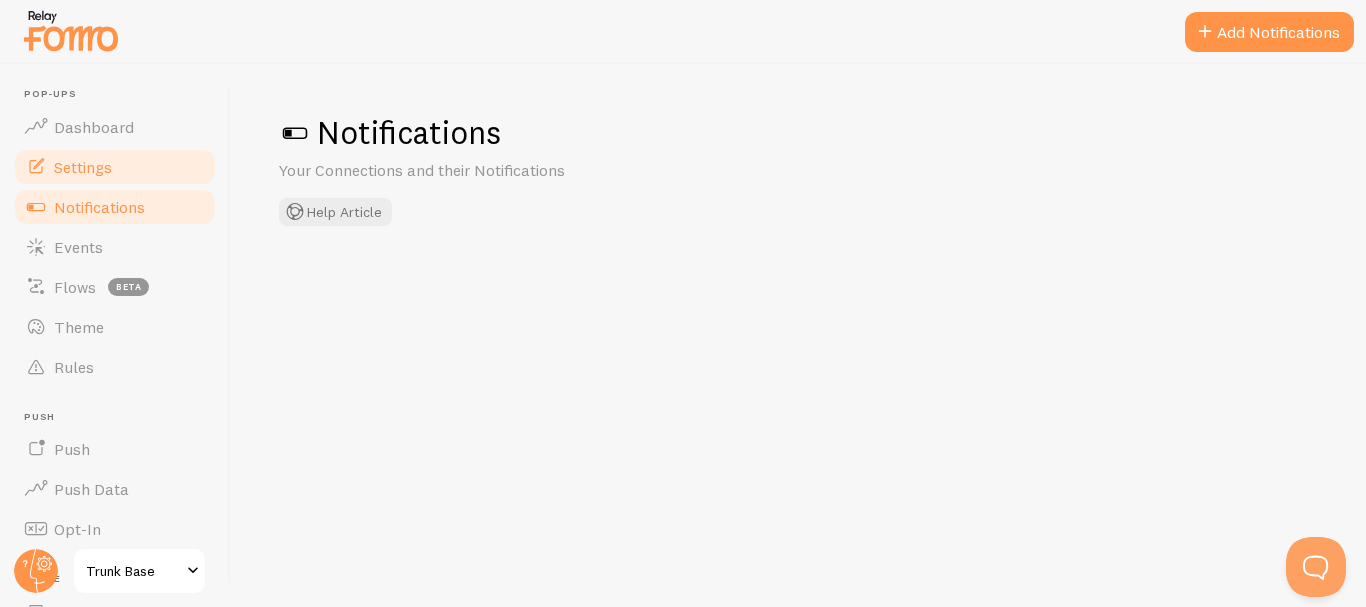 click on "Settings" at bounding box center [115, 167] 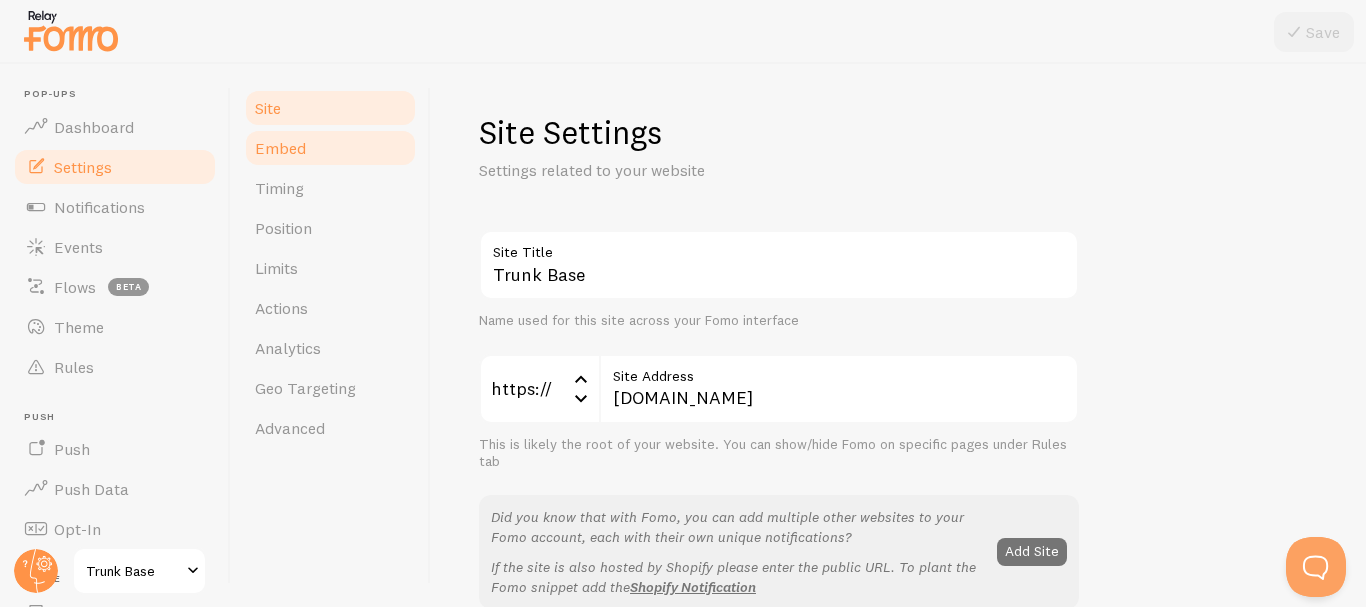 click on "Embed" at bounding box center (330, 148) 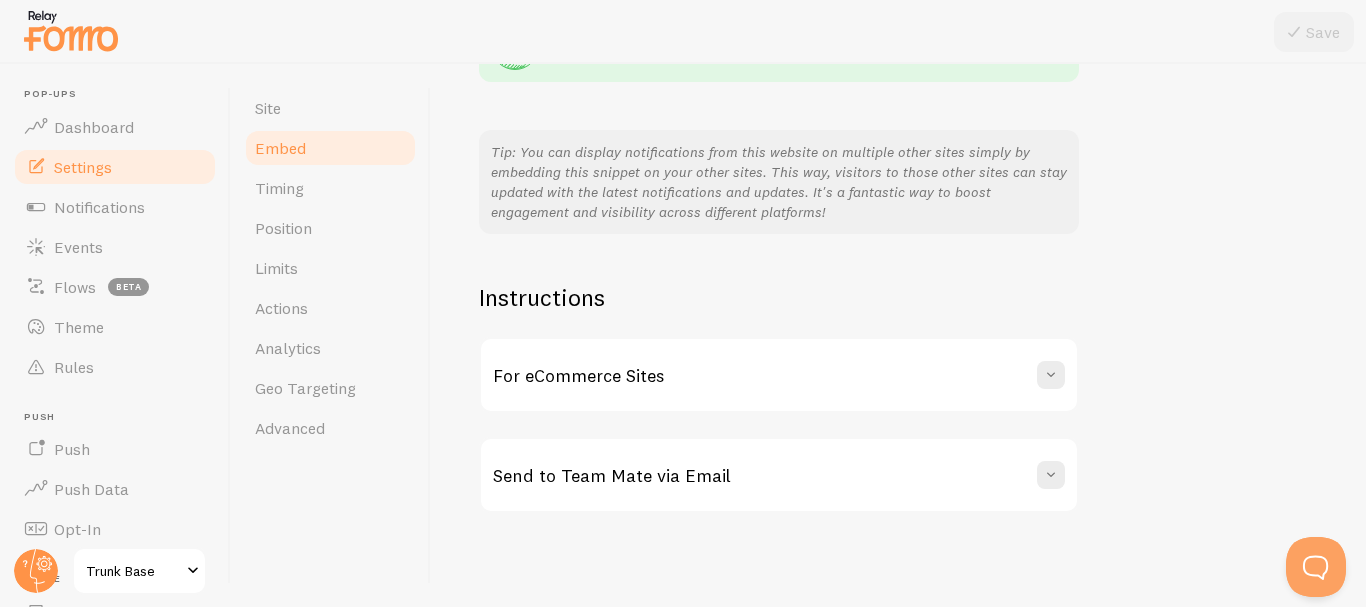 scroll, scrollTop: 466, scrollLeft: 0, axis: vertical 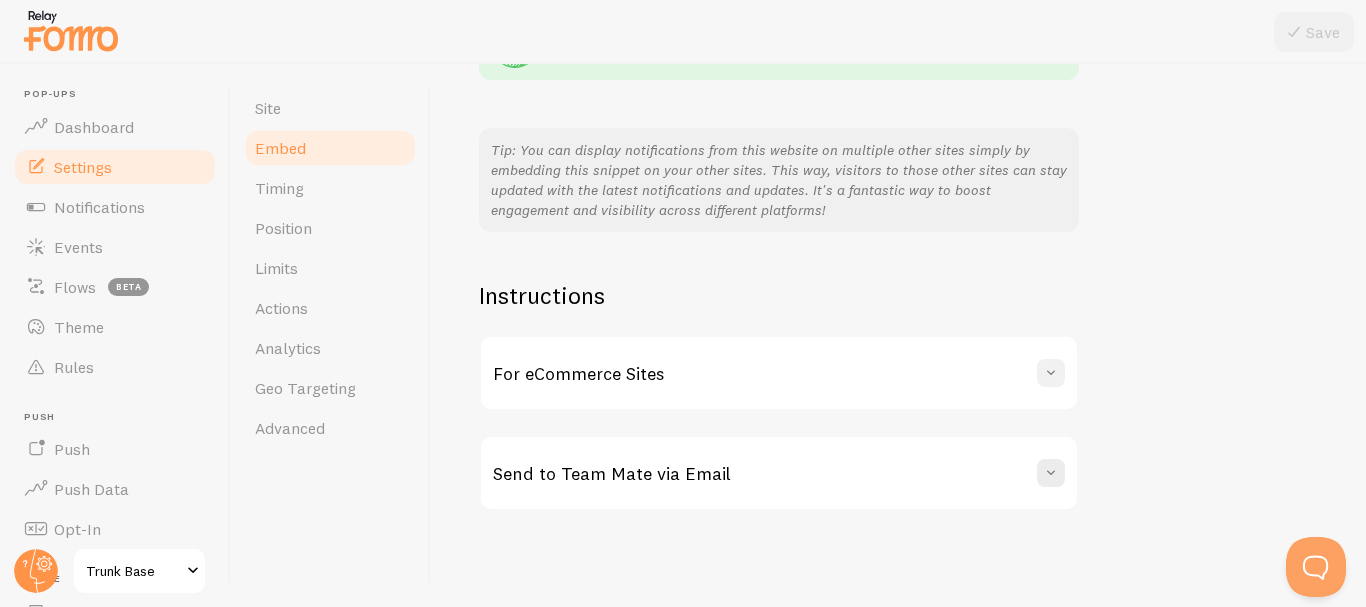 click at bounding box center [1051, 373] 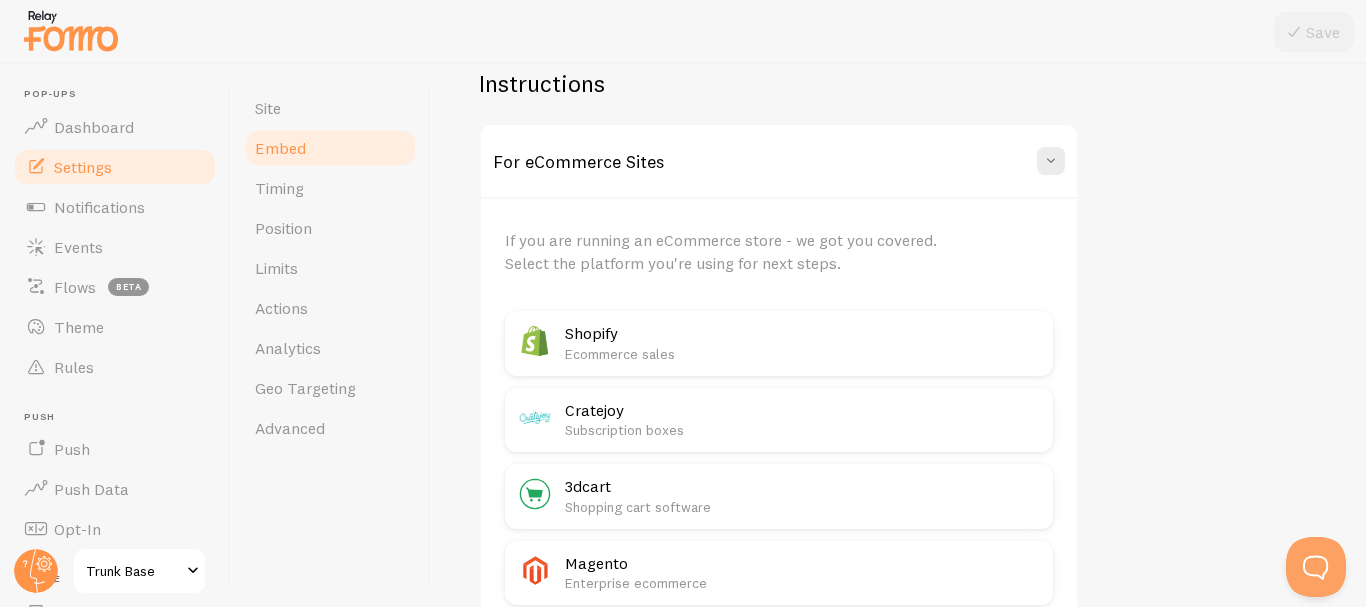 scroll, scrollTop: 666, scrollLeft: 0, axis: vertical 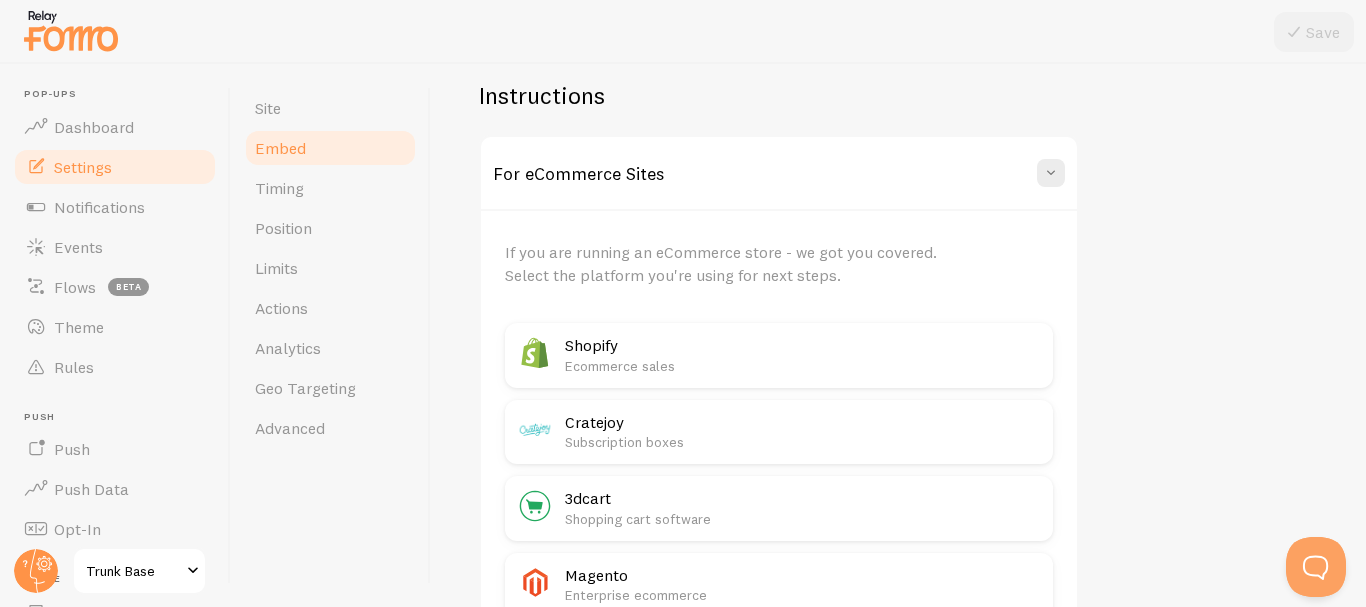 click on "Ecommerce sales" at bounding box center (803, 366) 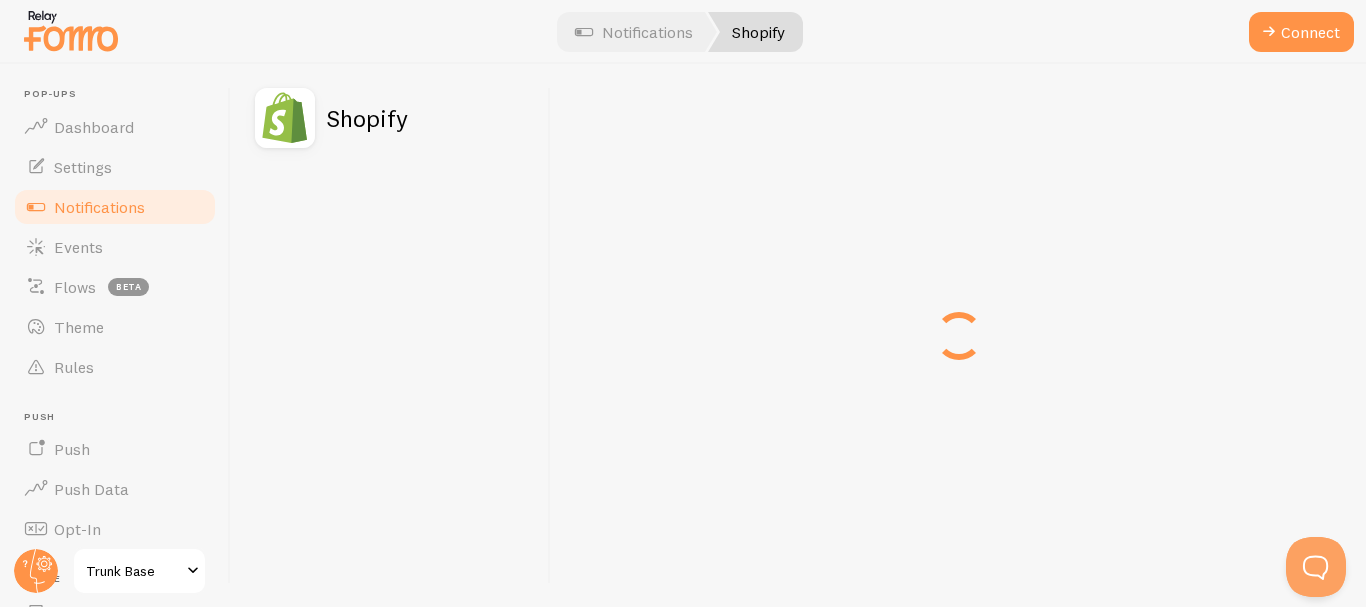 click on "Shopify" at bounding box center [755, 32] 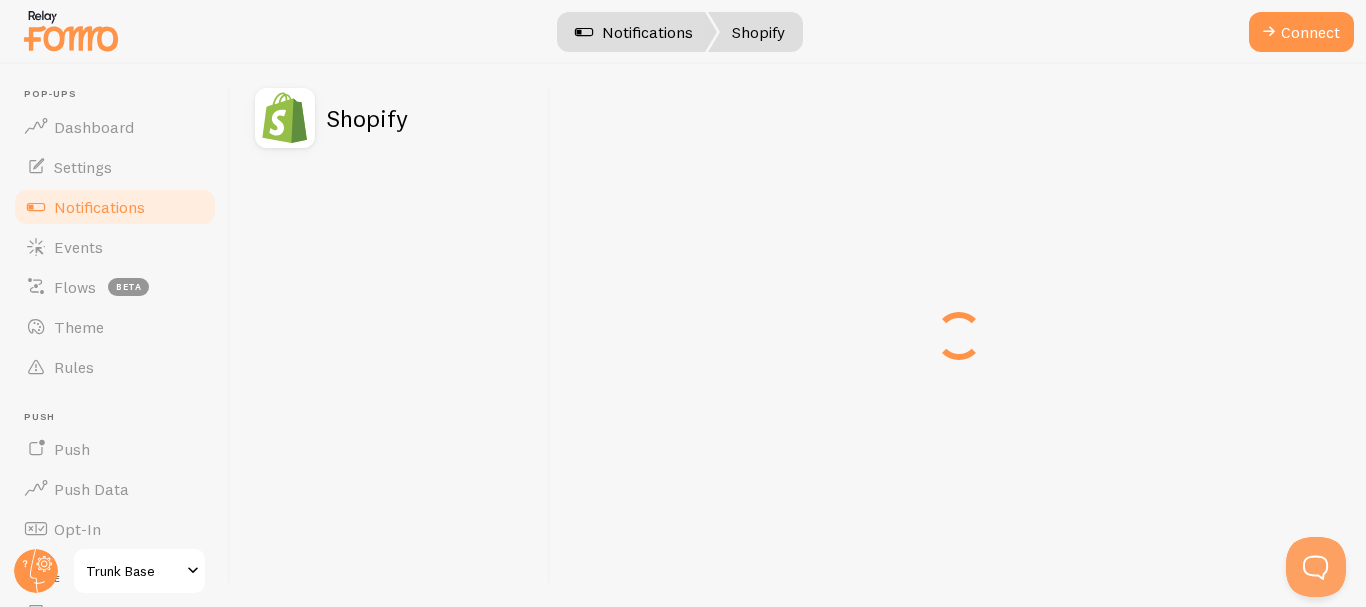 click on "Notifications" at bounding box center (634, 32) 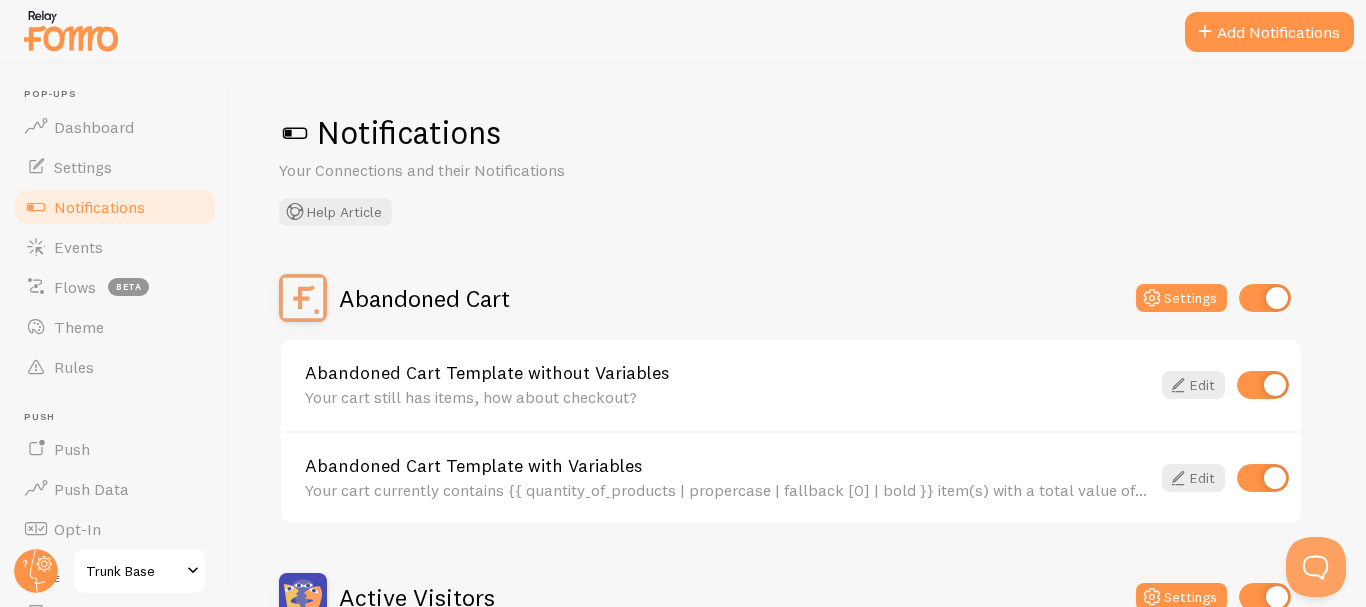 click at bounding box center (295, 133) 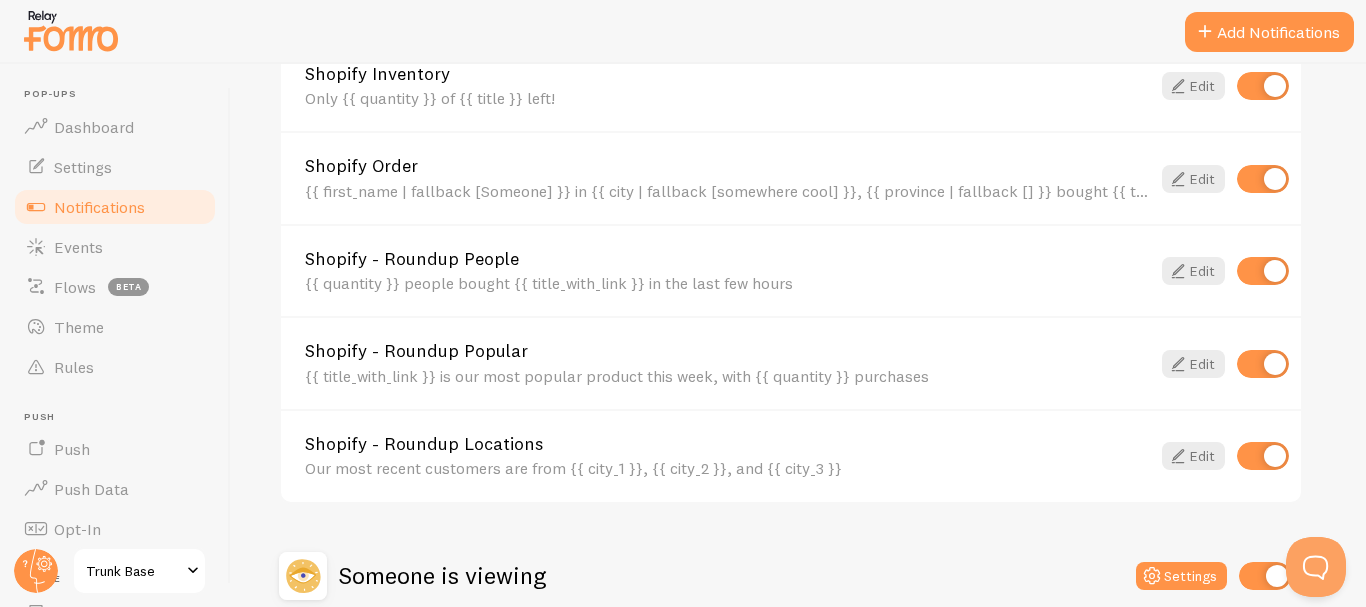 scroll, scrollTop: 804, scrollLeft: 0, axis: vertical 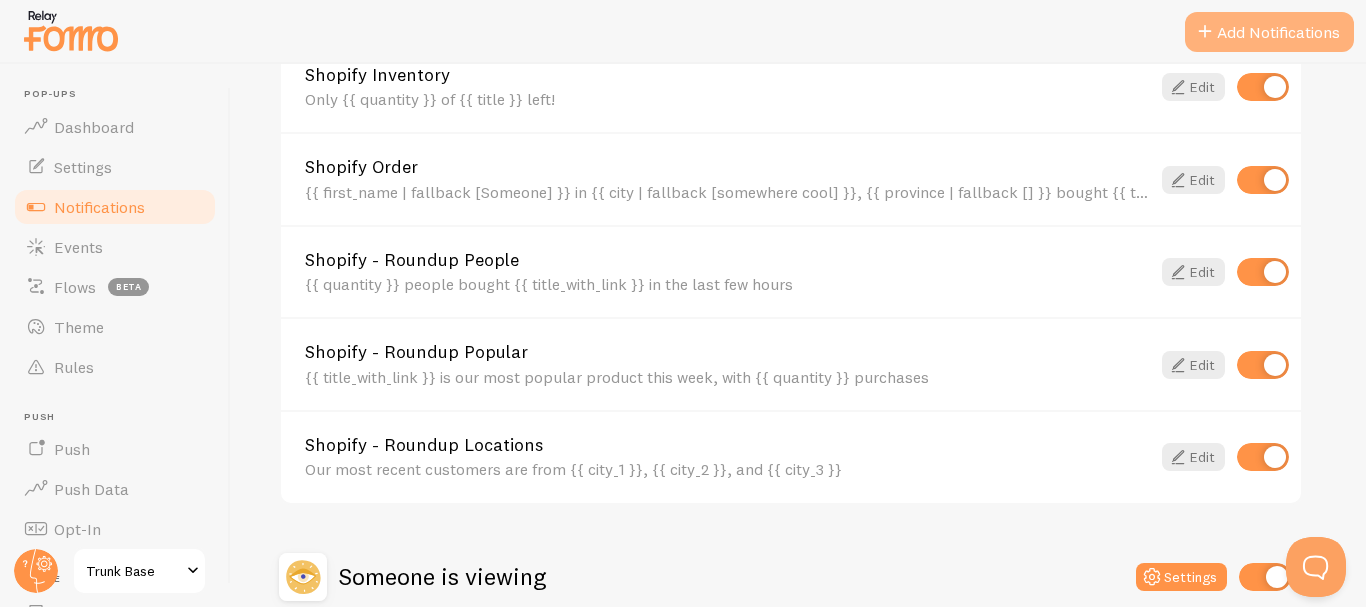 click on "Add Notifications" at bounding box center (1269, 32) 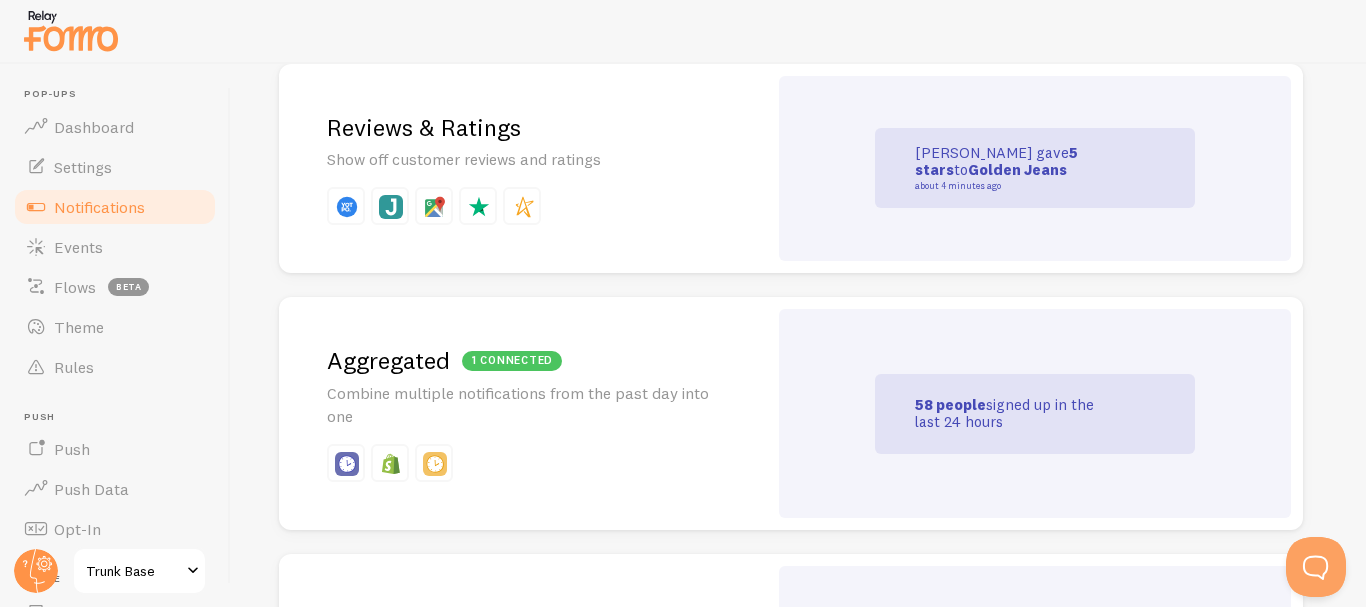 scroll, scrollTop: 700, scrollLeft: 0, axis: vertical 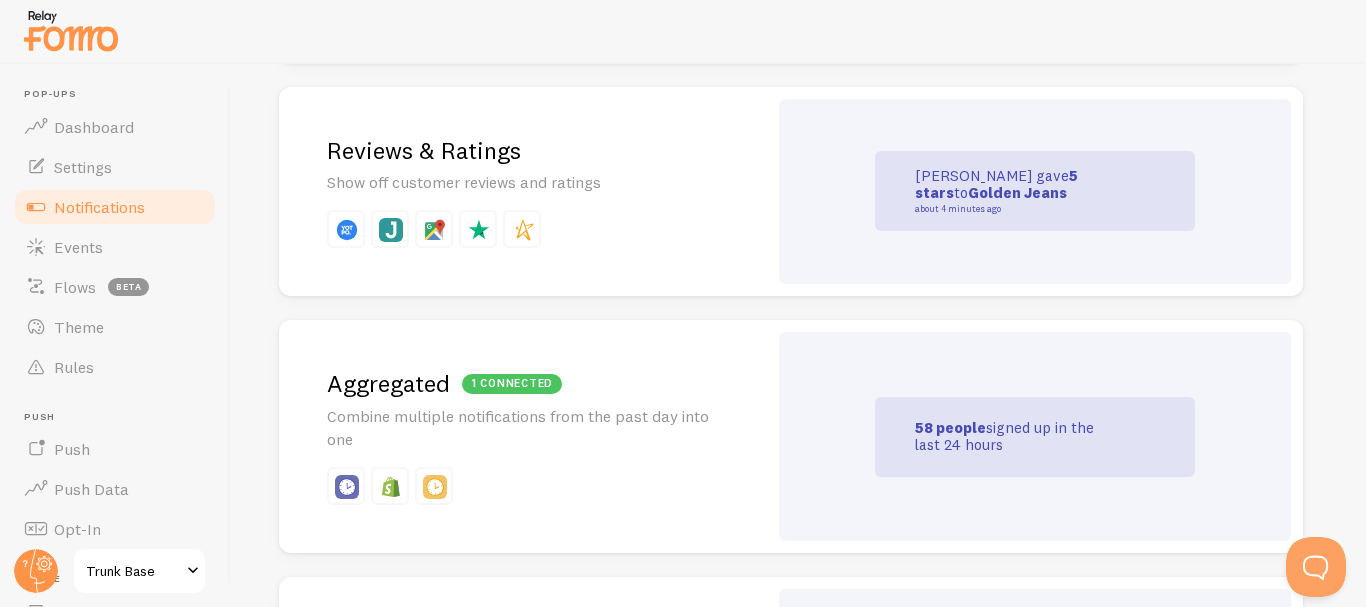 click on "Reviews & Ratings
Show off customer reviews and ratings" at bounding box center (523, 192) 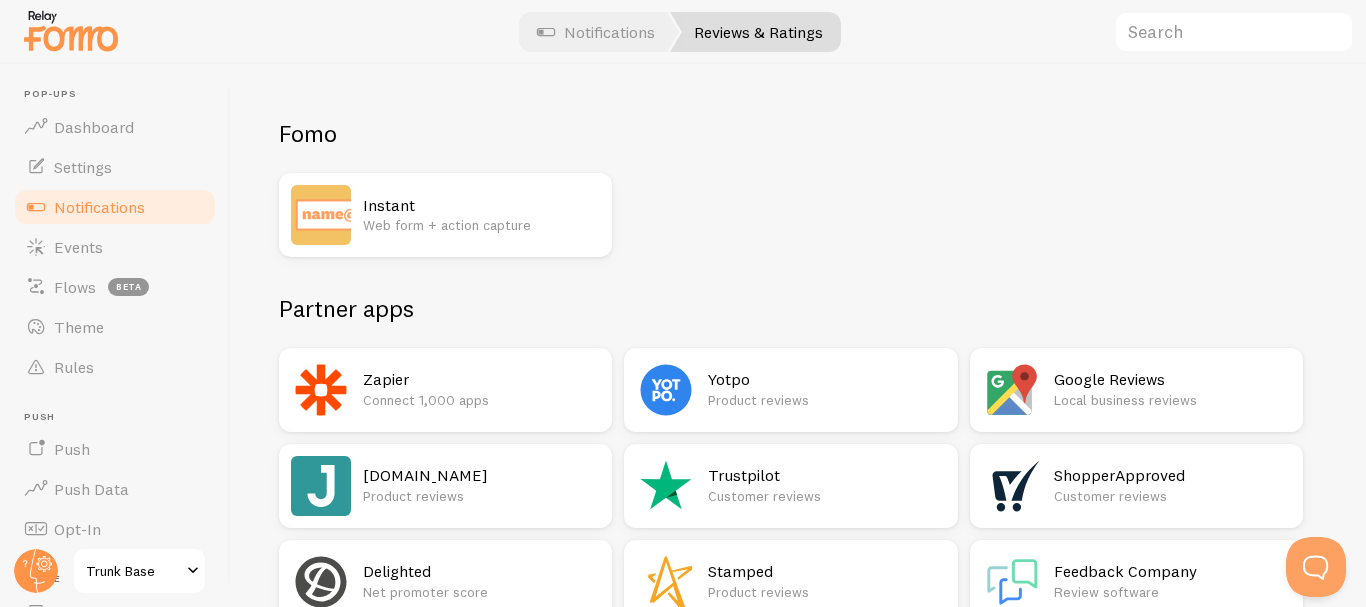 scroll, scrollTop: 100, scrollLeft: 0, axis: vertical 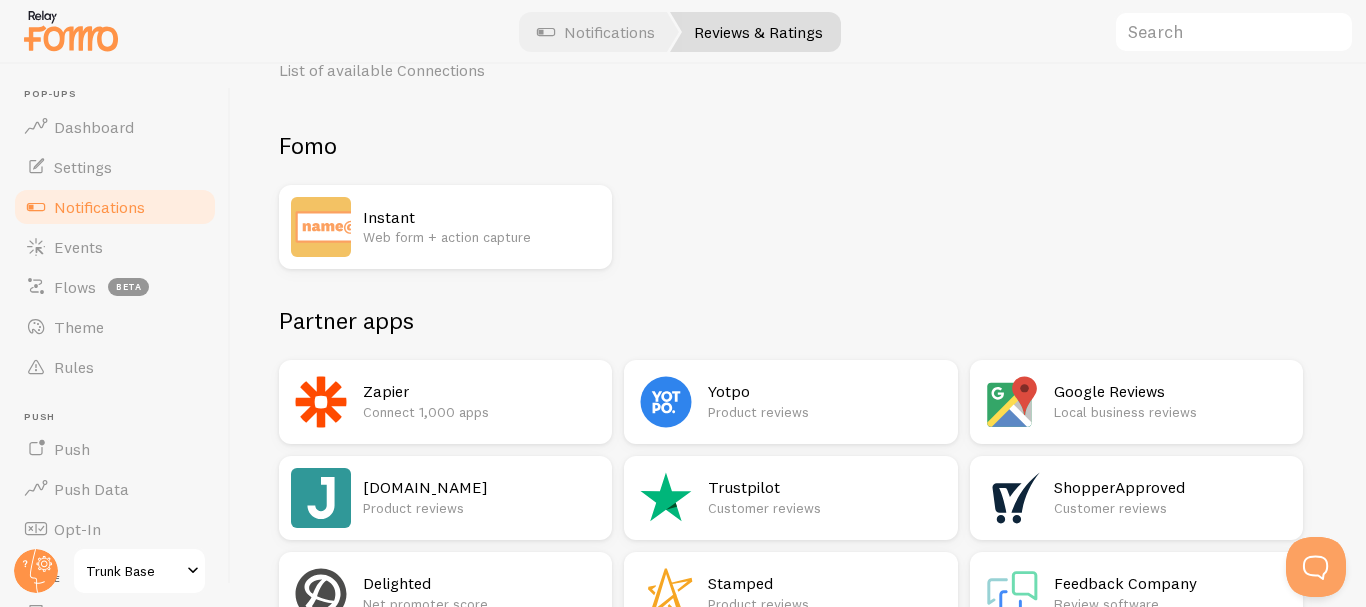 click on "Instant" at bounding box center [481, 217] 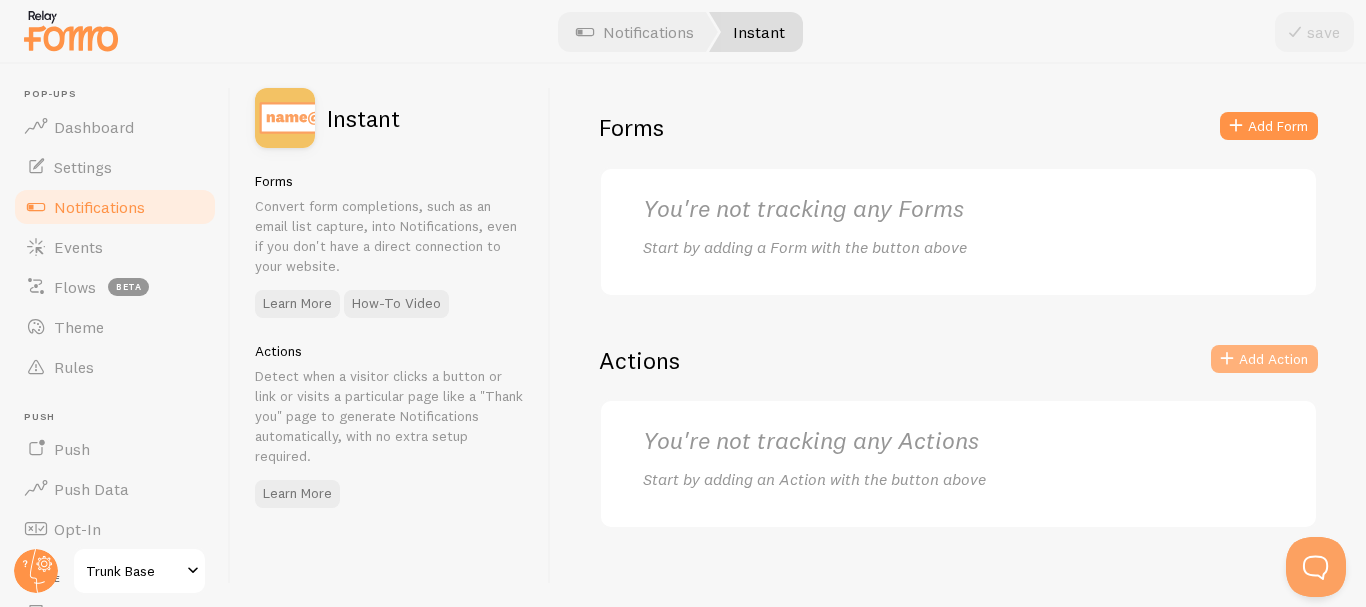 click on "Add Action" at bounding box center (1264, 359) 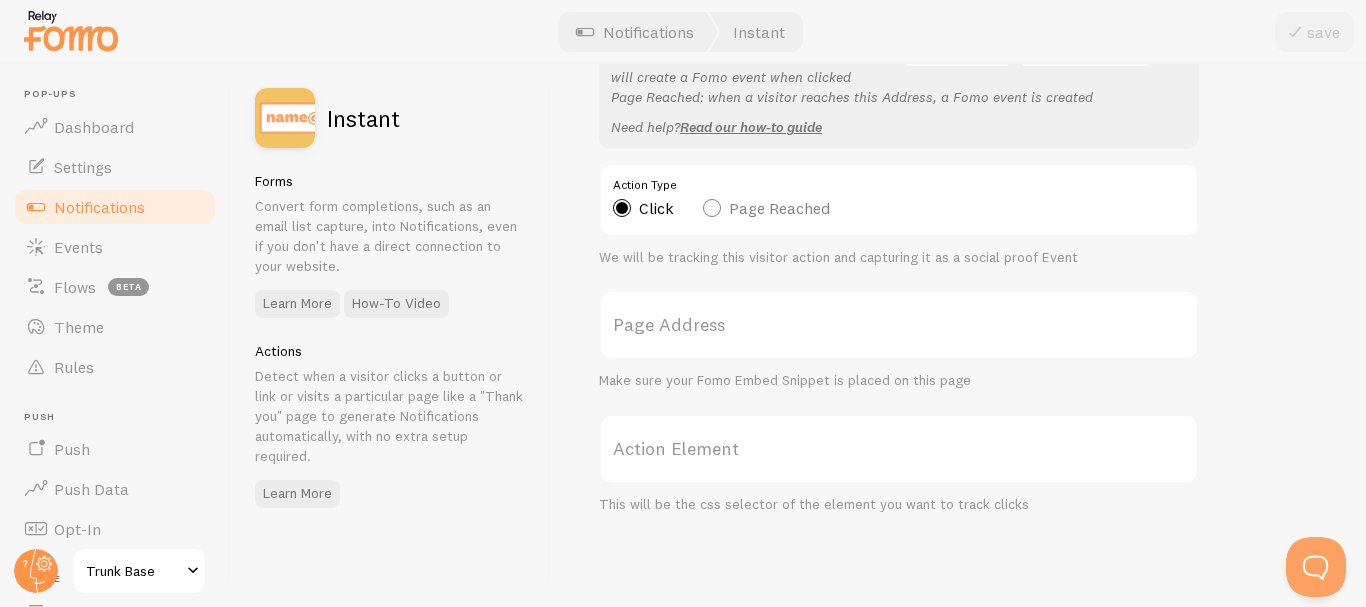 scroll, scrollTop: 155, scrollLeft: 0, axis: vertical 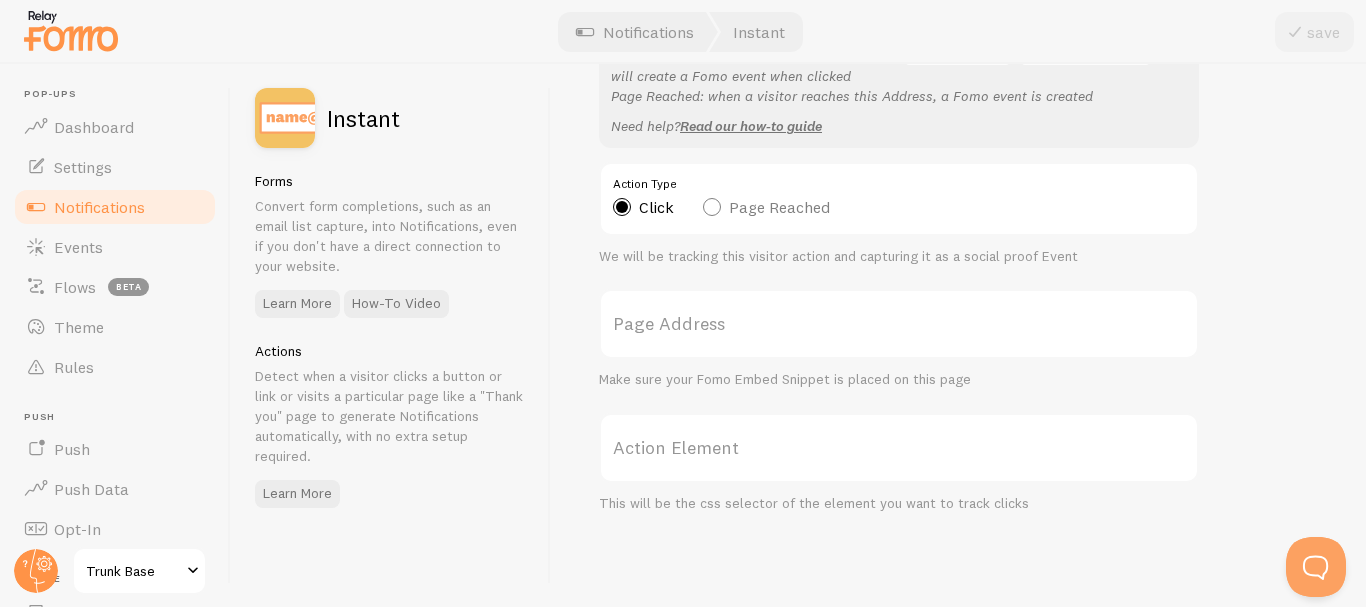 click on "Action Element" at bounding box center [899, 448] 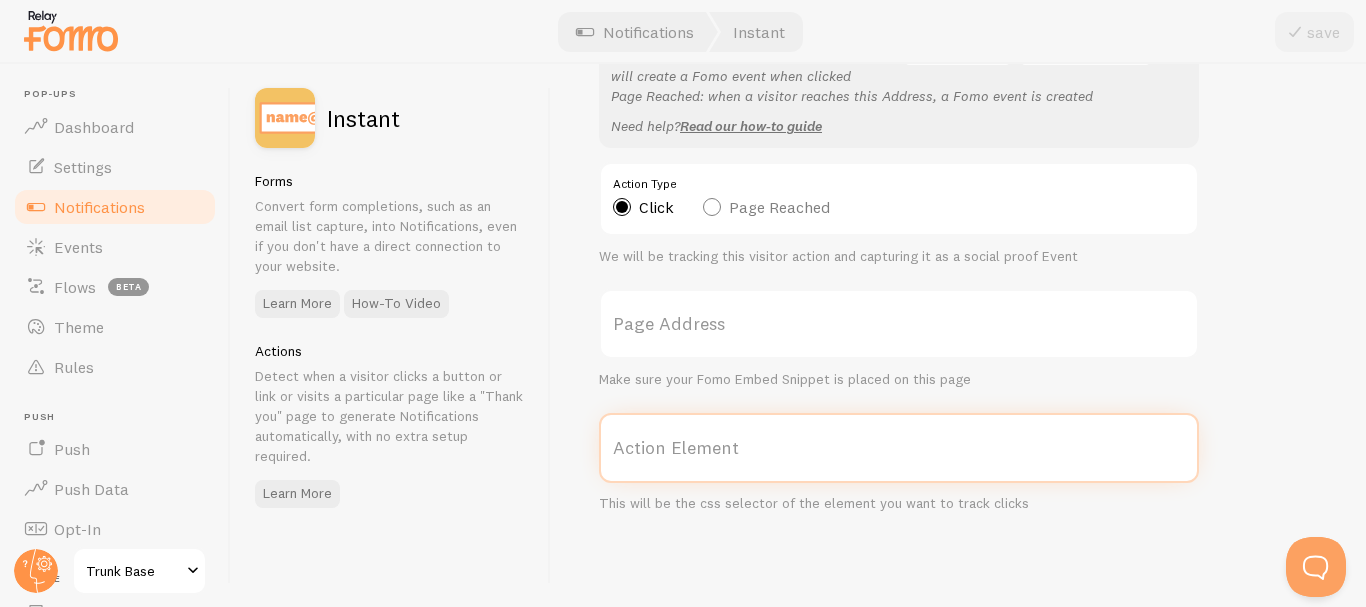 click on "Action Element" at bounding box center [899, 448] 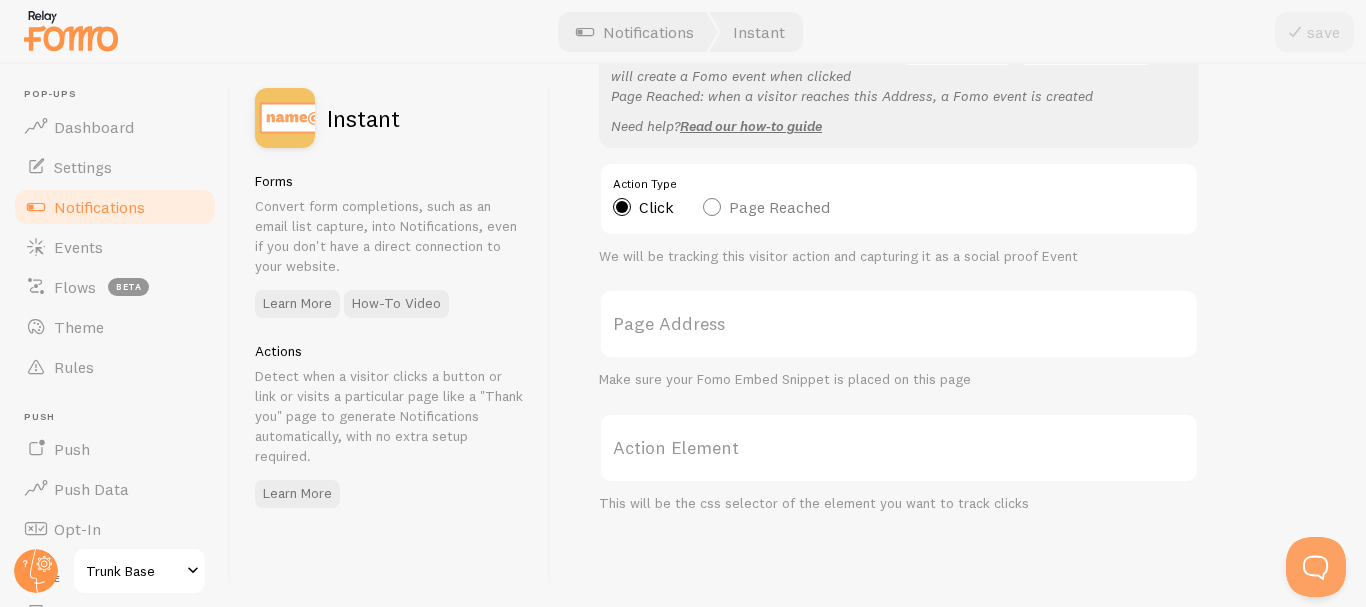 click on "Page Address" at bounding box center [899, 324] 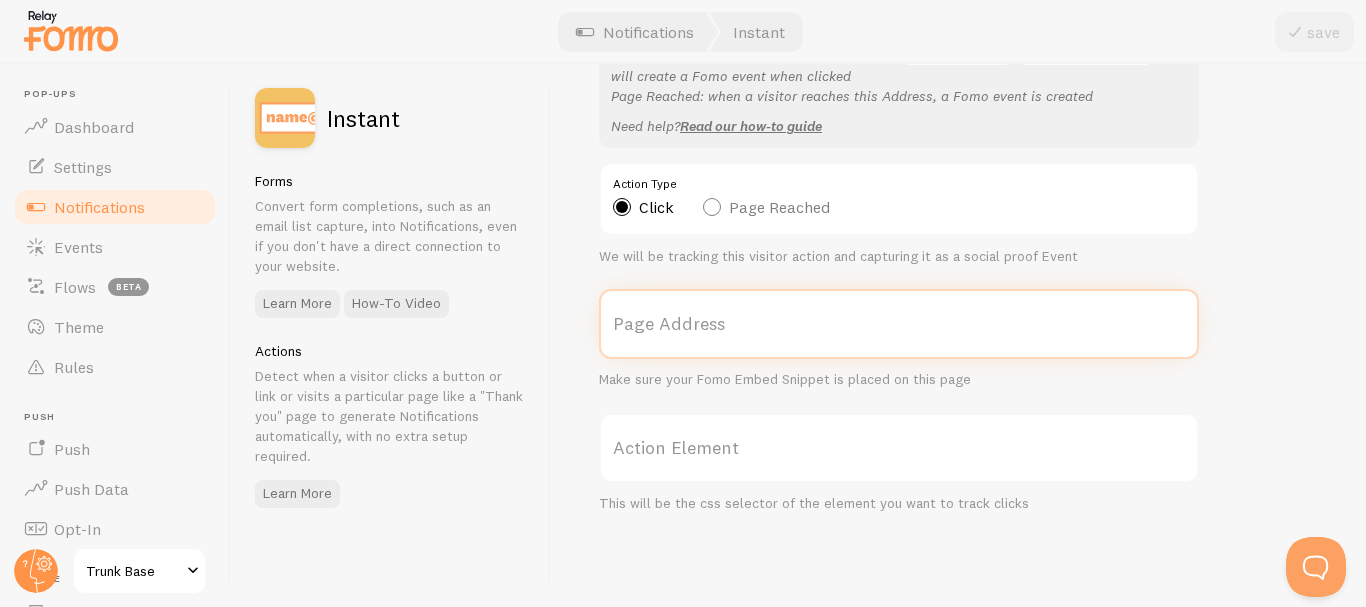 click on "Page Address" at bounding box center [899, 324] 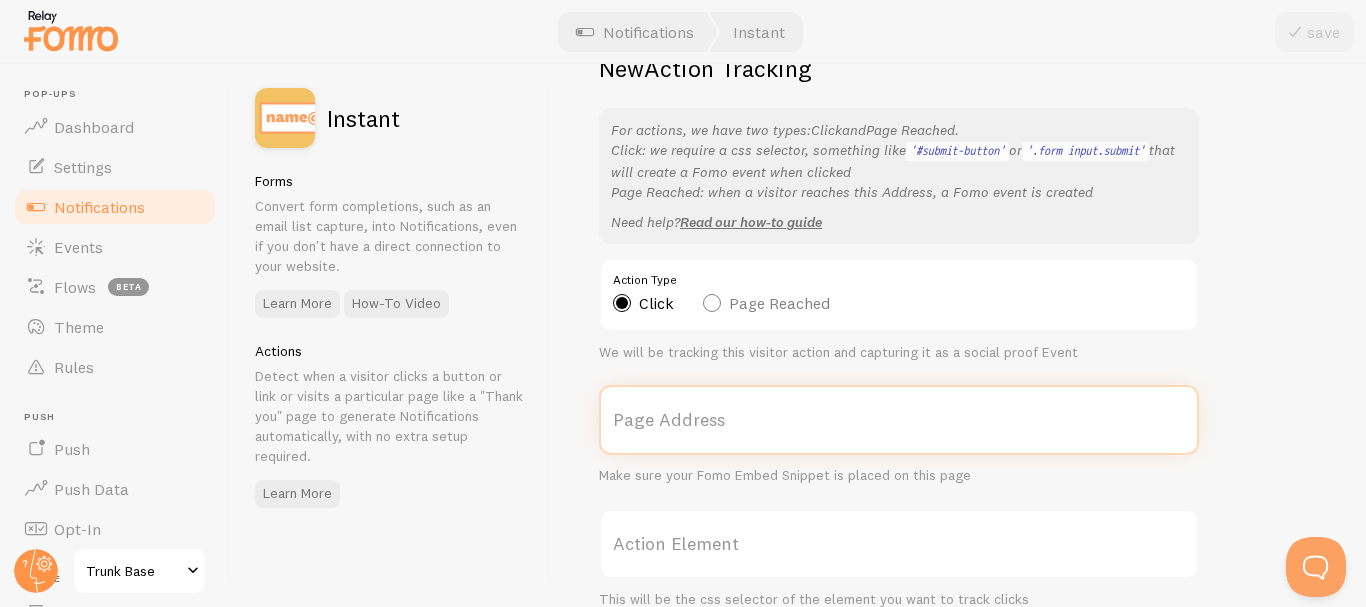 scroll, scrollTop: 0, scrollLeft: 0, axis: both 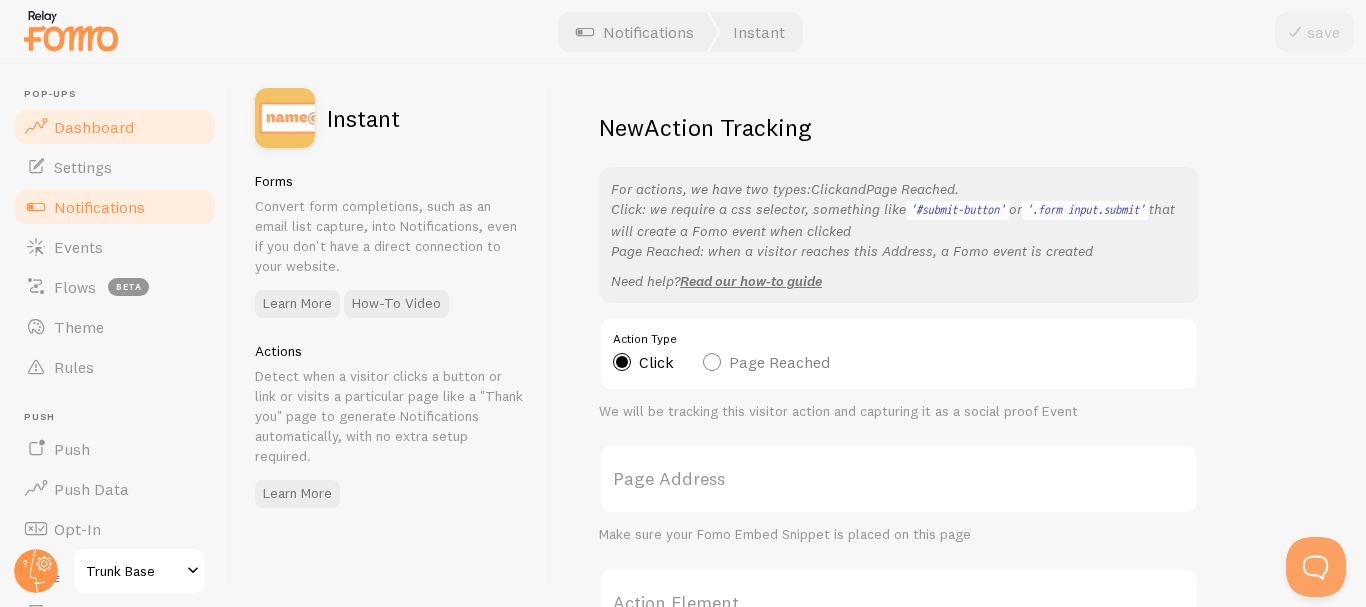 click on "Dashboard" at bounding box center (94, 127) 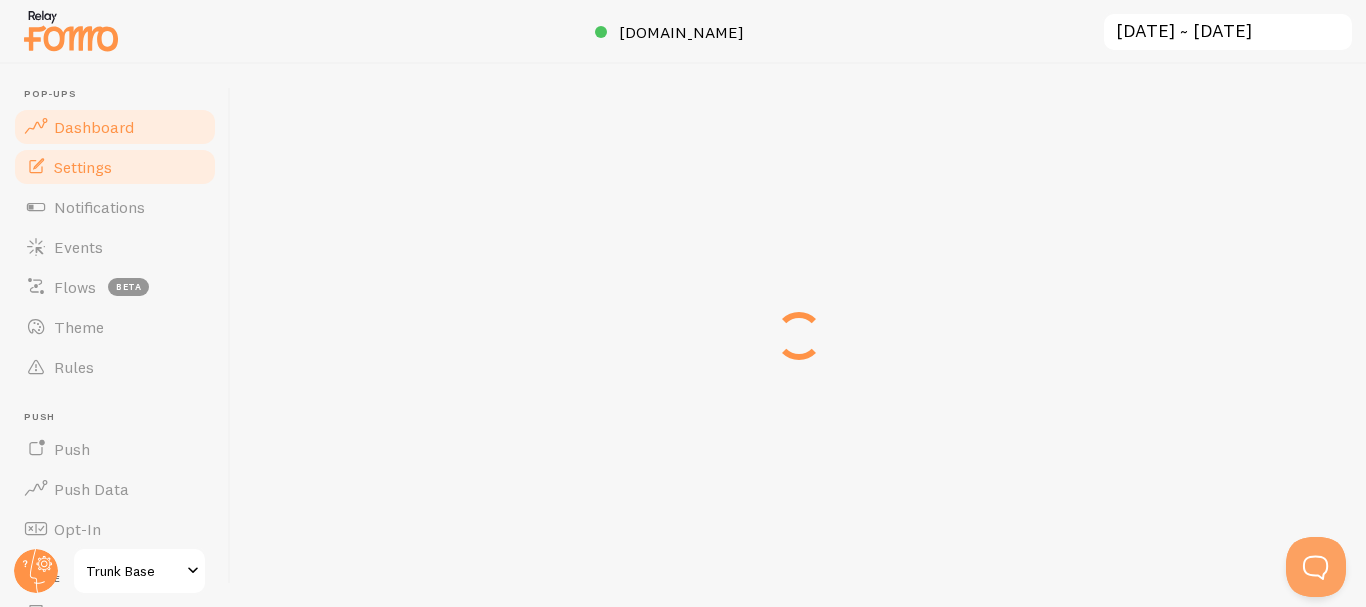 click on "Settings" at bounding box center (115, 167) 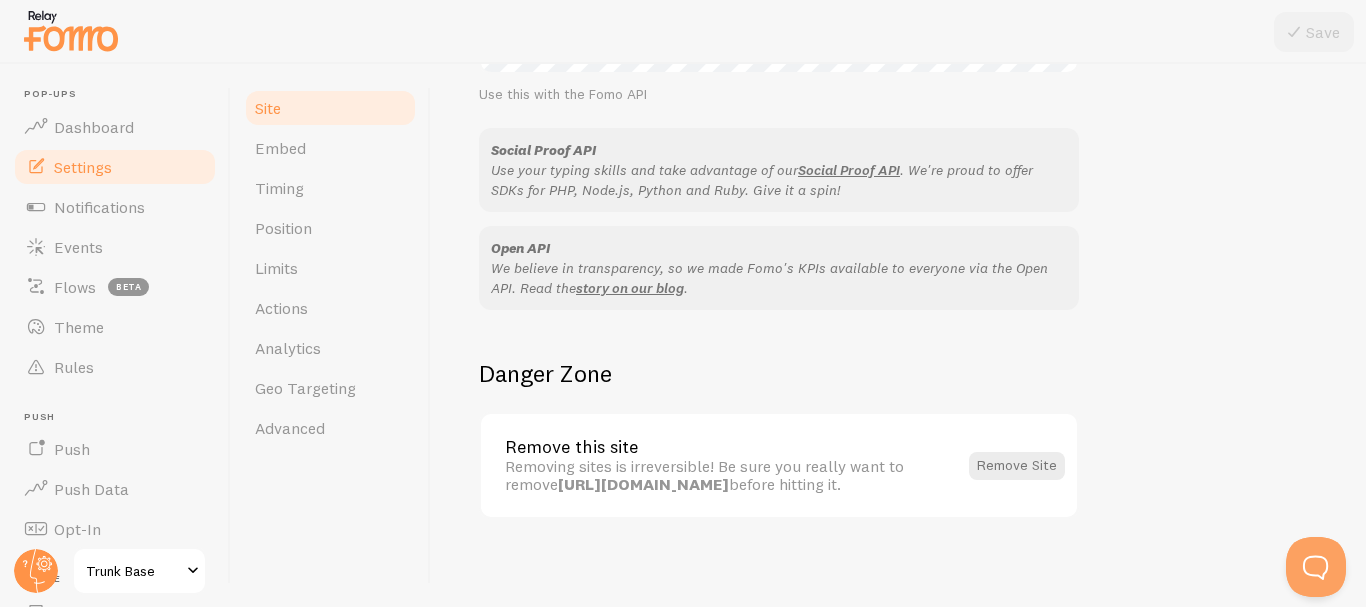 scroll, scrollTop: 1282, scrollLeft: 0, axis: vertical 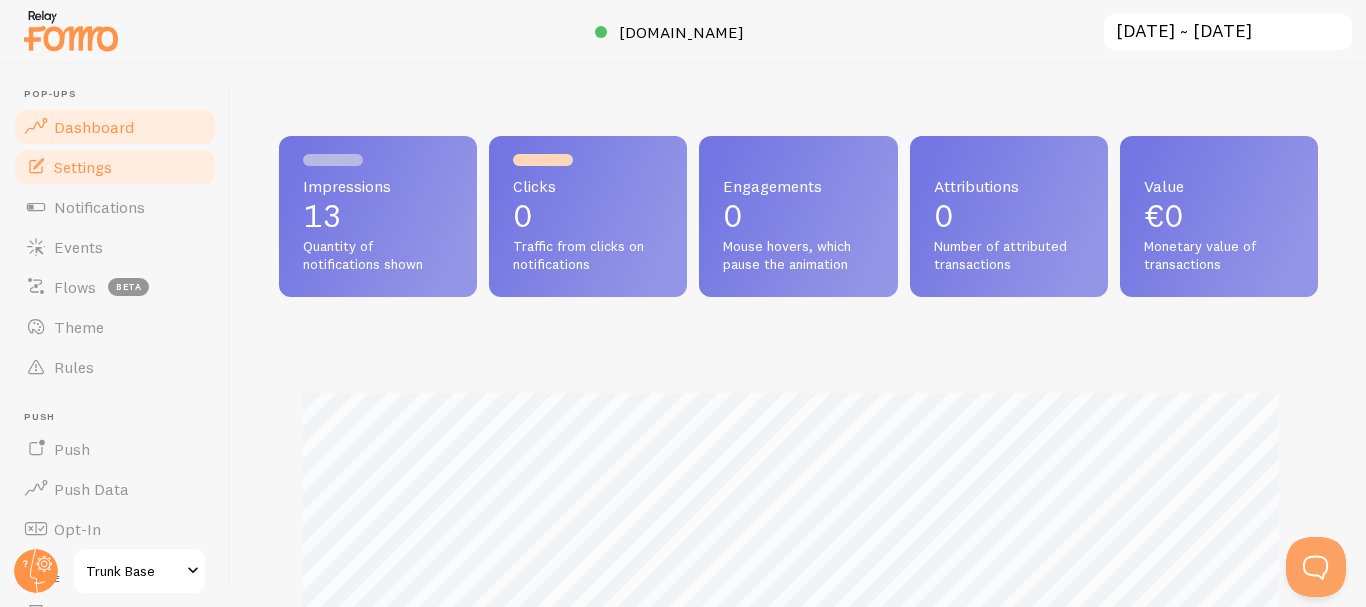 click on "Settings" at bounding box center (115, 167) 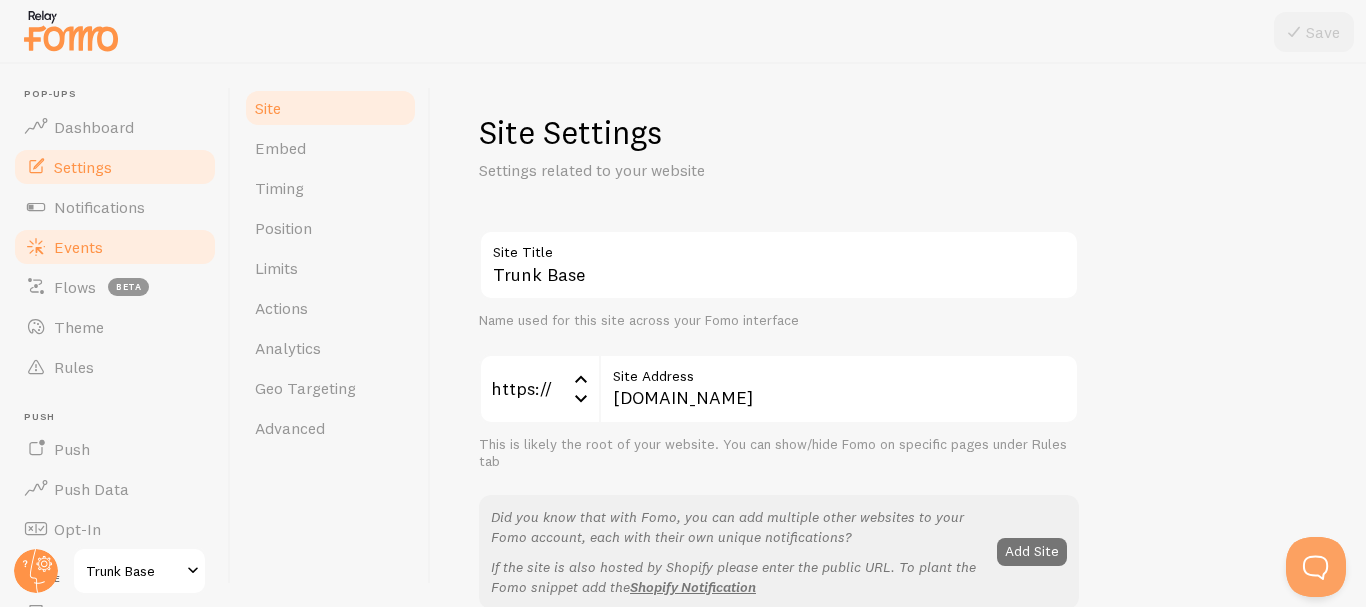 click on "Events" at bounding box center [115, 247] 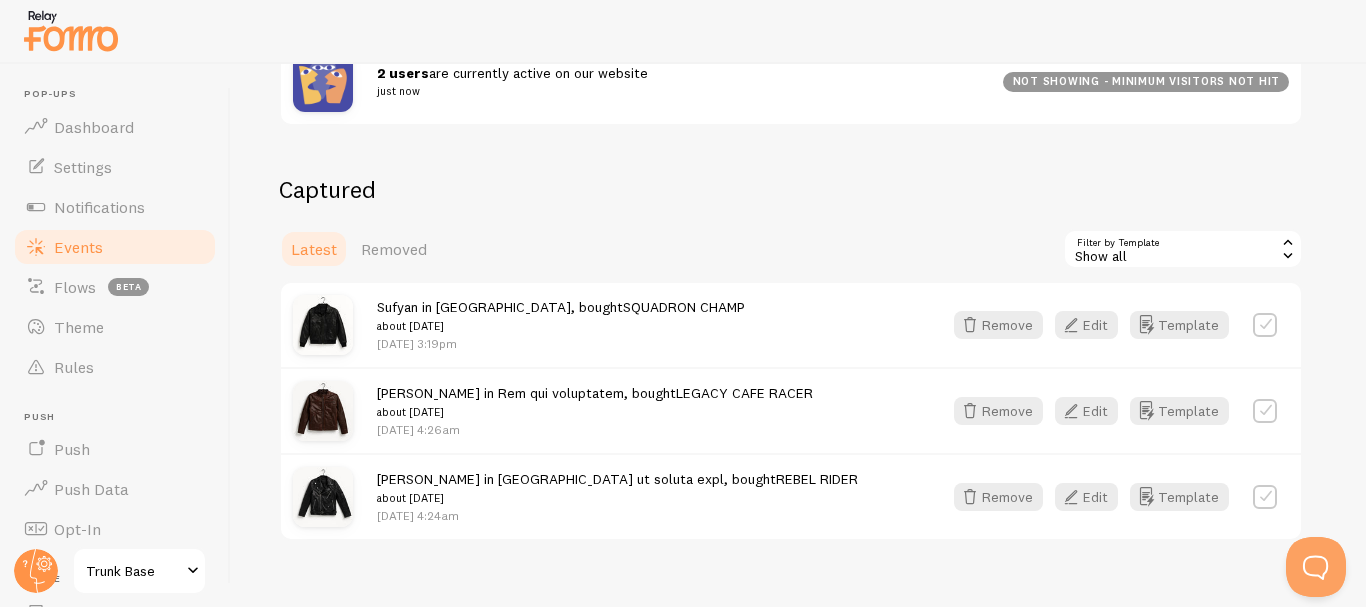 scroll, scrollTop: 430, scrollLeft: 0, axis: vertical 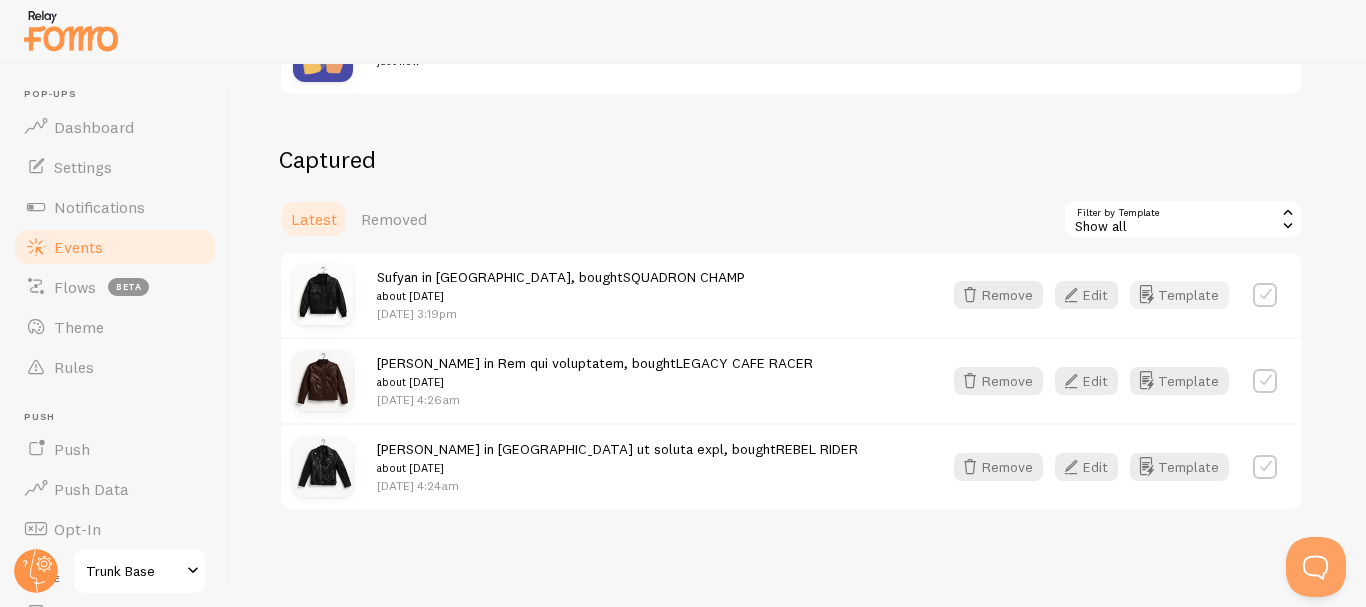 click on "Template" at bounding box center (1179, 295) 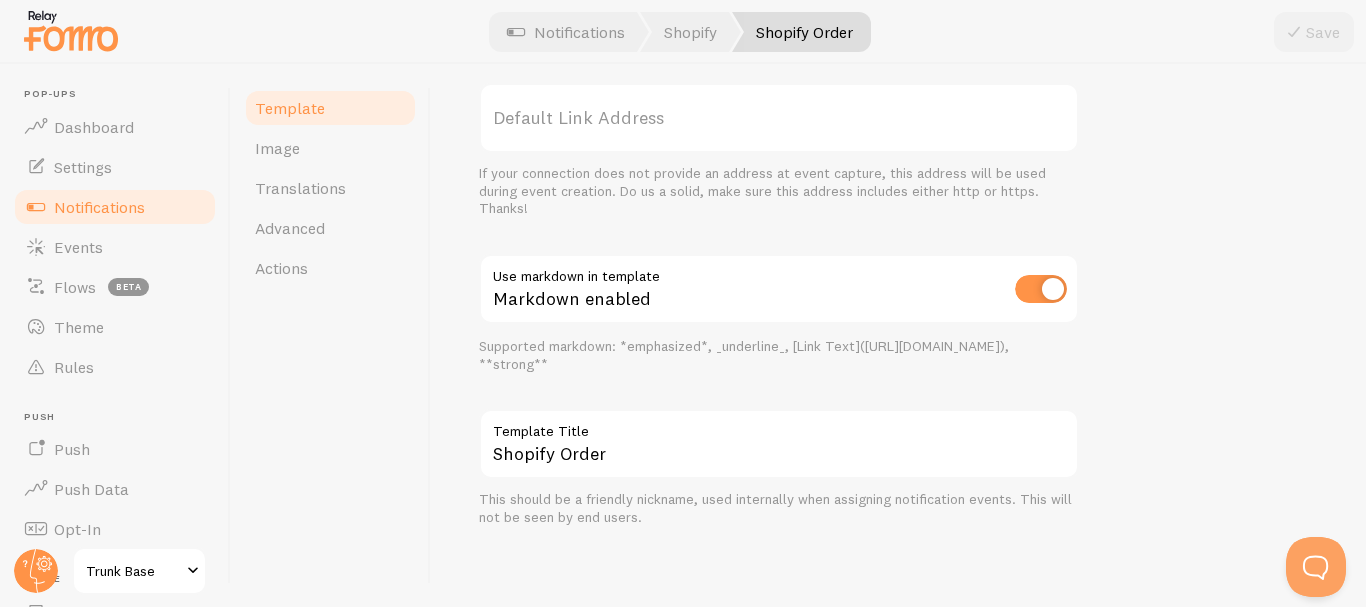 scroll, scrollTop: 927, scrollLeft: 0, axis: vertical 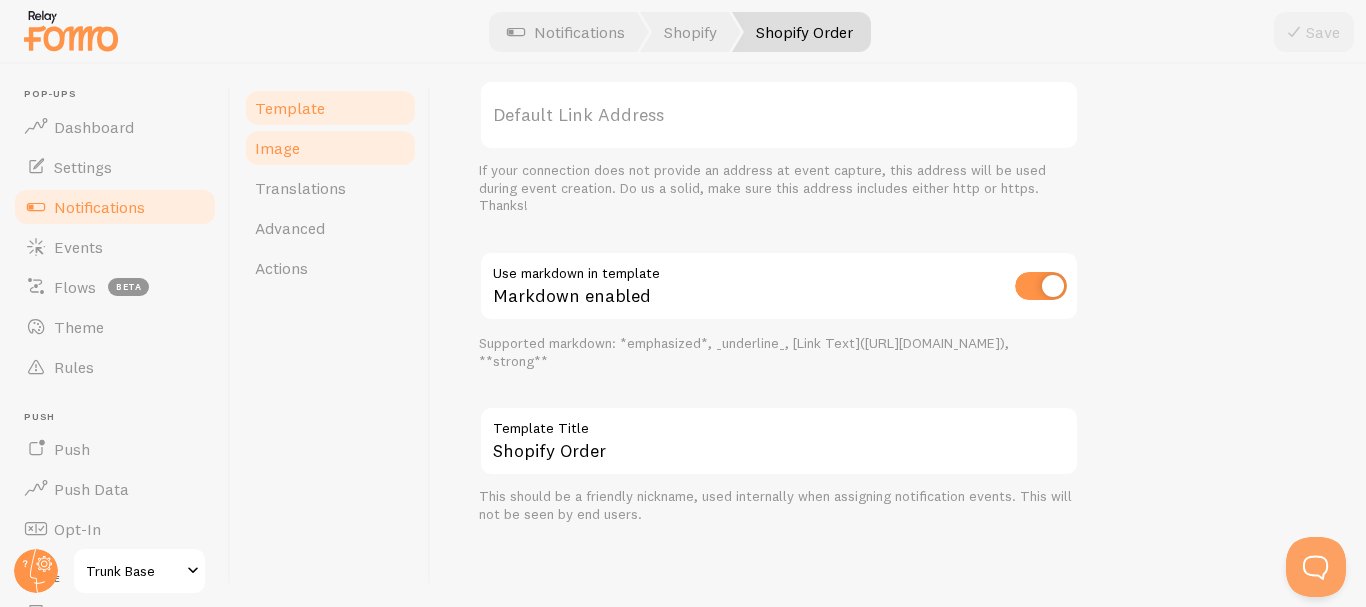 click on "Image" at bounding box center [330, 148] 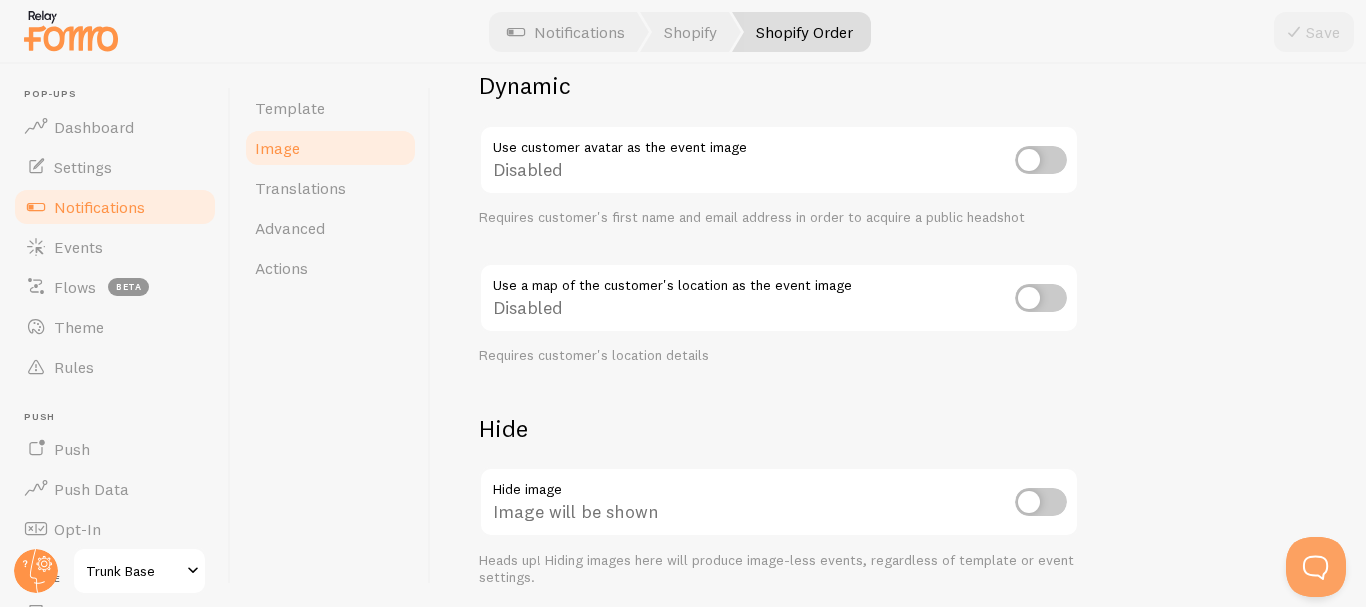 scroll, scrollTop: 969, scrollLeft: 0, axis: vertical 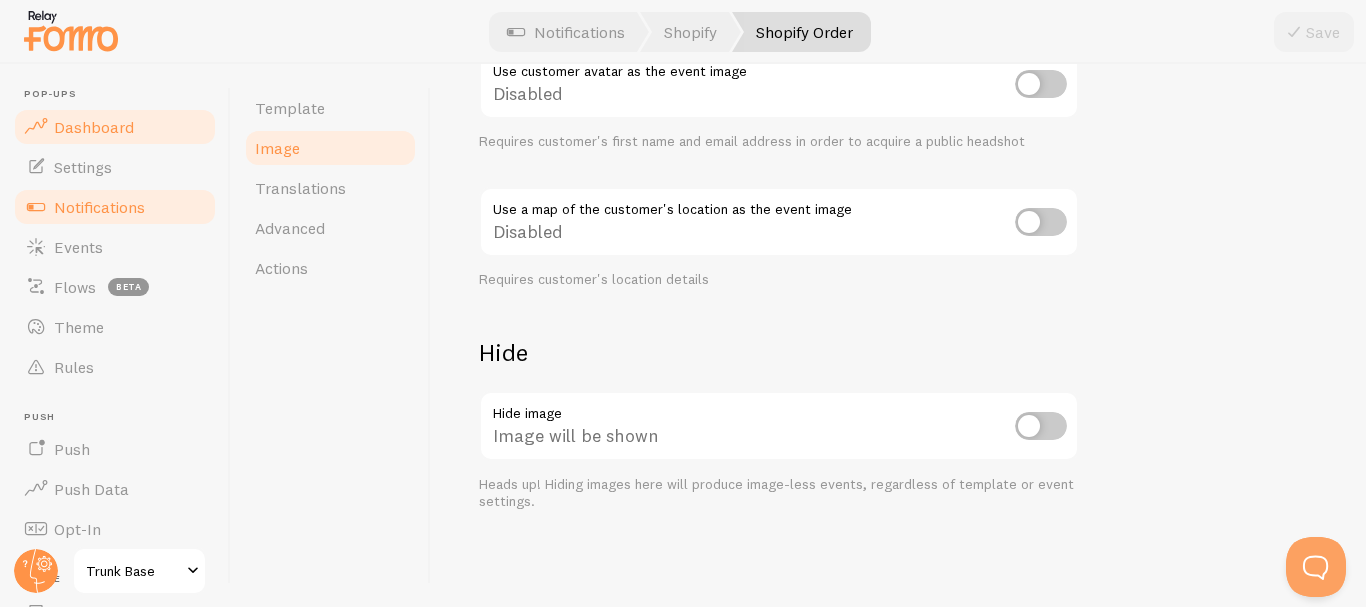 click on "Dashboard" at bounding box center (94, 127) 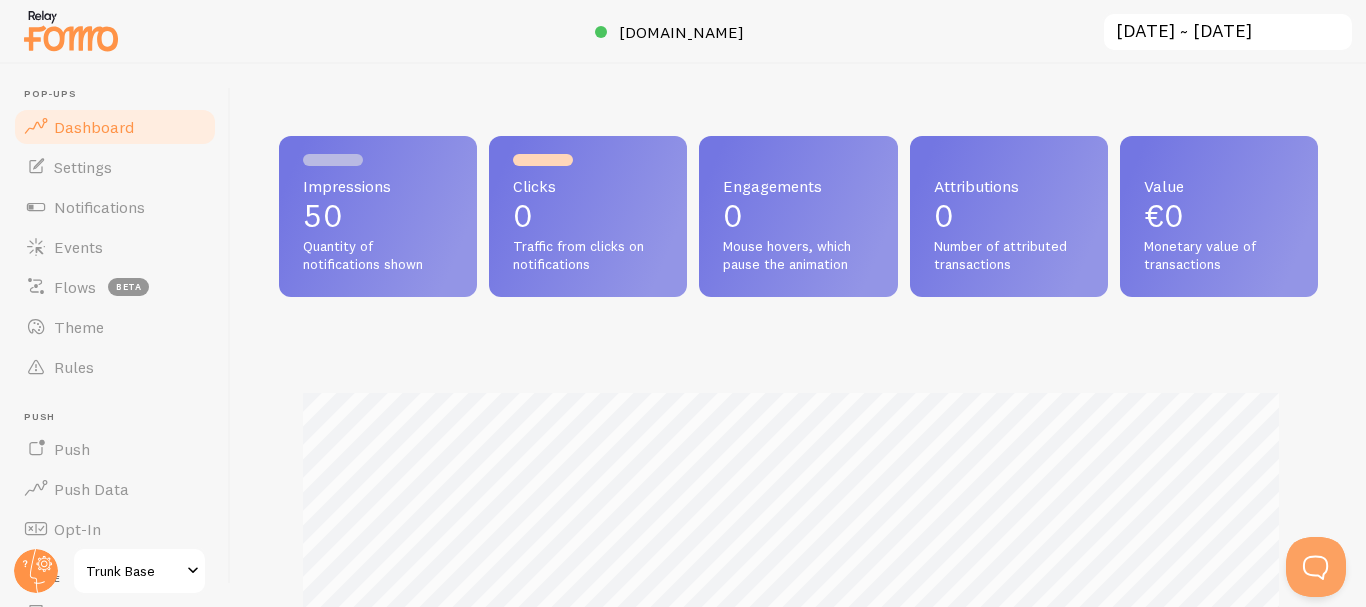 scroll, scrollTop: 999474, scrollLeft: 998976, axis: both 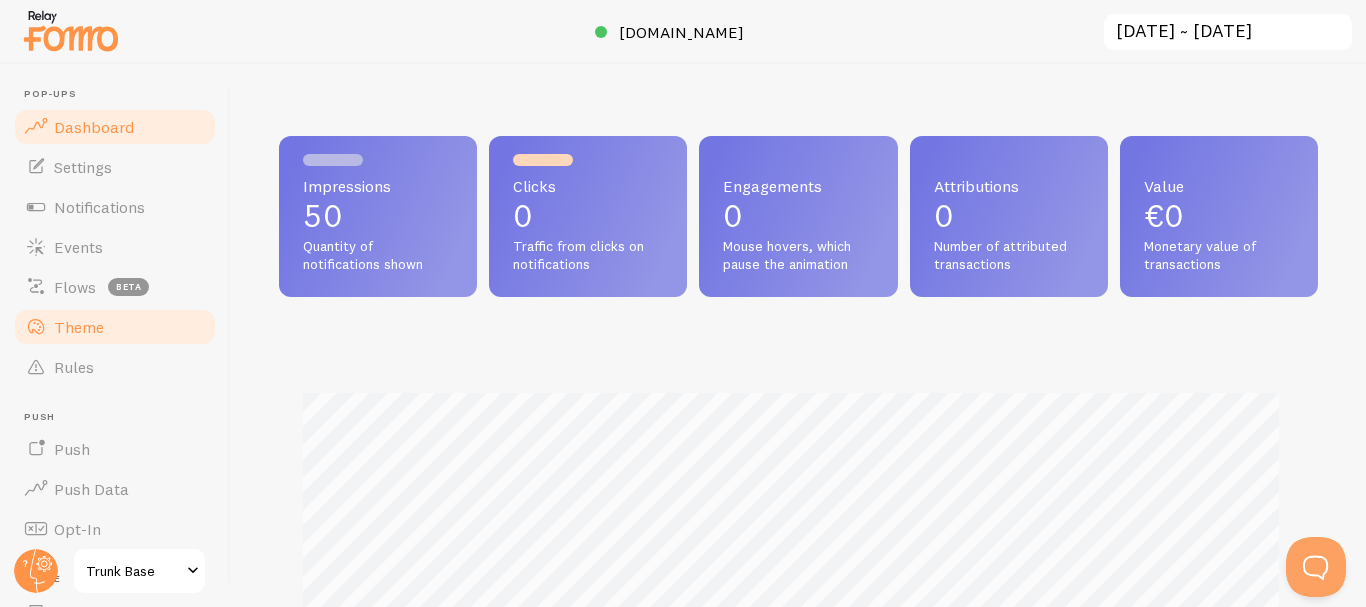 click on "Theme" at bounding box center [115, 327] 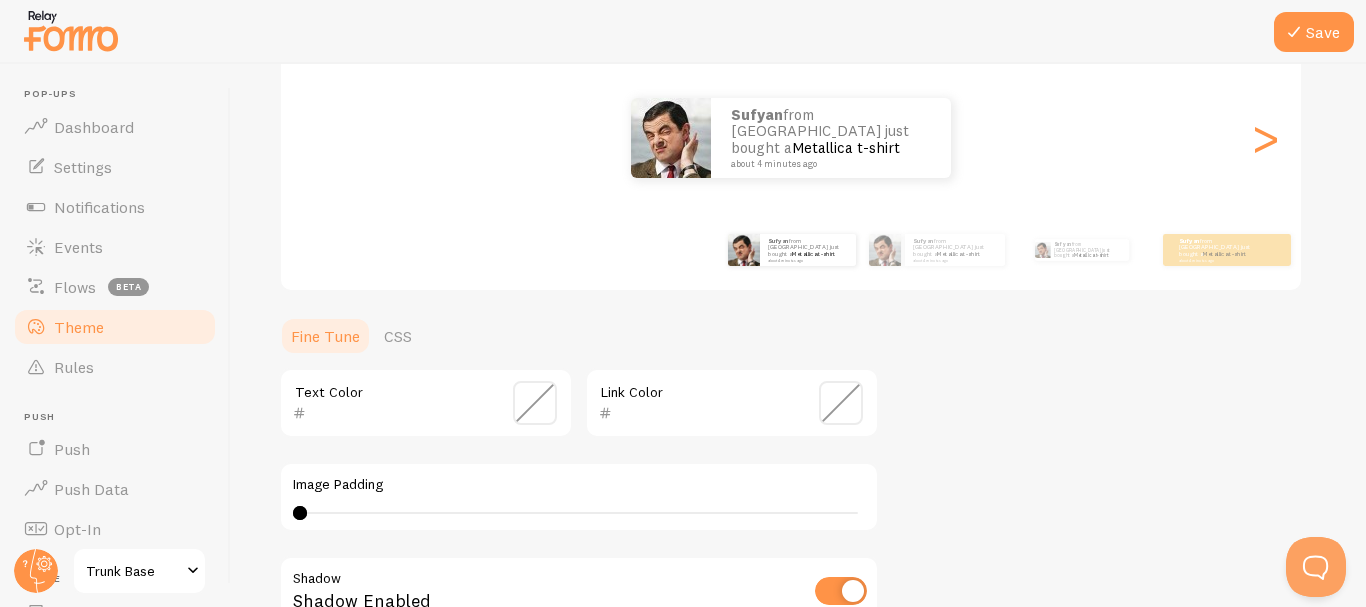 scroll, scrollTop: 300, scrollLeft: 0, axis: vertical 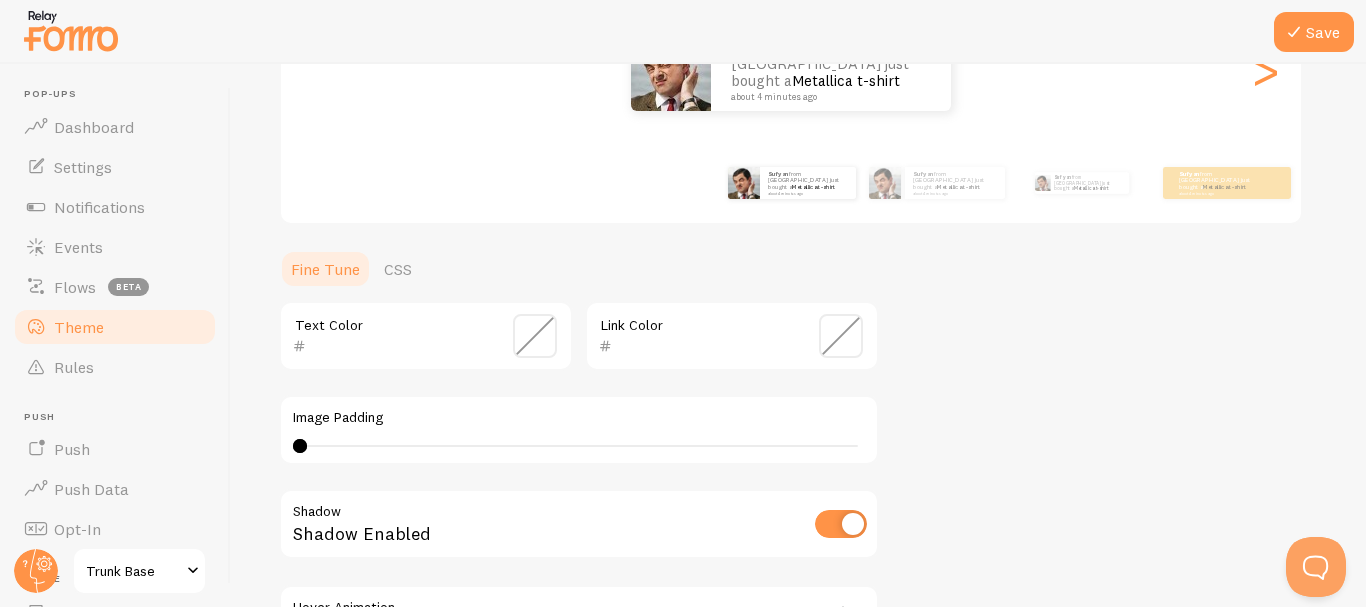 click at bounding box center [535, 336] 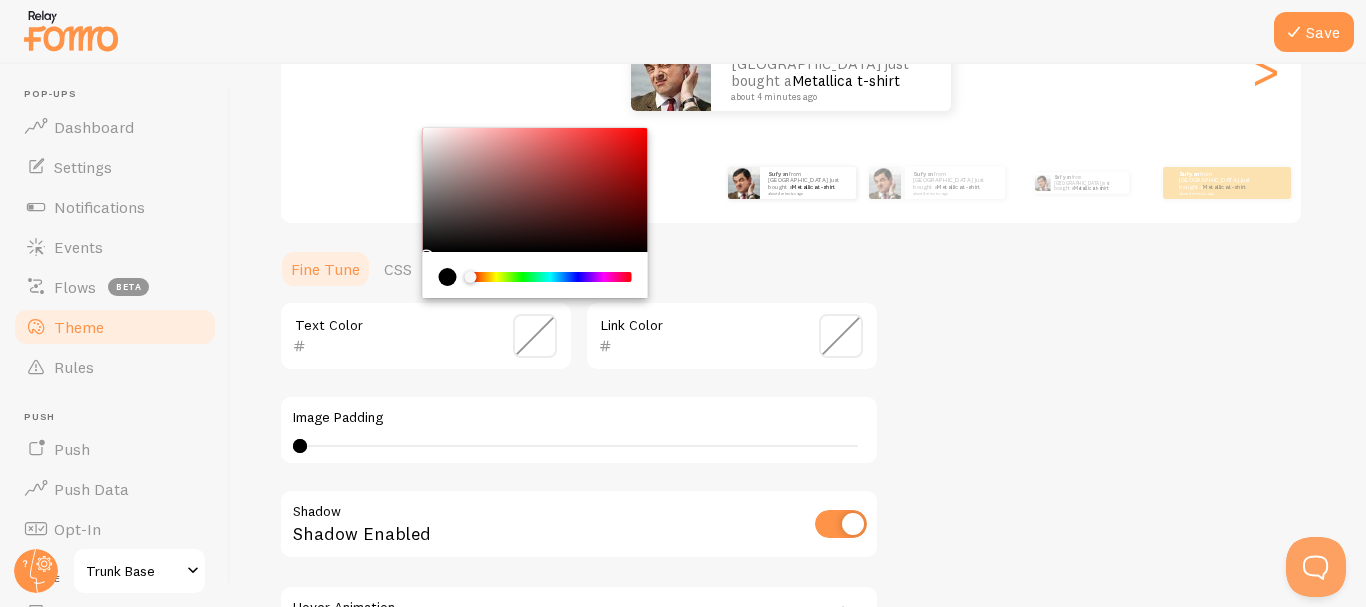 click at bounding box center (448, 277) 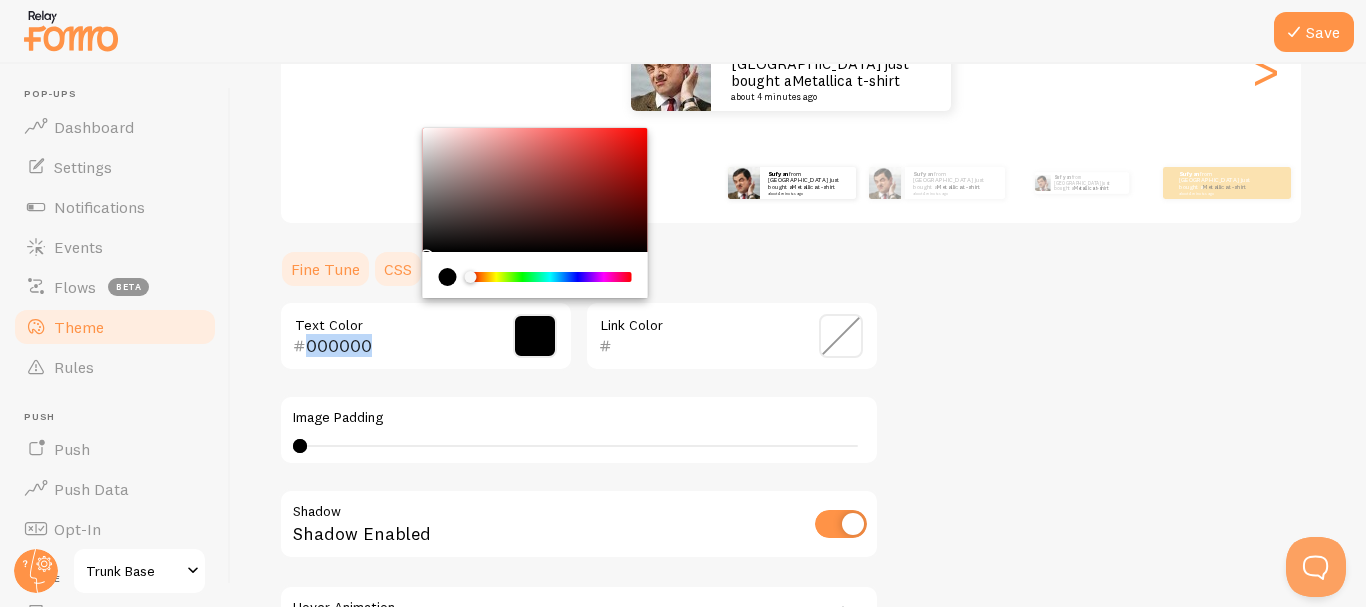 drag, startPoint x: 466, startPoint y: 275, endPoint x: 411, endPoint y: 278, distance: 55.081757 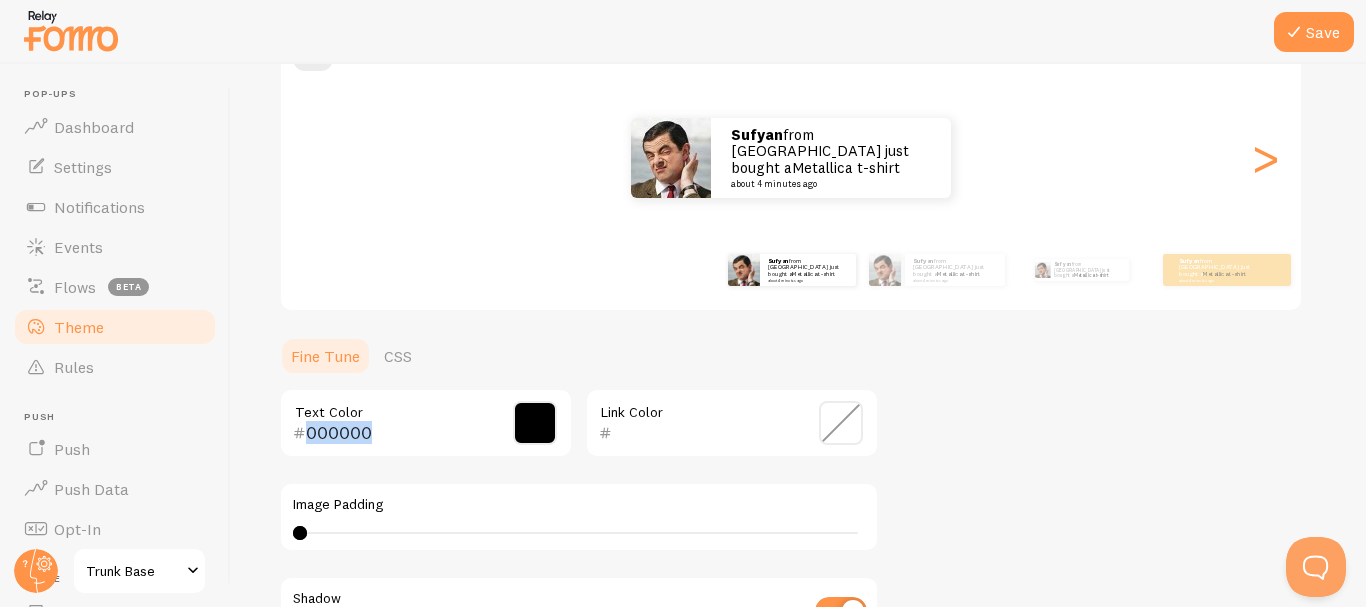 scroll, scrollTop: 200, scrollLeft: 0, axis: vertical 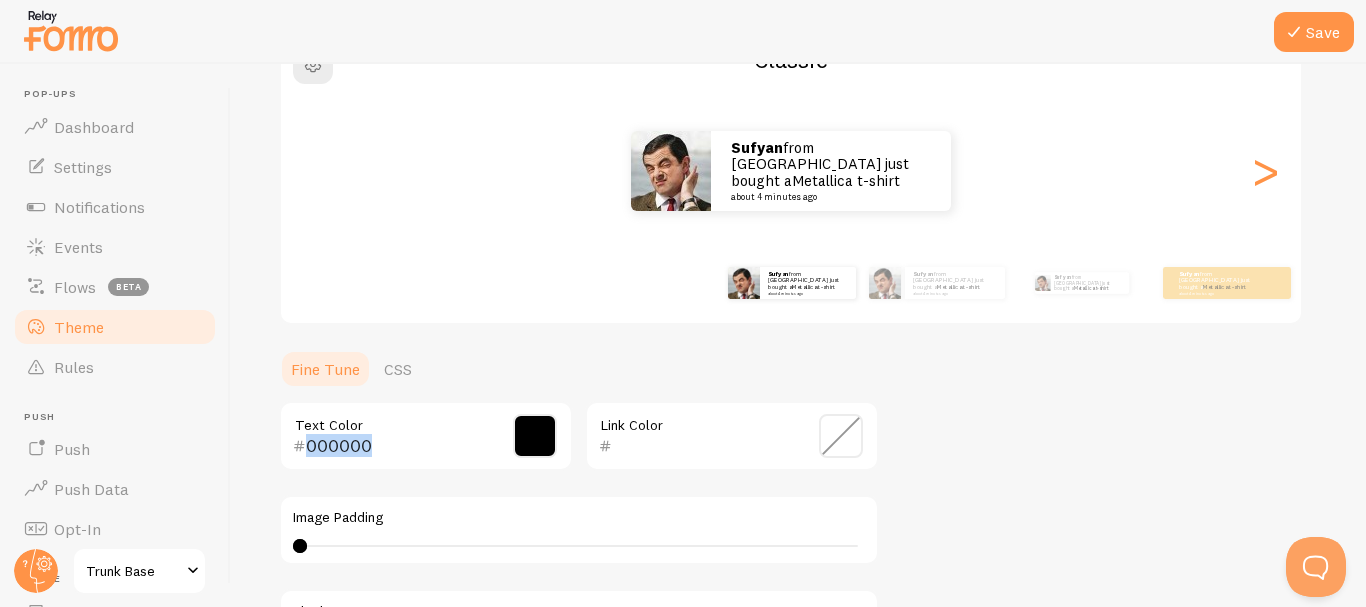 click at bounding box center (535, 436) 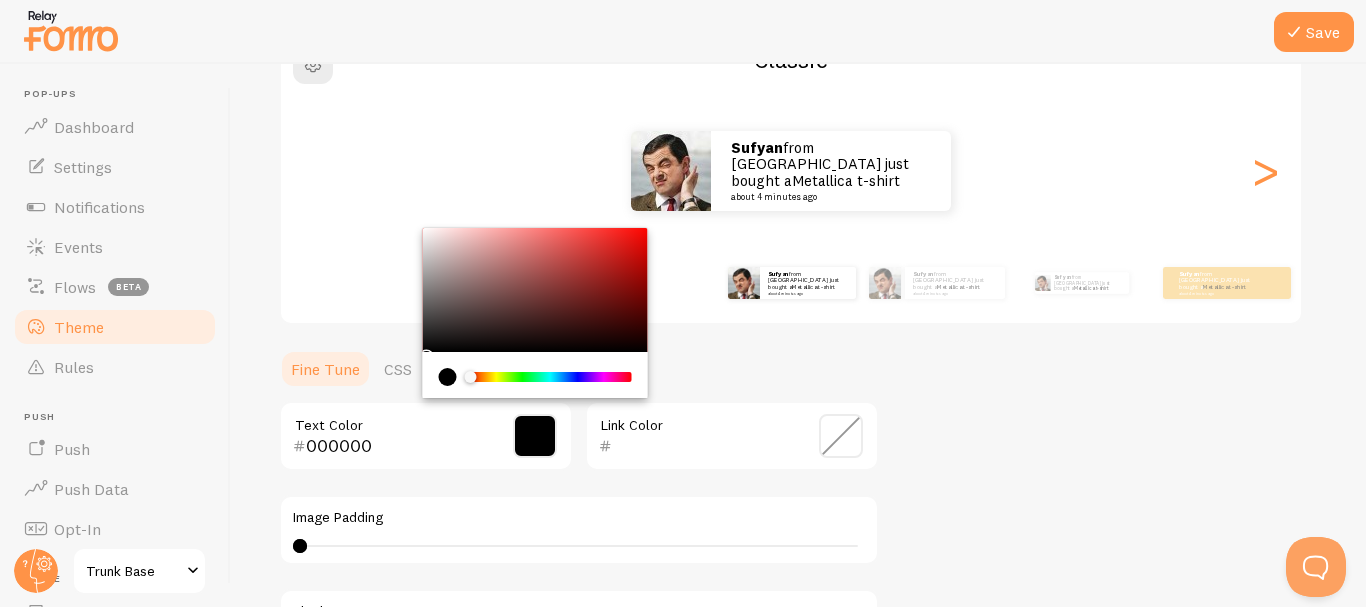 drag, startPoint x: 438, startPoint y: 338, endPoint x: 452, endPoint y: 330, distance: 16.124516 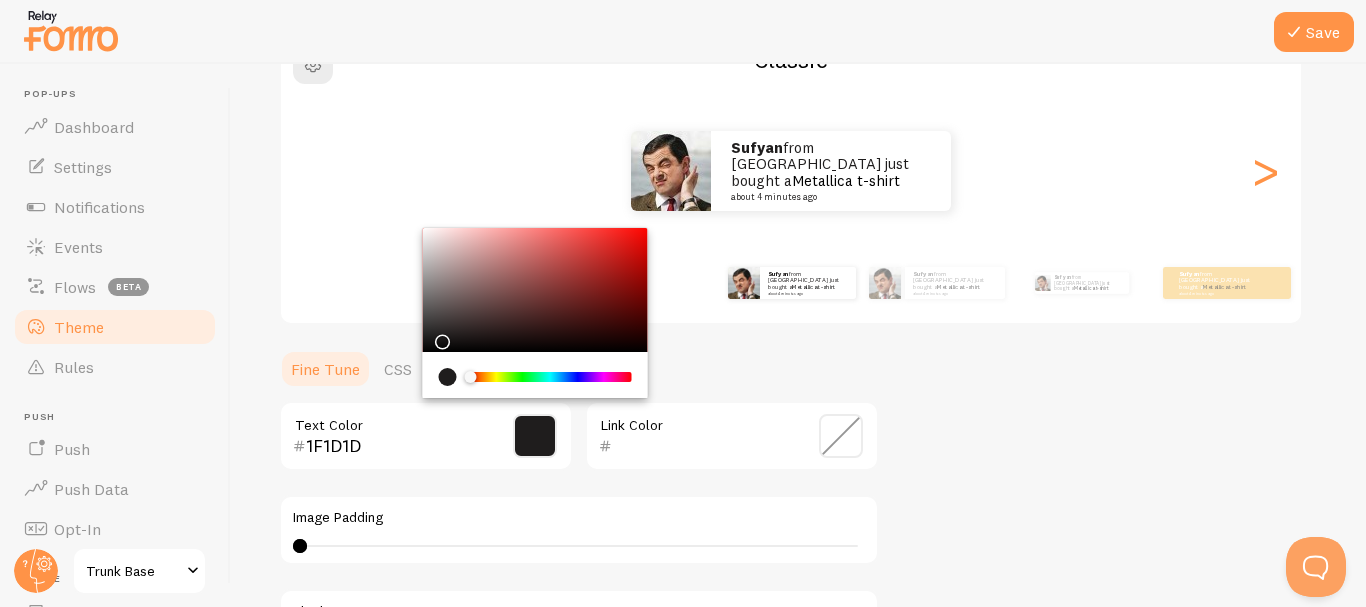 click at bounding box center [535, 290] 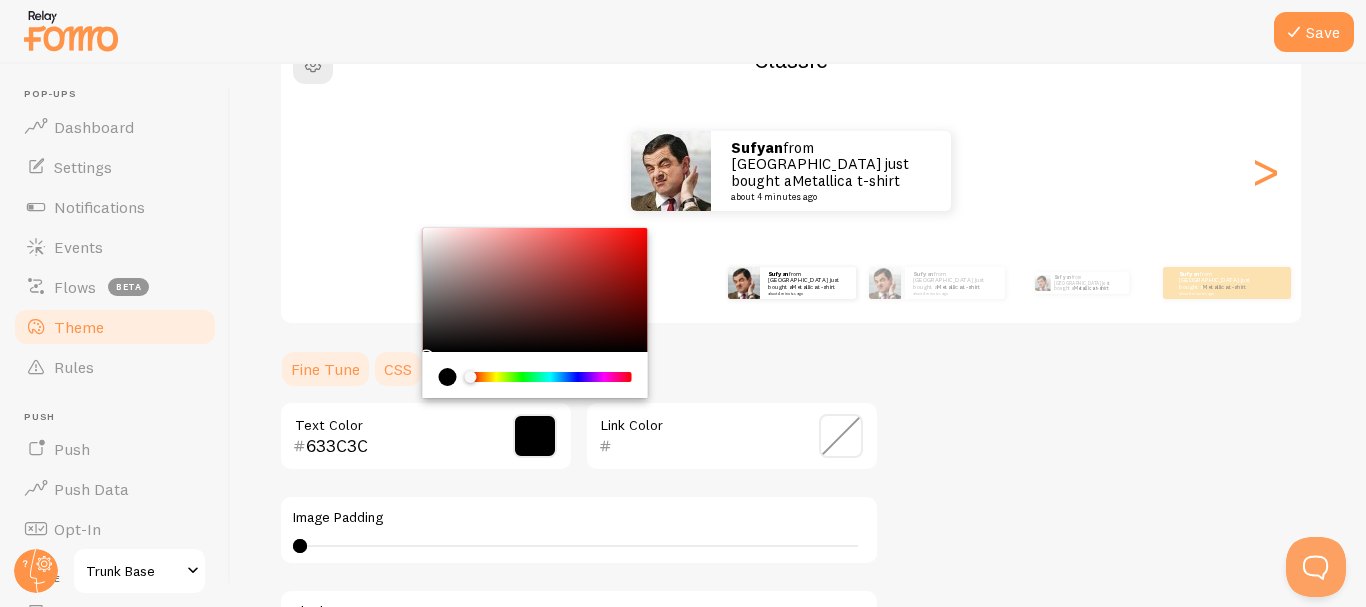 type on "000000" 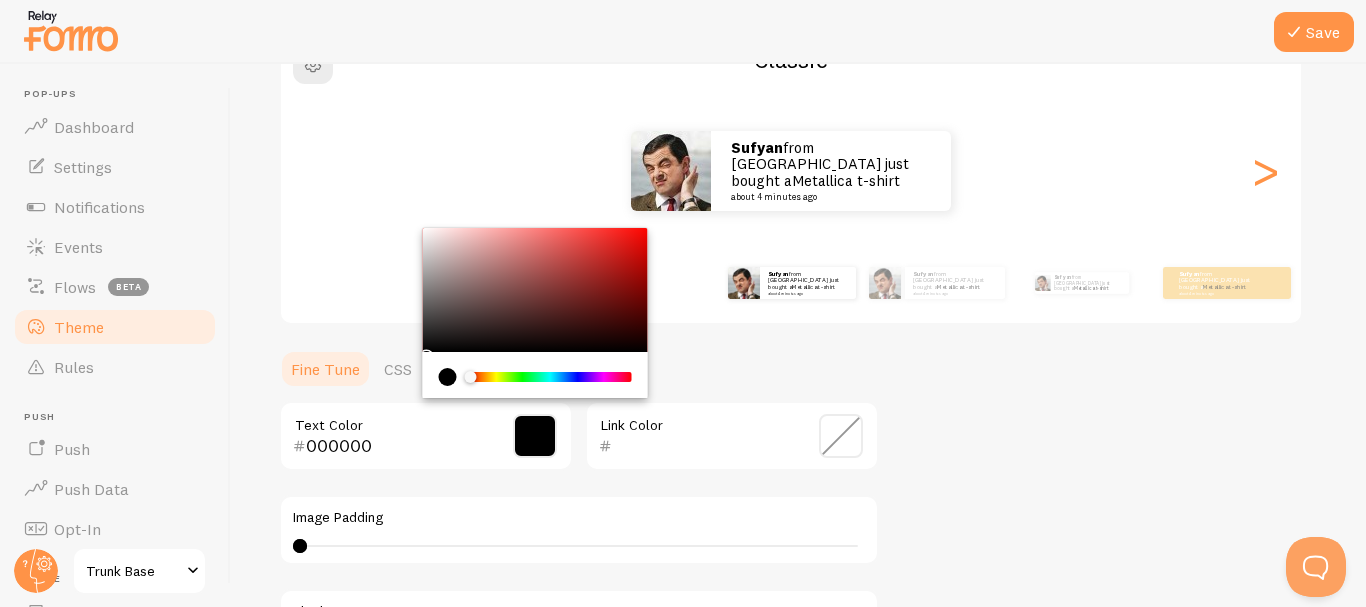 drag, startPoint x: 398, startPoint y: 356, endPoint x: 376, endPoint y: 415, distance: 62.968246 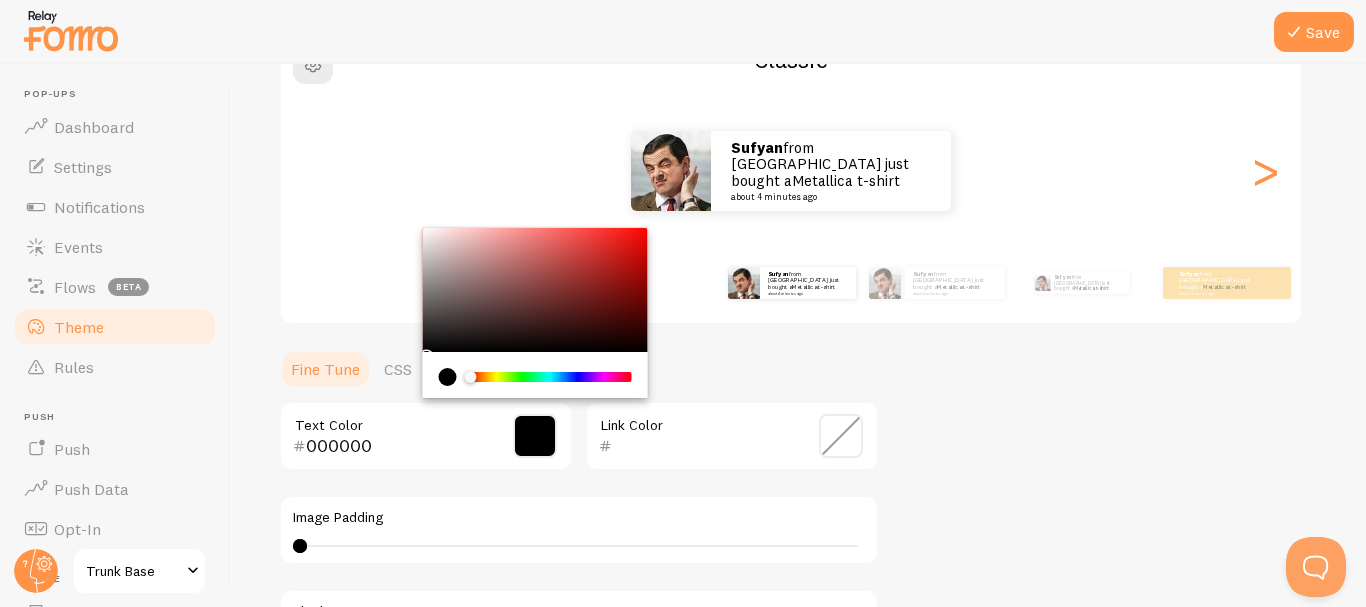 click on "Fine Tune
CSS" at bounding box center [579, 369] 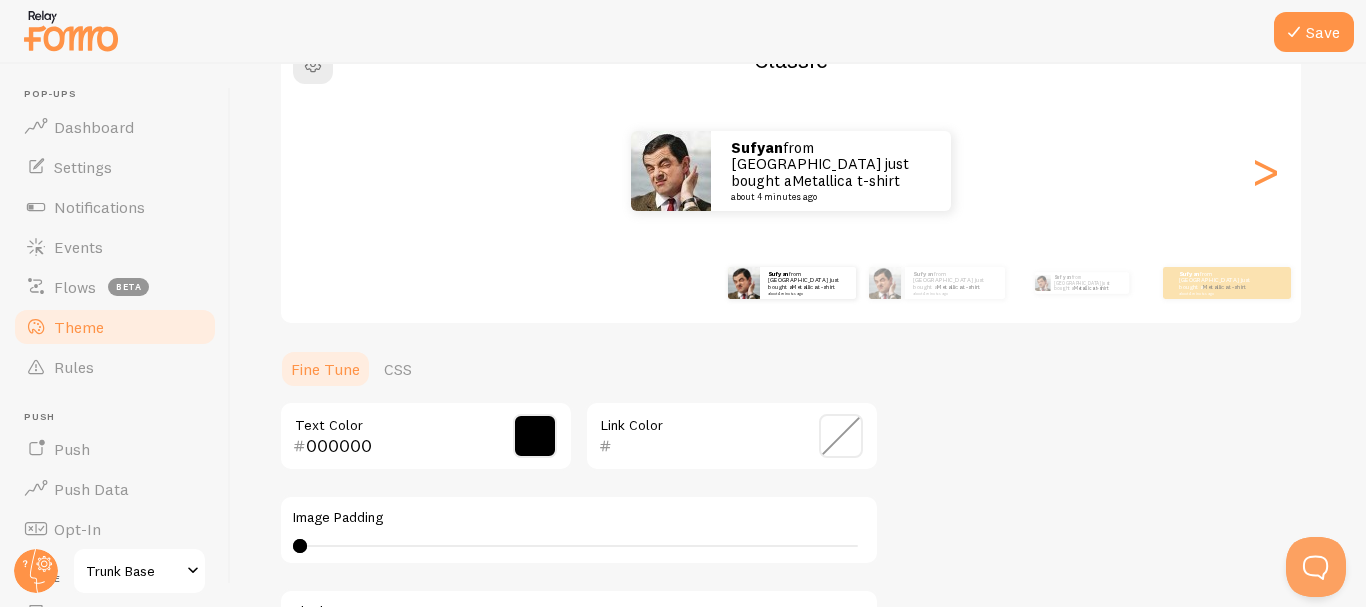click at bounding box center (841, 436) 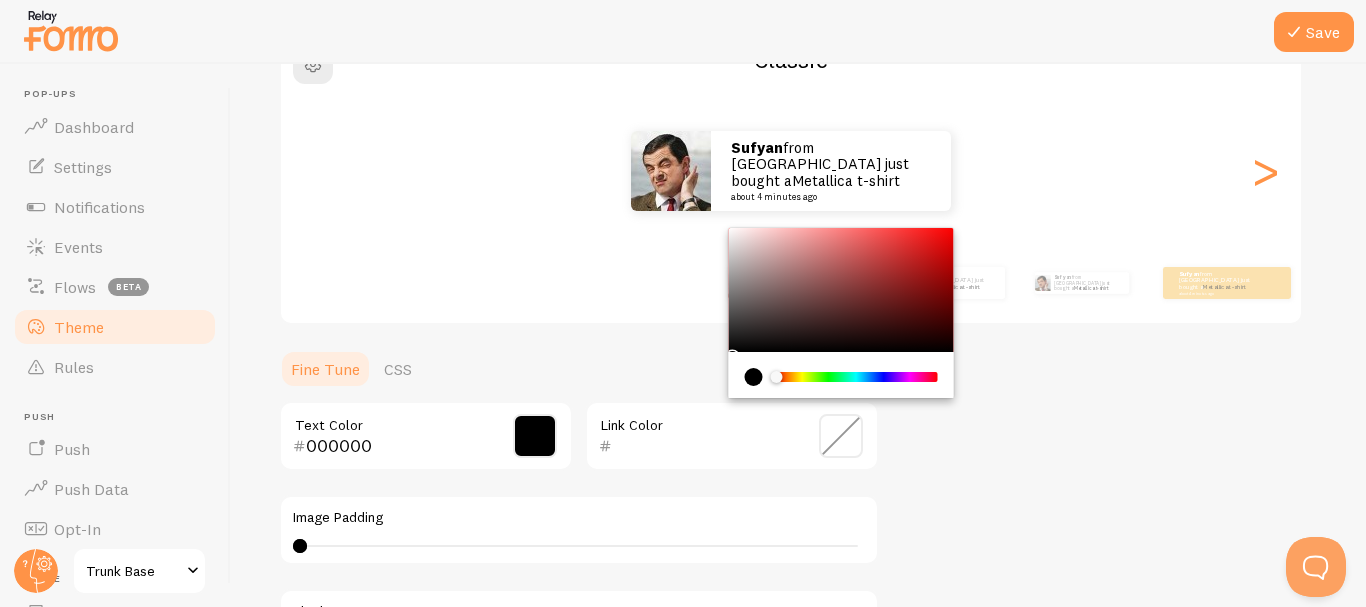 click at bounding box center [841, 290] 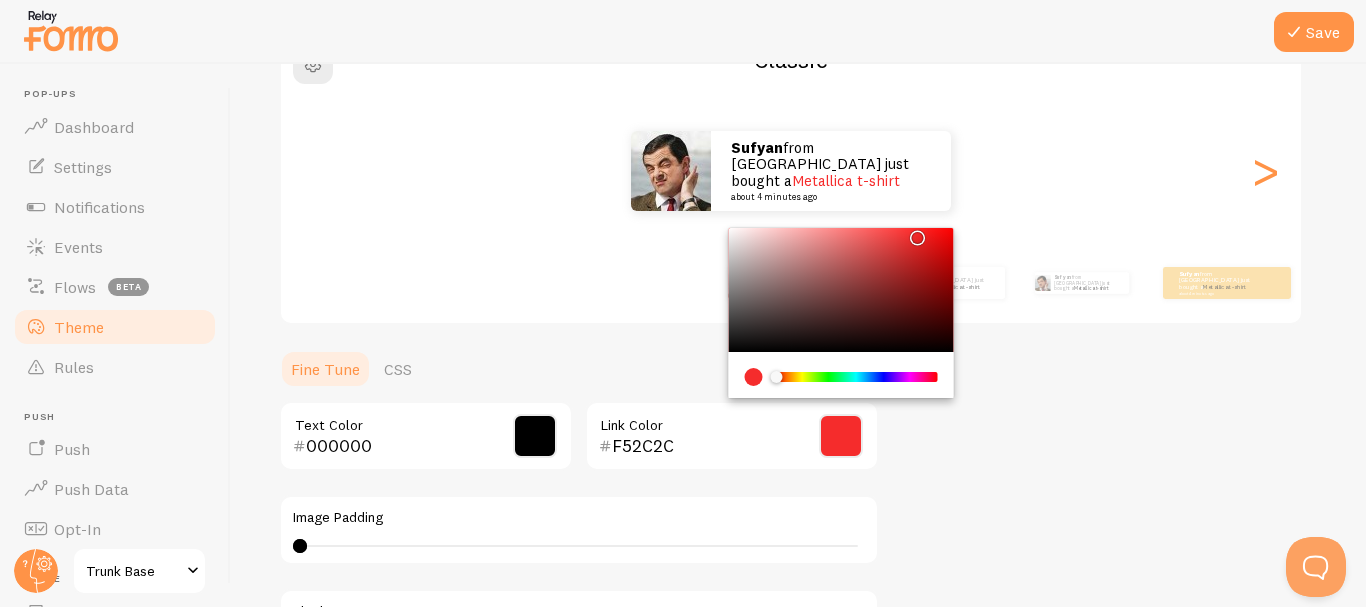 drag, startPoint x: 749, startPoint y: 266, endPoint x: 913, endPoint y: 233, distance: 167.28719 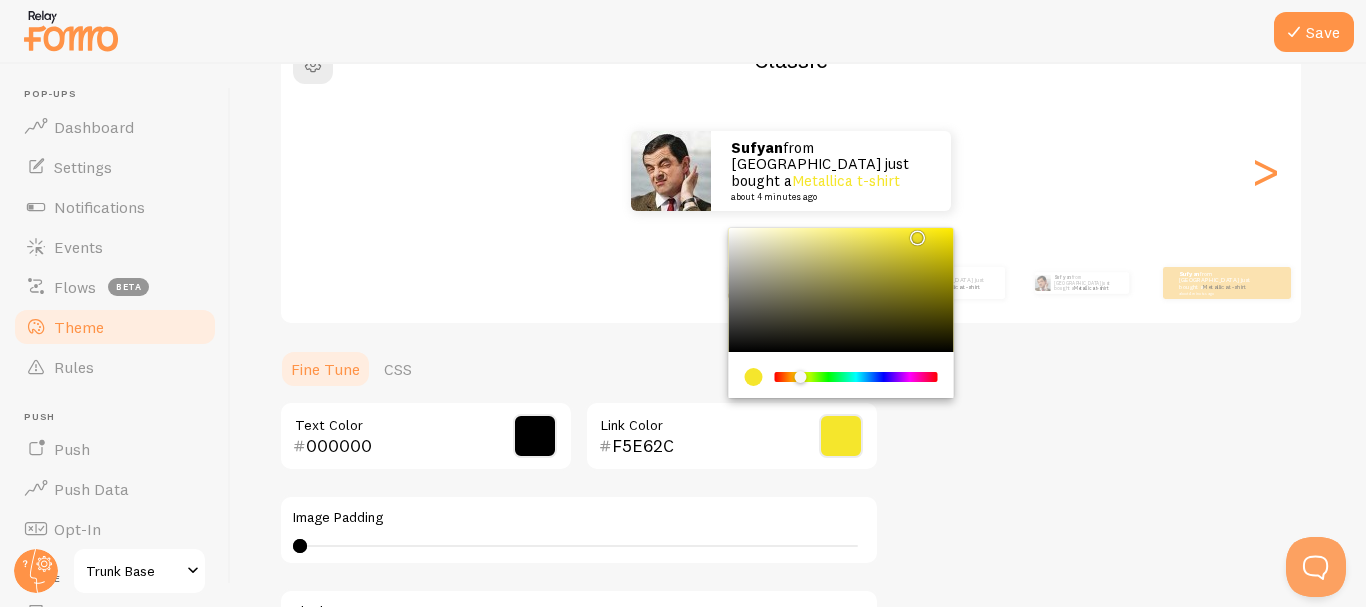 click at bounding box center [856, 377] 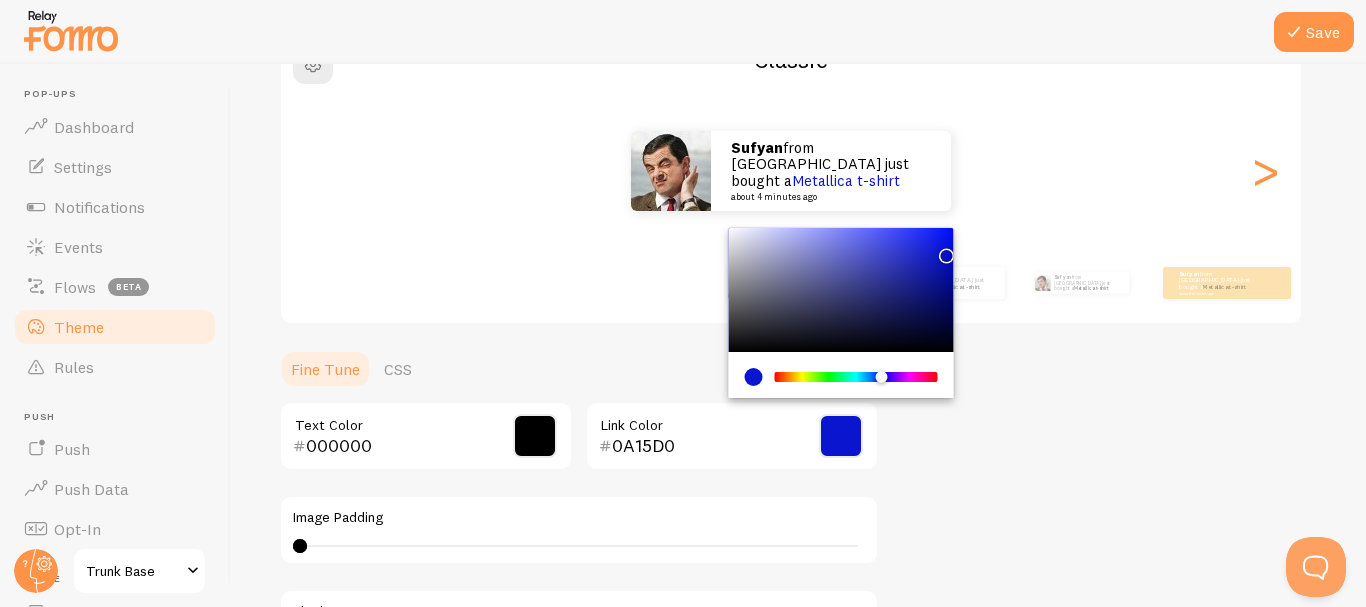 type on "0A15CE" 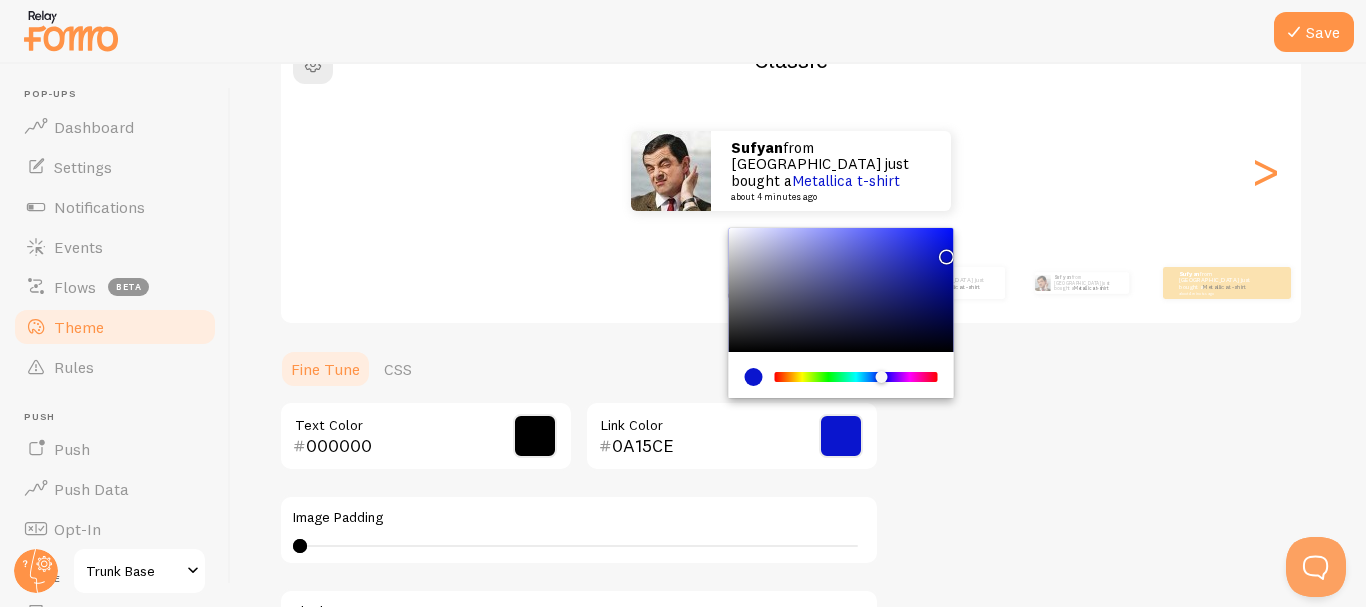drag, startPoint x: 916, startPoint y: 236, endPoint x: 943, endPoint y: 252, distance: 31.38471 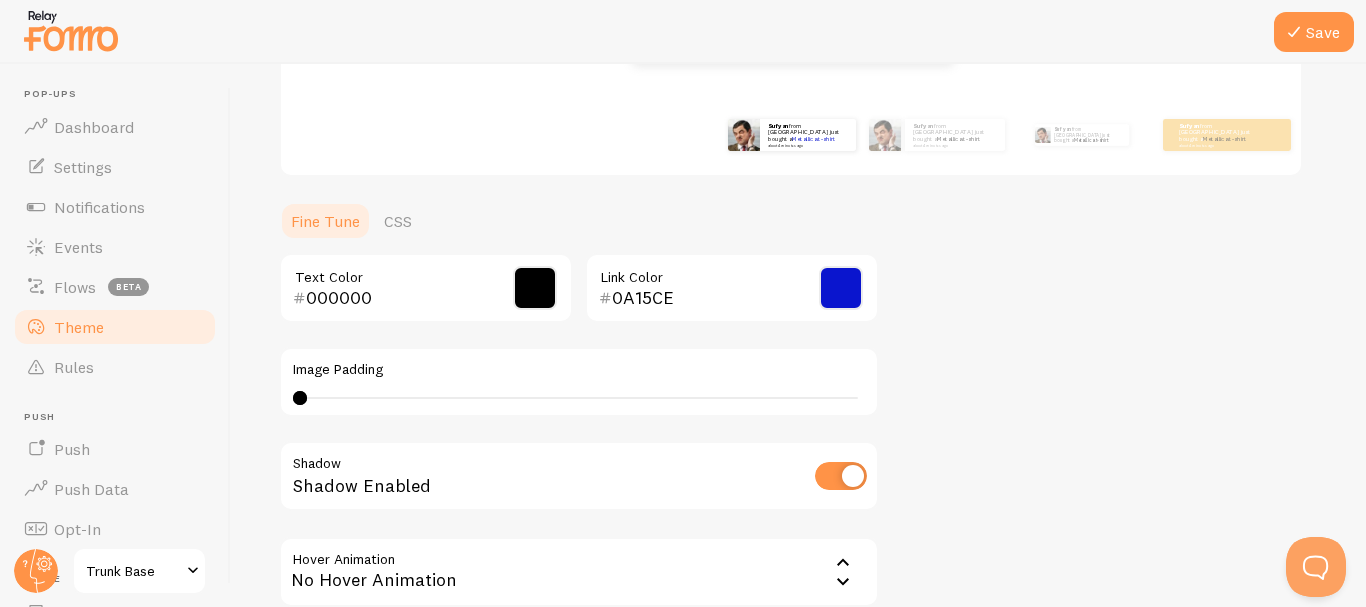 scroll, scrollTop: 400, scrollLeft: 0, axis: vertical 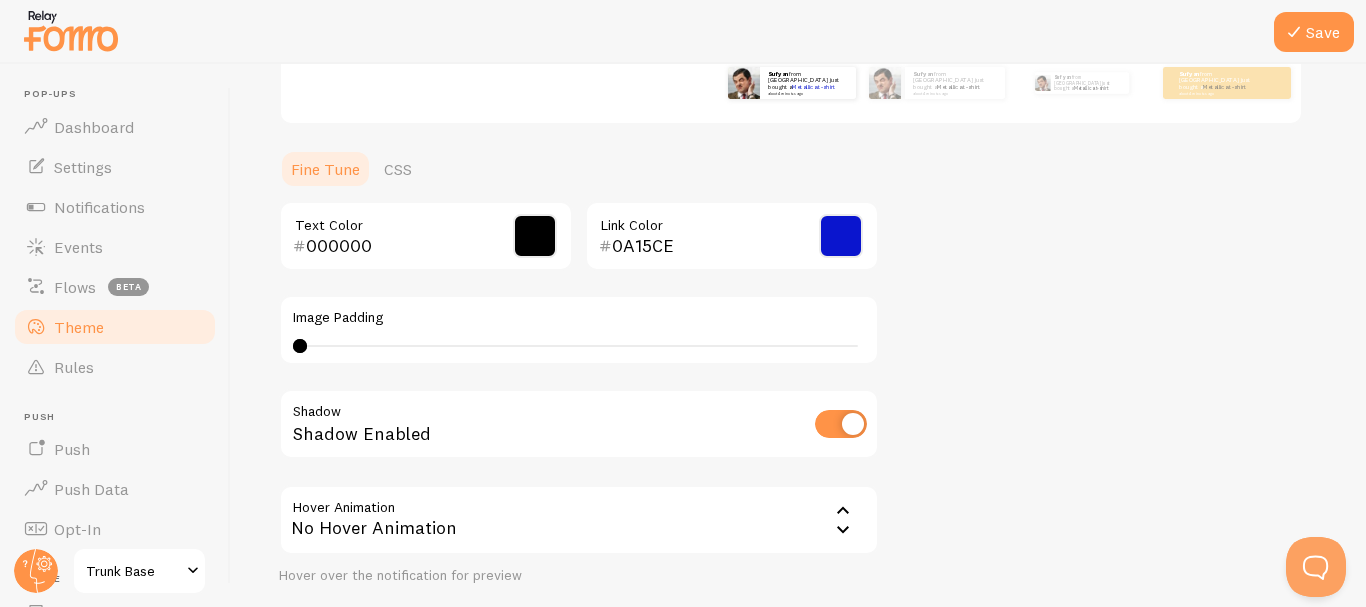 click at bounding box center (841, 424) 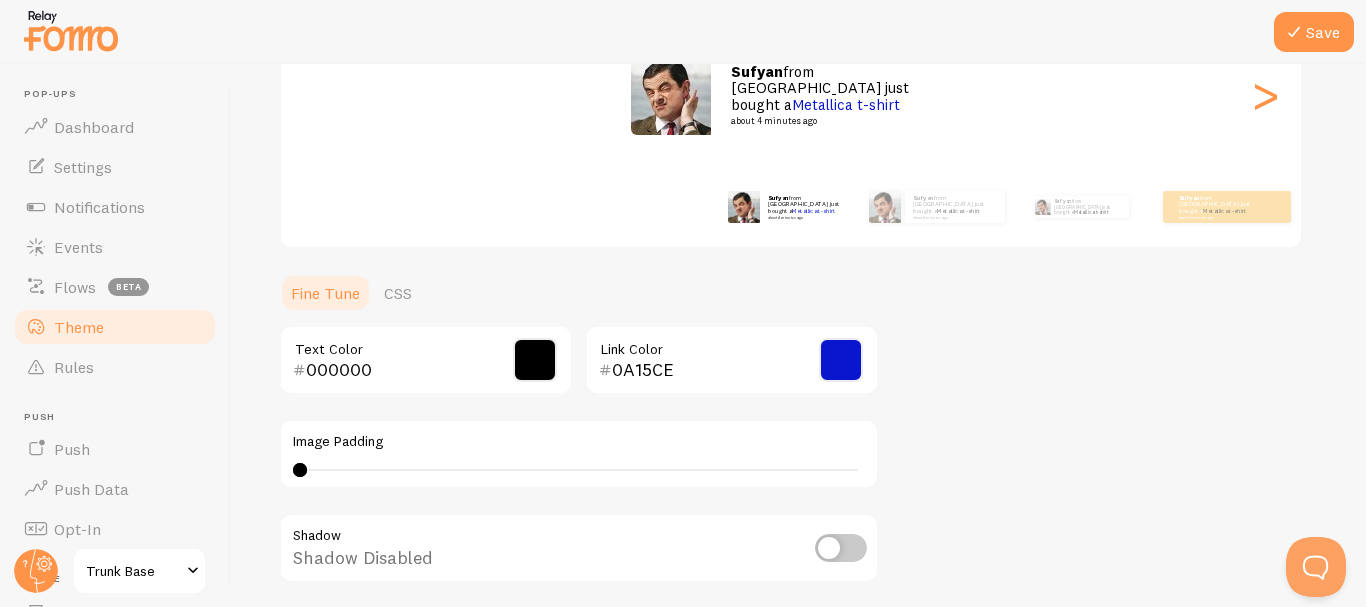 scroll, scrollTop: 300, scrollLeft: 0, axis: vertical 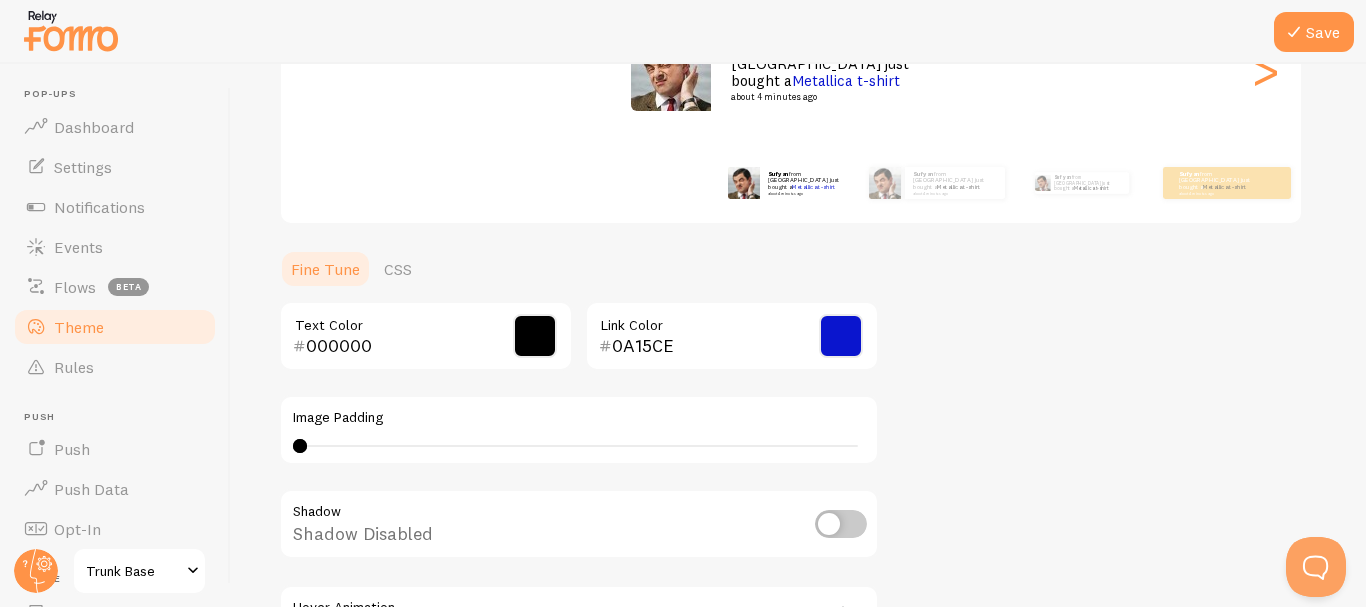 click at bounding box center (841, 524) 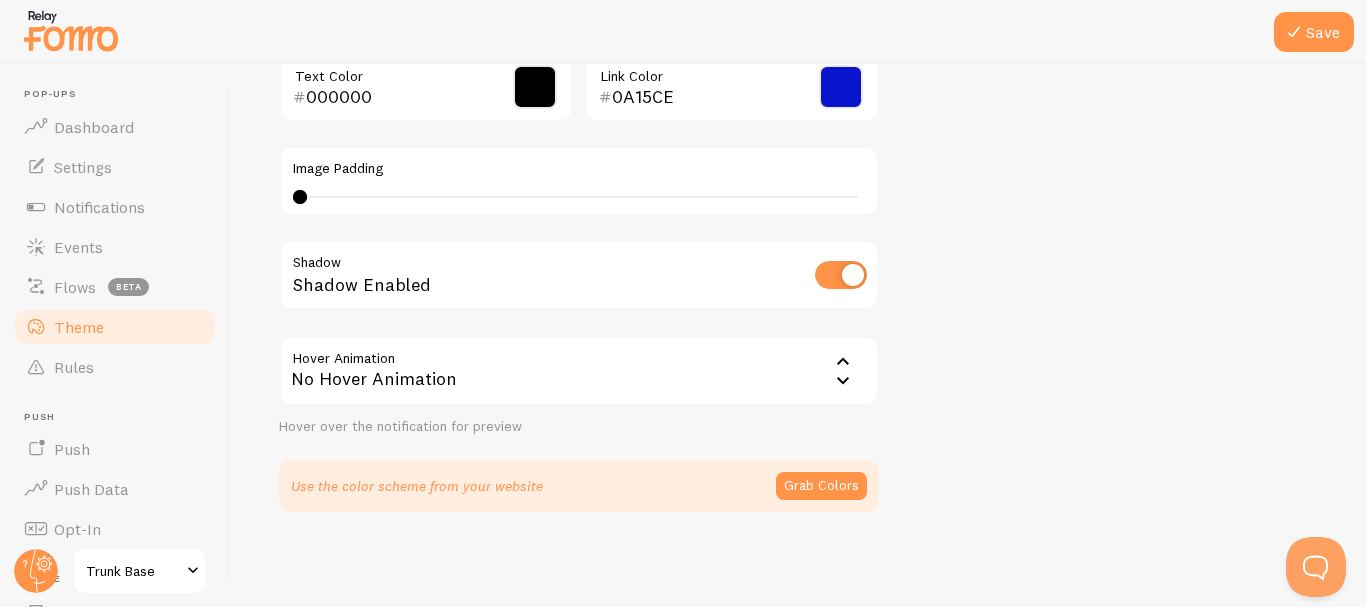 scroll, scrollTop: 550, scrollLeft: 0, axis: vertical 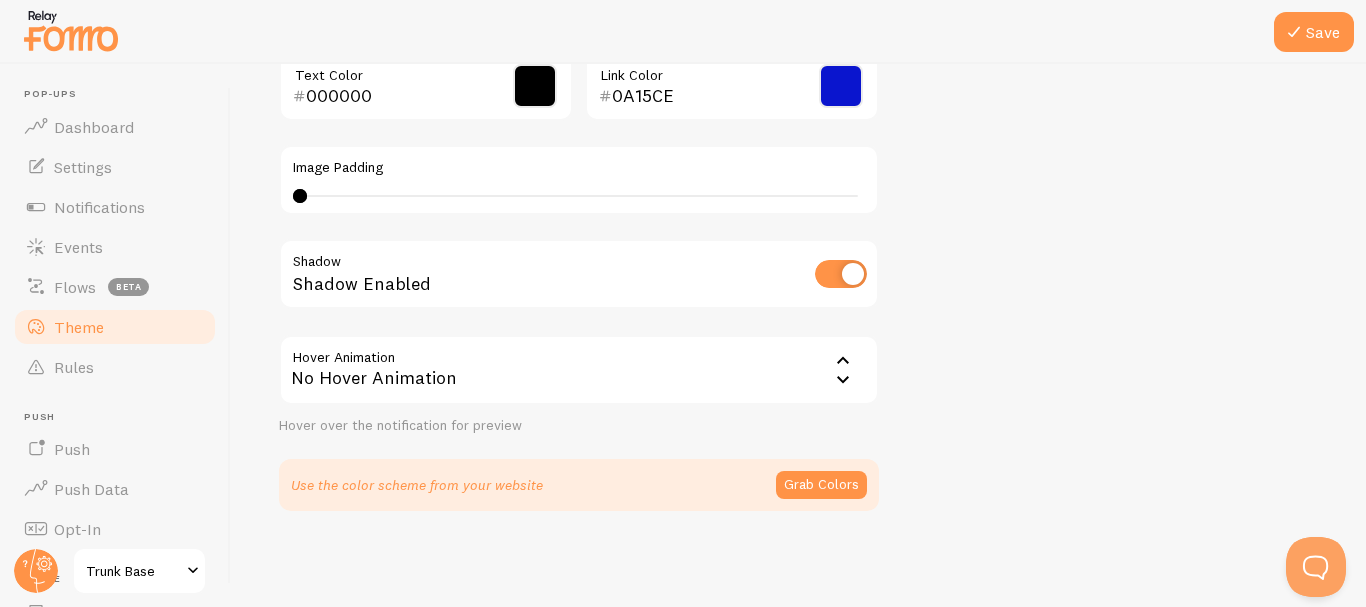 click on "No Hover Animation" at bounding box center (579, 370) 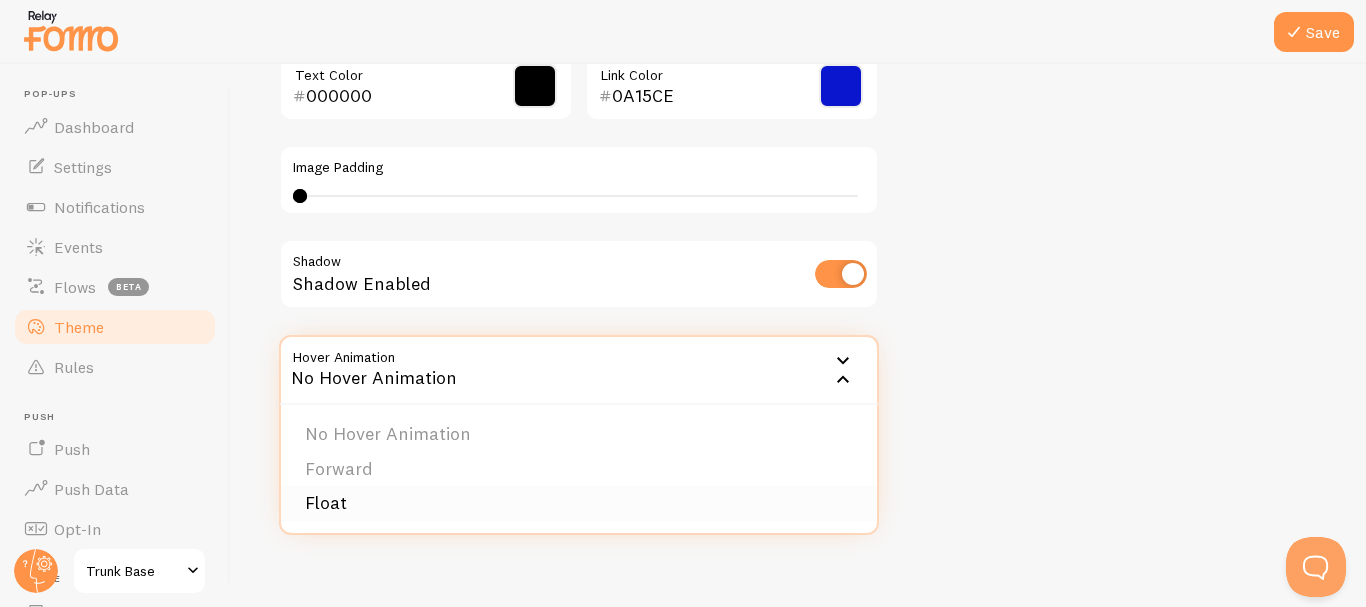 click on "Float" at bounding box center [579, 503] 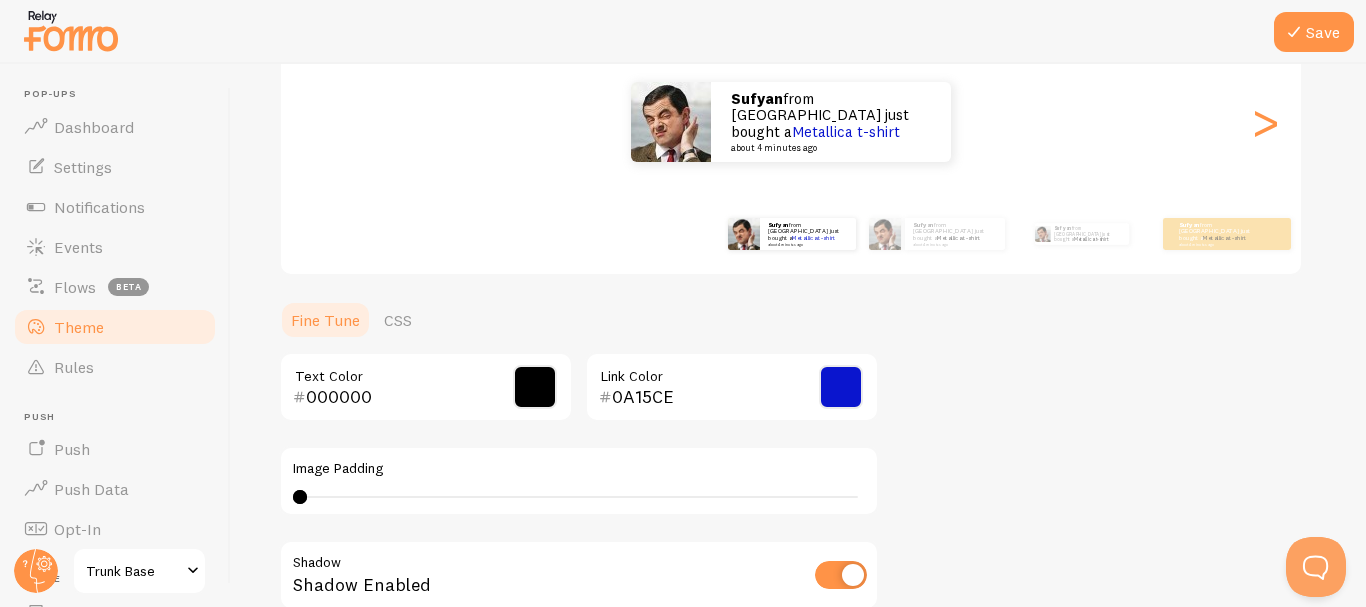 scroll, scrollTop: 151, scrollLeft: 0, axis: vertical 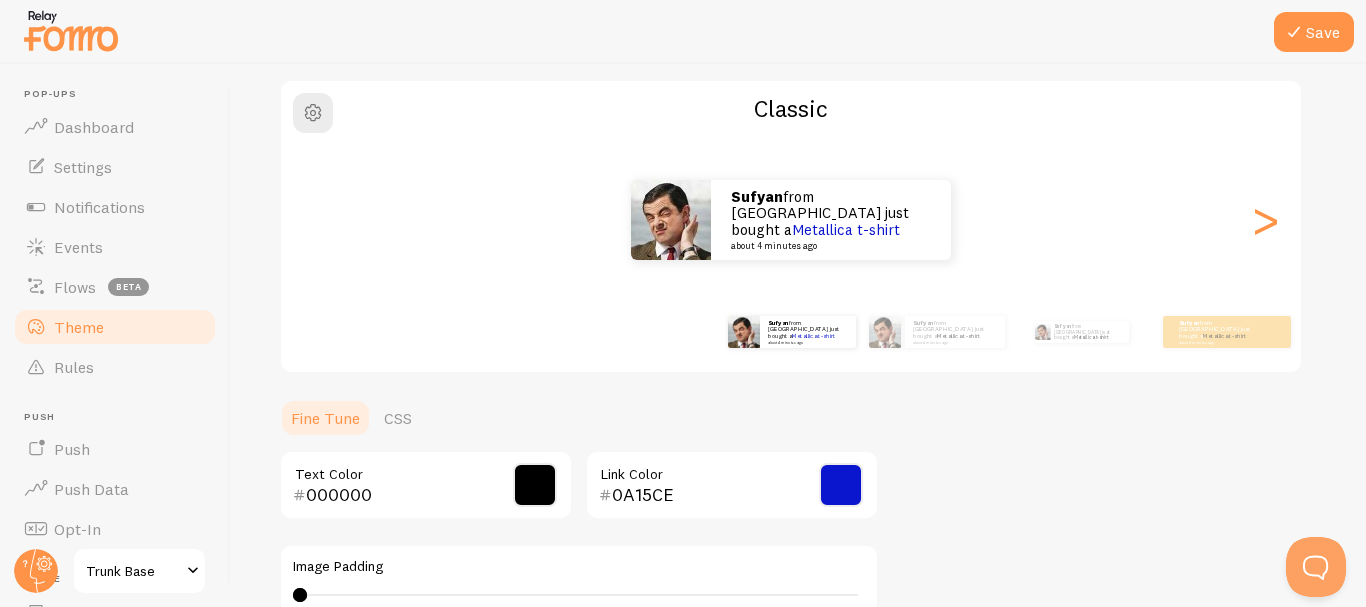 click on "Classic
Sufyan  from Pakistan just bought a  Metallica t-shirt   about 4 minutes ago Sufyan  from Pakistan just bought a  Metallica t-shirt   about 4 minutes ago Sufyan  from Pakistan just bought a  Metallica t-shirt   about 4 minutes ago Sufyan  from Pakistan just bought a  Metallica t-shirt   about 4 minutes ago Sufyan  from Pakistan just bought a  Metallica t-shirt   about 4 minutes ago Sufyan  from Pakistan just bought a  Metallica t-shirt   about 4 minutes ago Sufyan  from Pakistan just bought a  Metallica t-shirt   about 4 minutes ago Sufyan  from Pakistan just bought a  Metallica t-shirt   about 4 minutes ago Sufyan  from Pakistan just bought a  Metallica t-shirt   about 4 minutes ago Sufyan  from Pakistan just bought a  Metallica t-shirt   about 4 minutes ago Sufyan  from Pakistan just bought a  Metallica t-shirt   about 4 minutes ago Sufyan  from Pakistan just bought a  Metallica t-shirt   about 4 minutes ago Sufyan  from Pakistan just bought a  Metallica t-shirt" at bounding box center (791, 226) 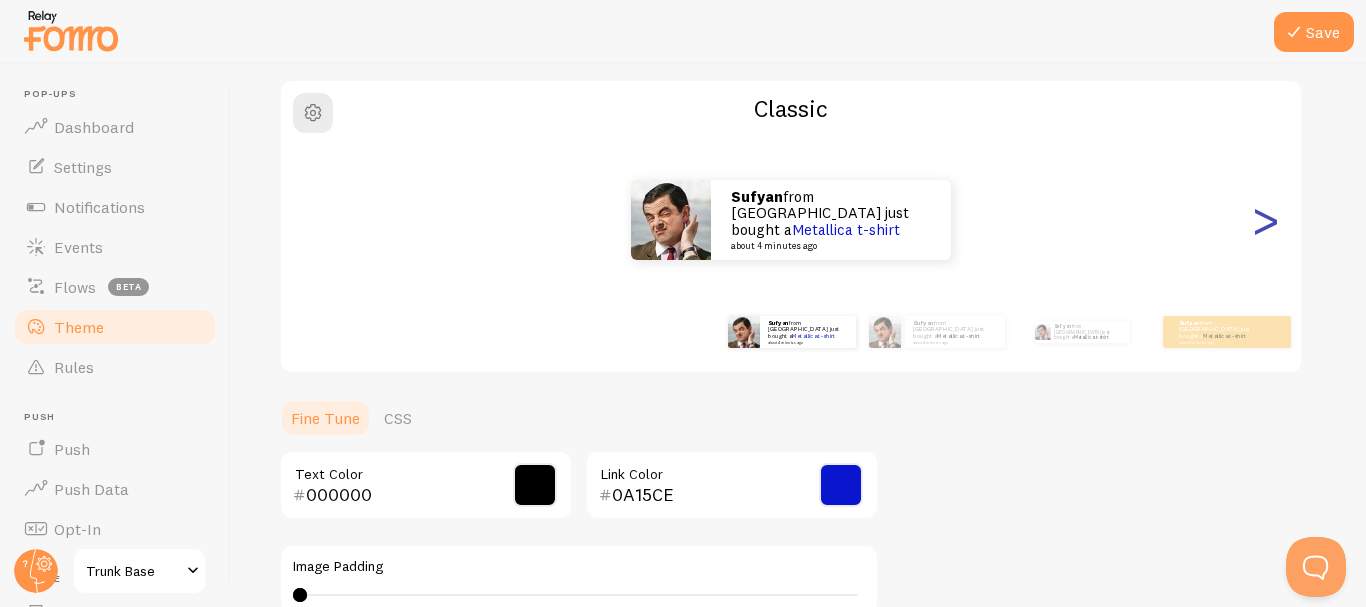 click on ">" at bounding box center [1265, 220] 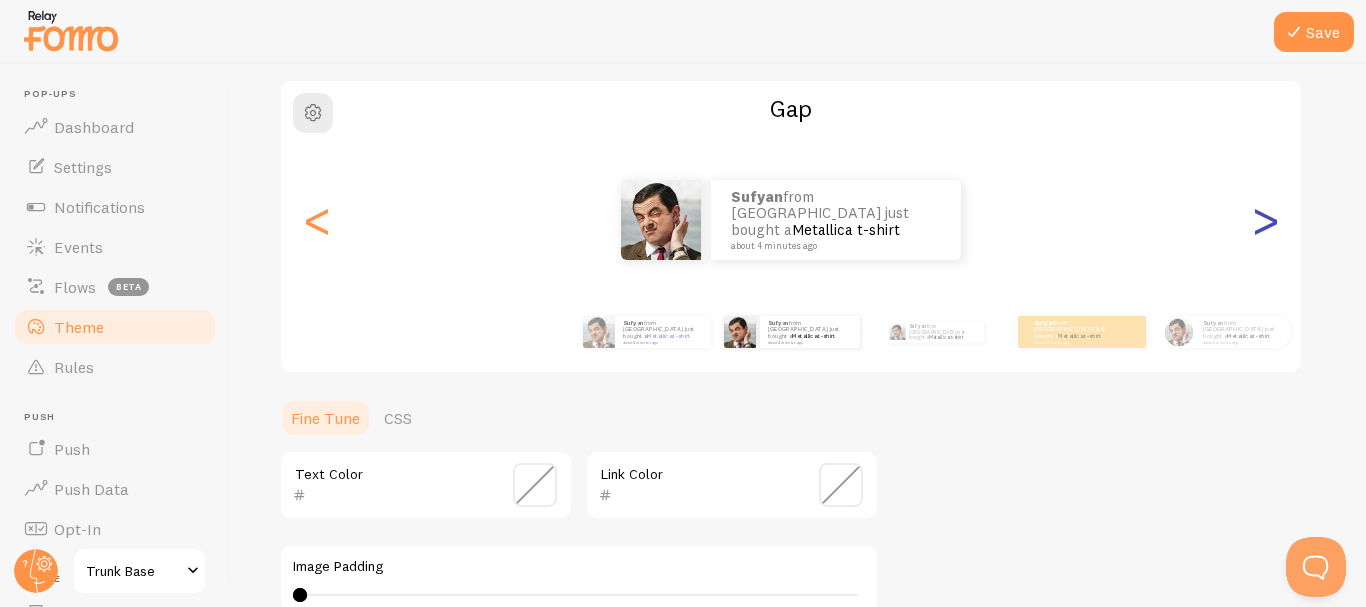 click on ">" at bounding box center [1265, 220] 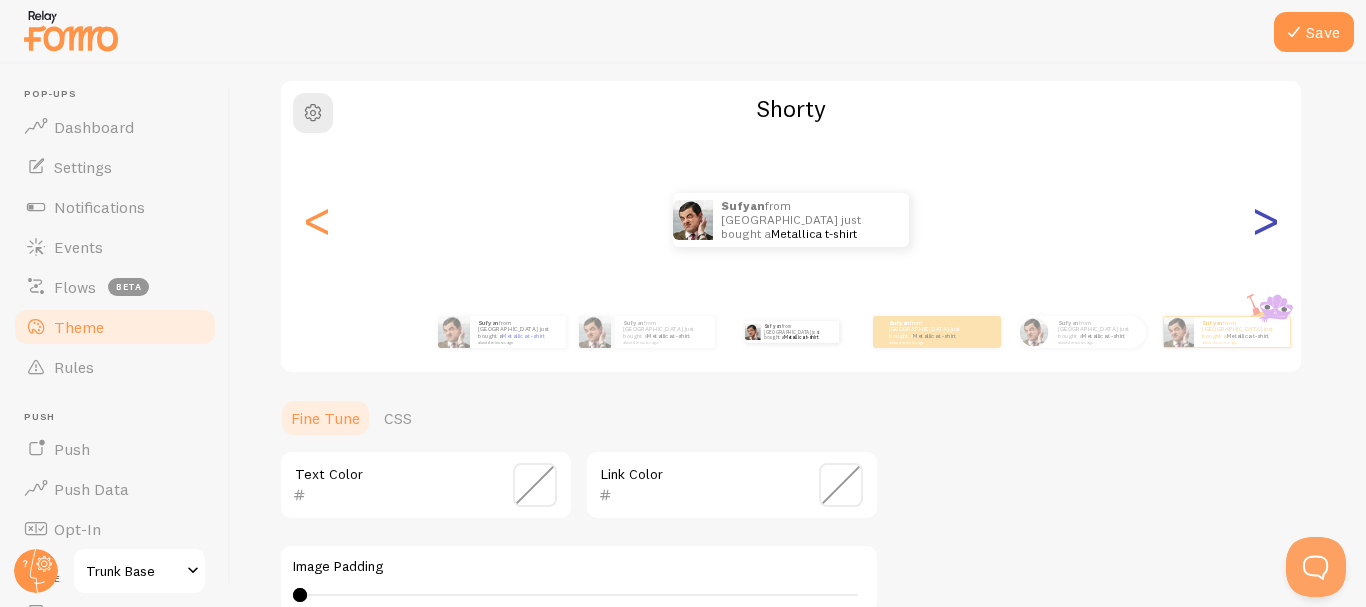 click on ">" at bounding box center (1265, 220) 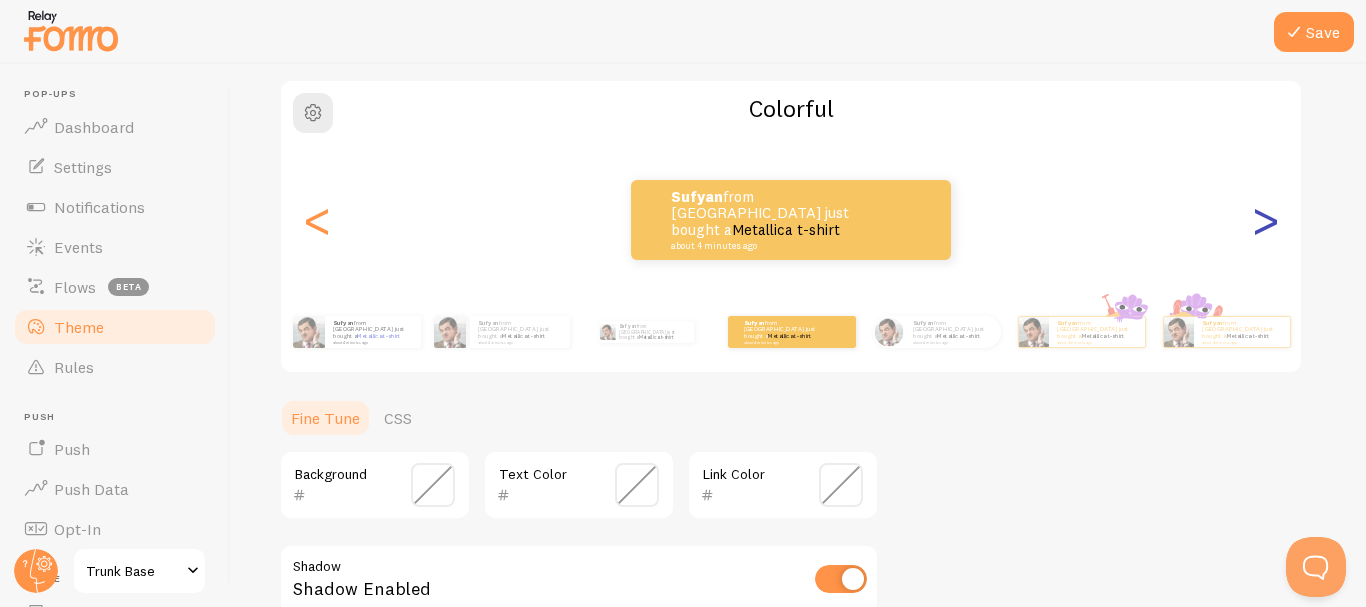 click on ">" at bounding box center (1265, 220) 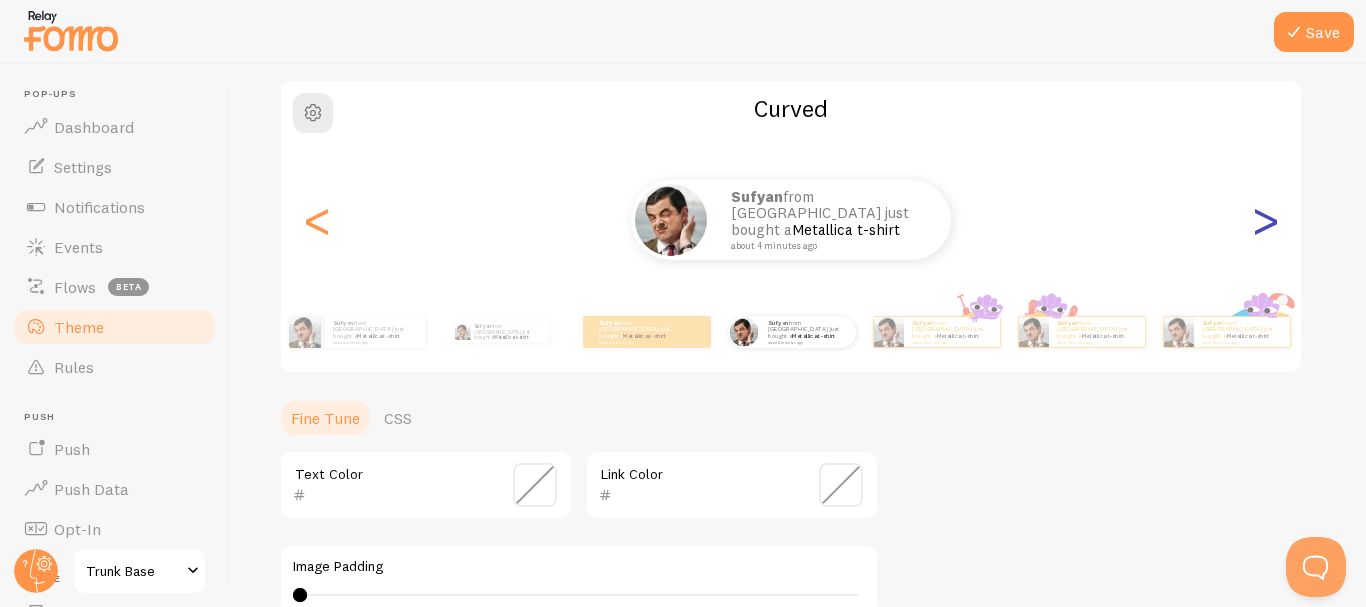 click on ">" at bounding box center (1265, 220) 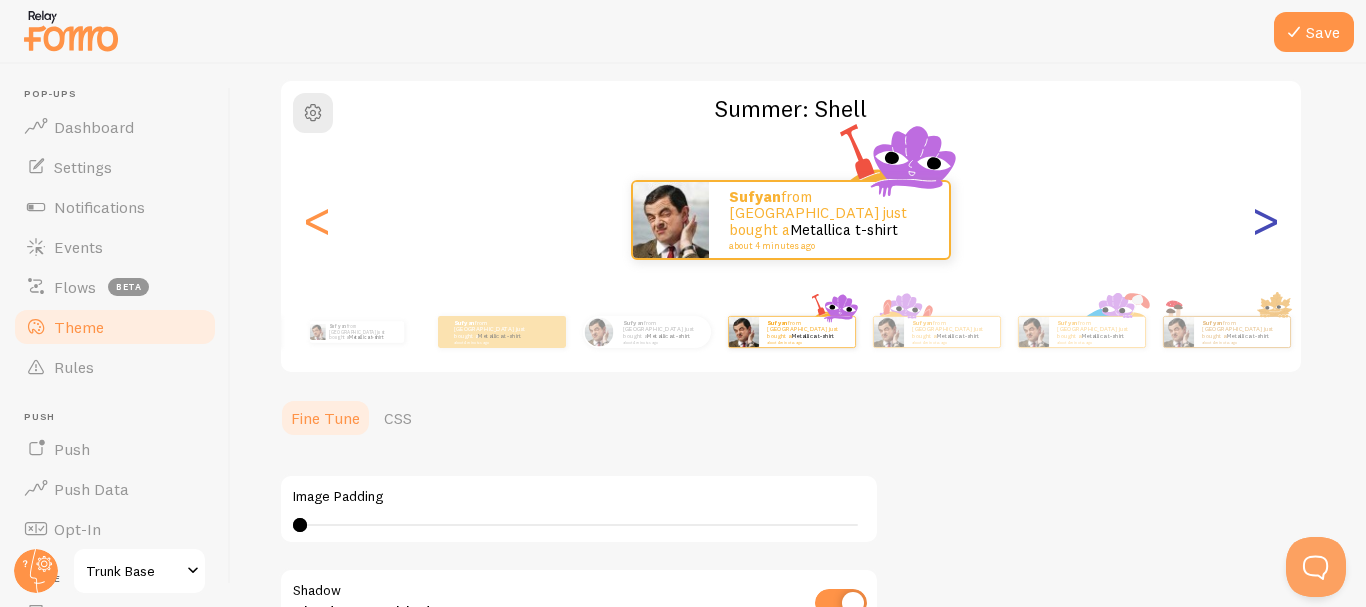 click on ">" at bounding box center [1265, 220] 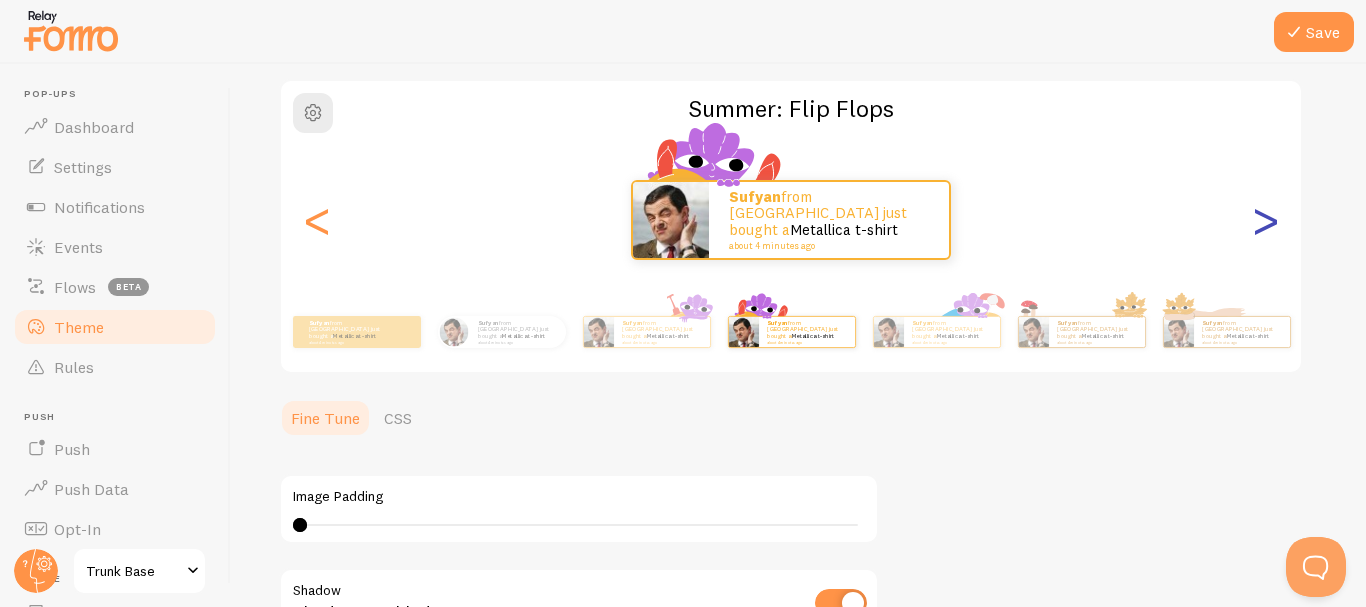 click on ">" at bounding box center [1265, 220] 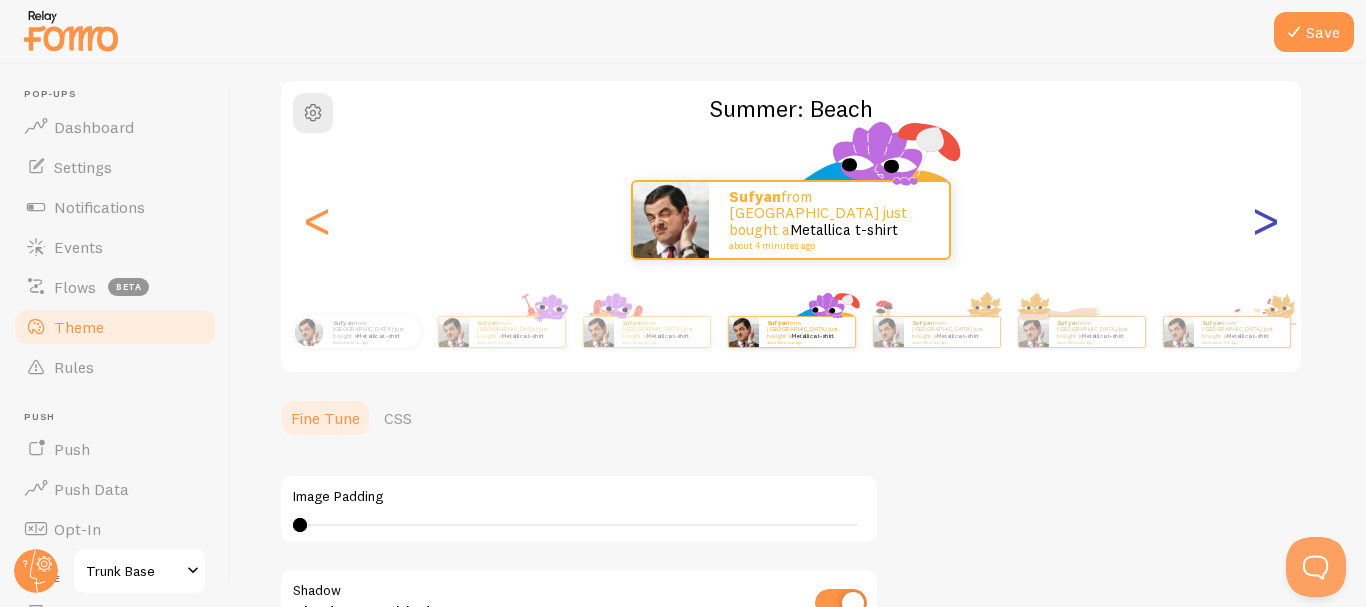 click on ">" at bounding box center [1265, 220] 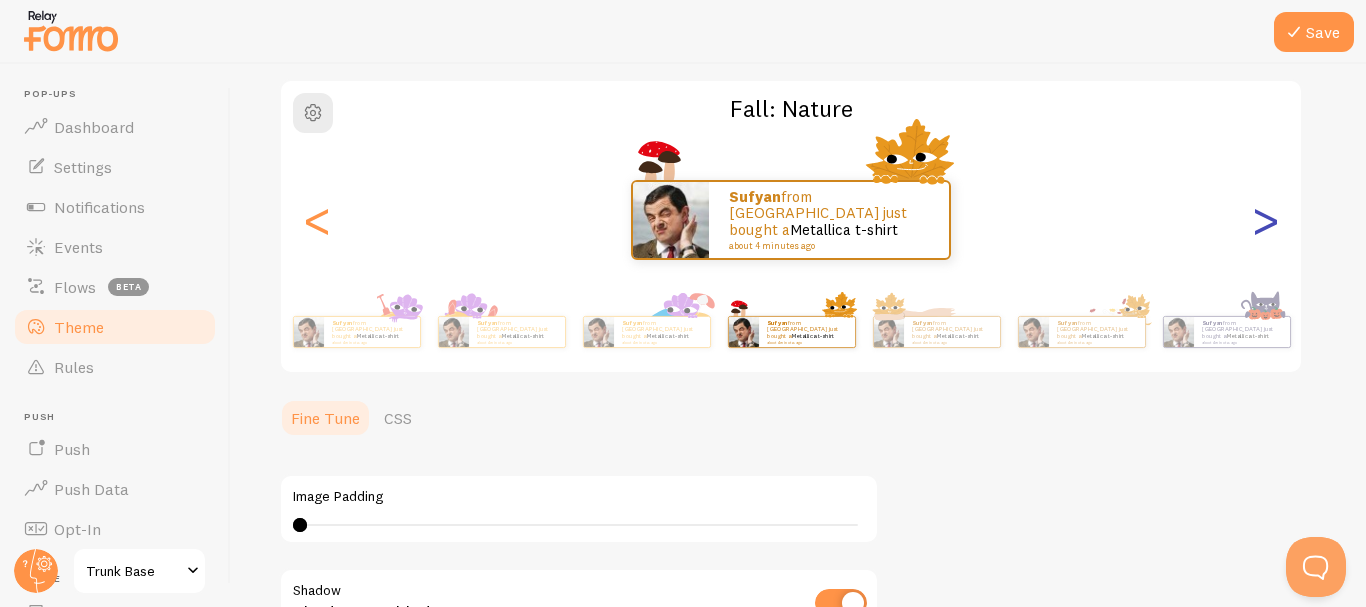 click on ">" at bounding box center [1265, 220] 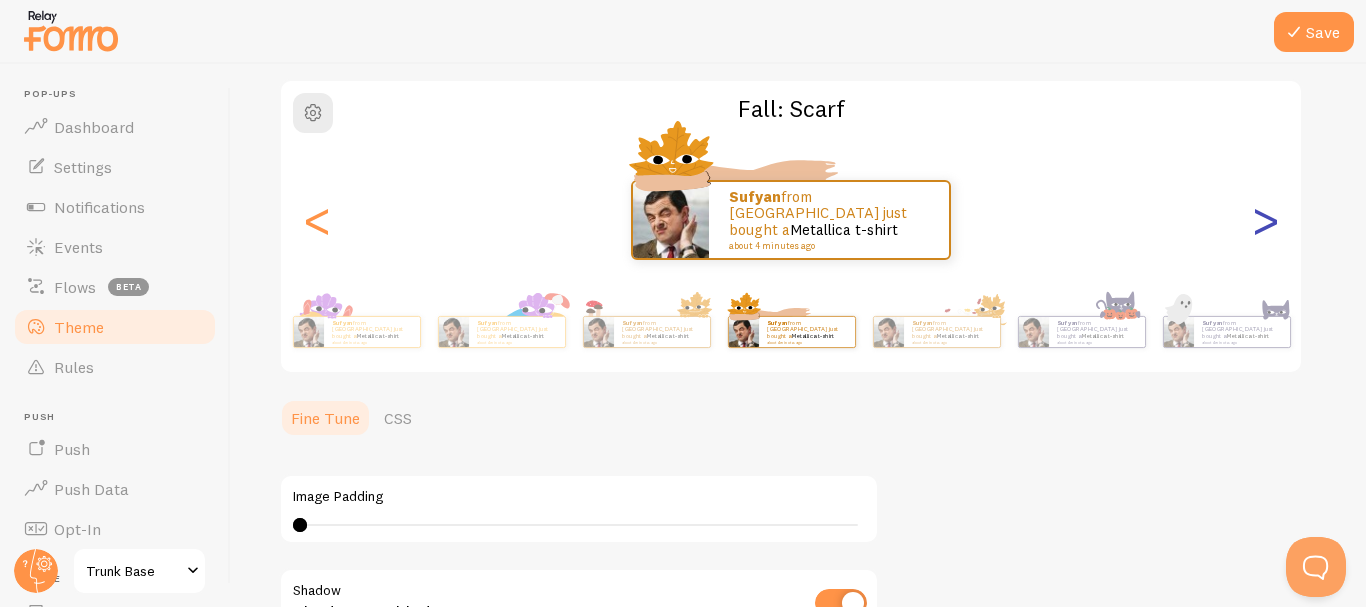 click on ">" at bounding box center (1265, 220) 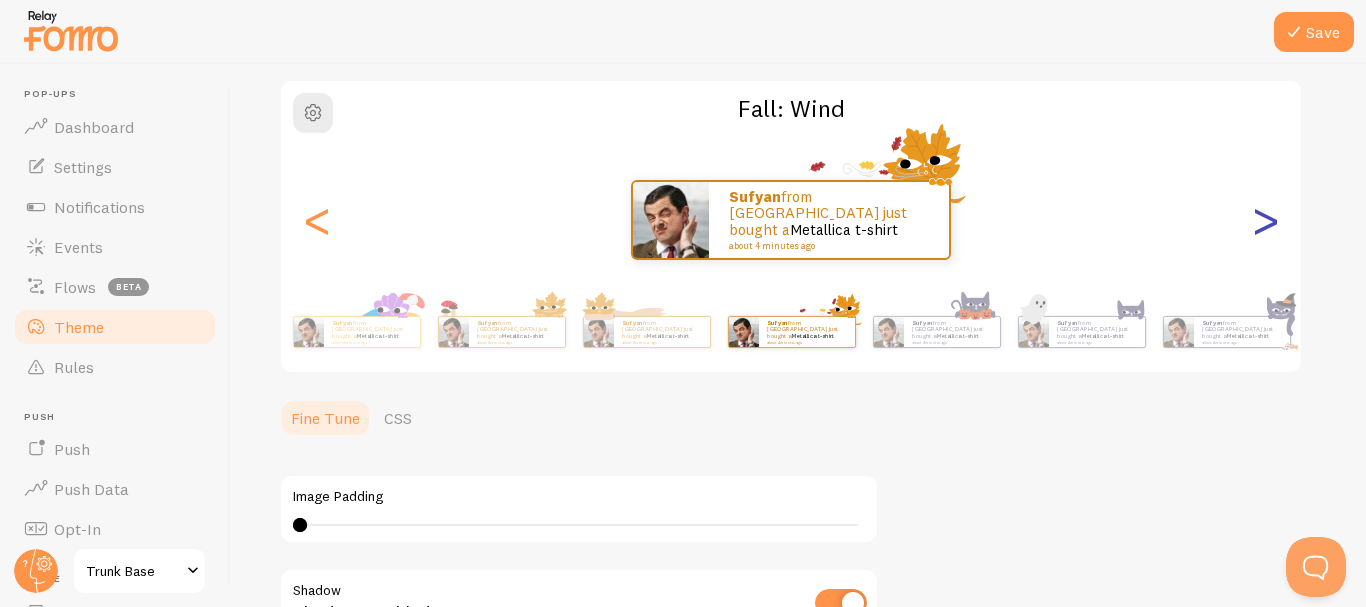 click on ">" at bounding box center (1265, 220) 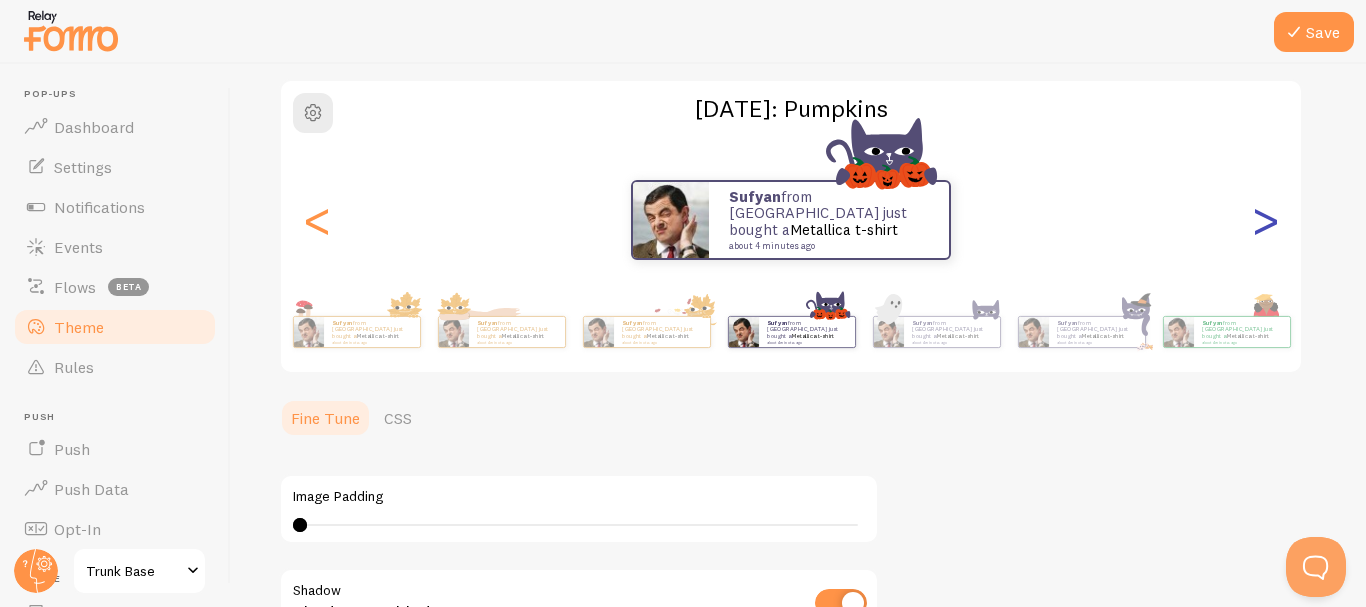 click on ">" at bounding box center (1265, 220) 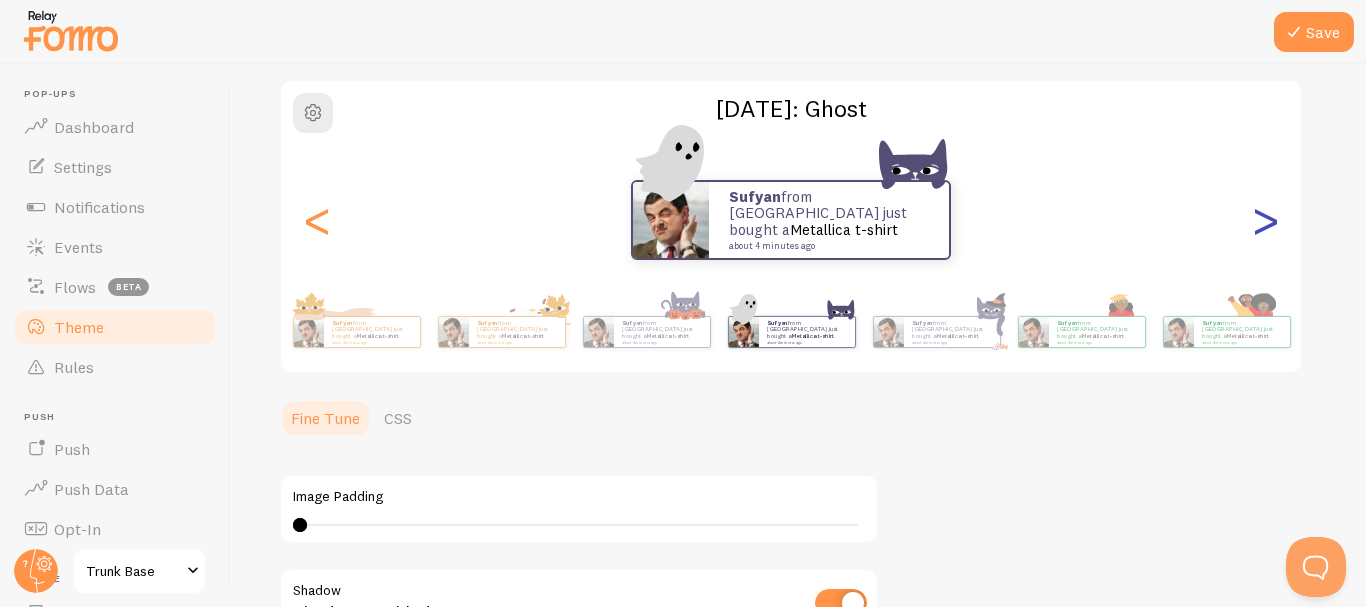 click on ">" at bounding box center (1265, 220) 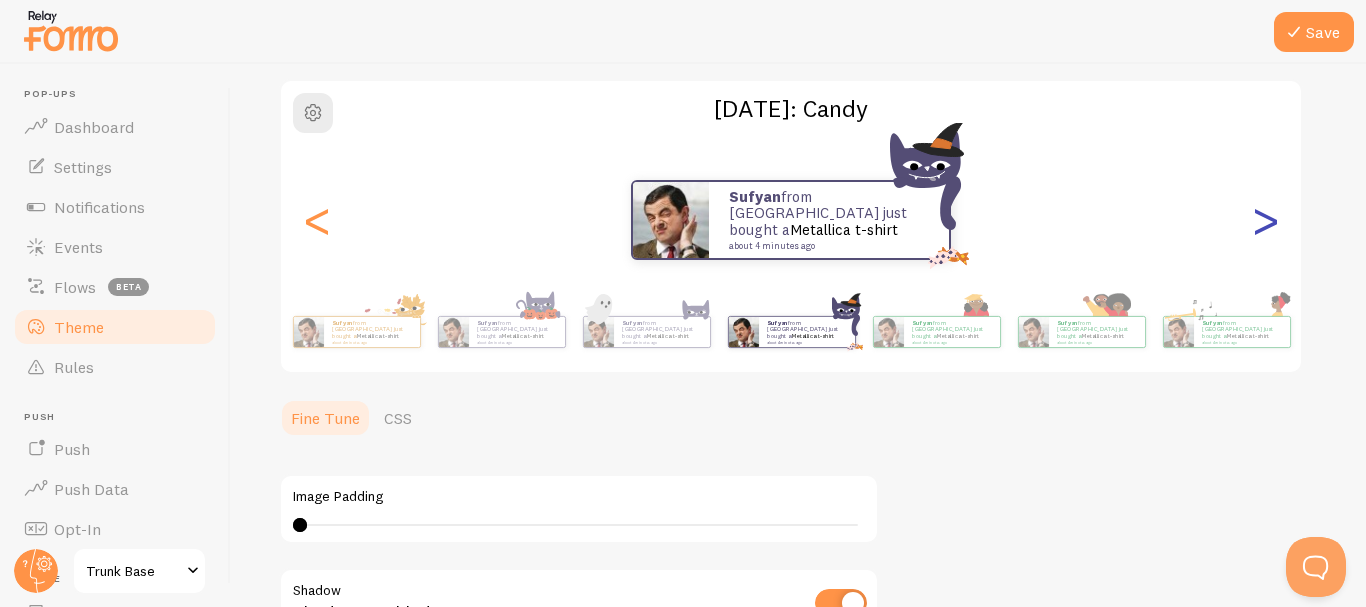 click on ">" at bounding box center [1265, 220] 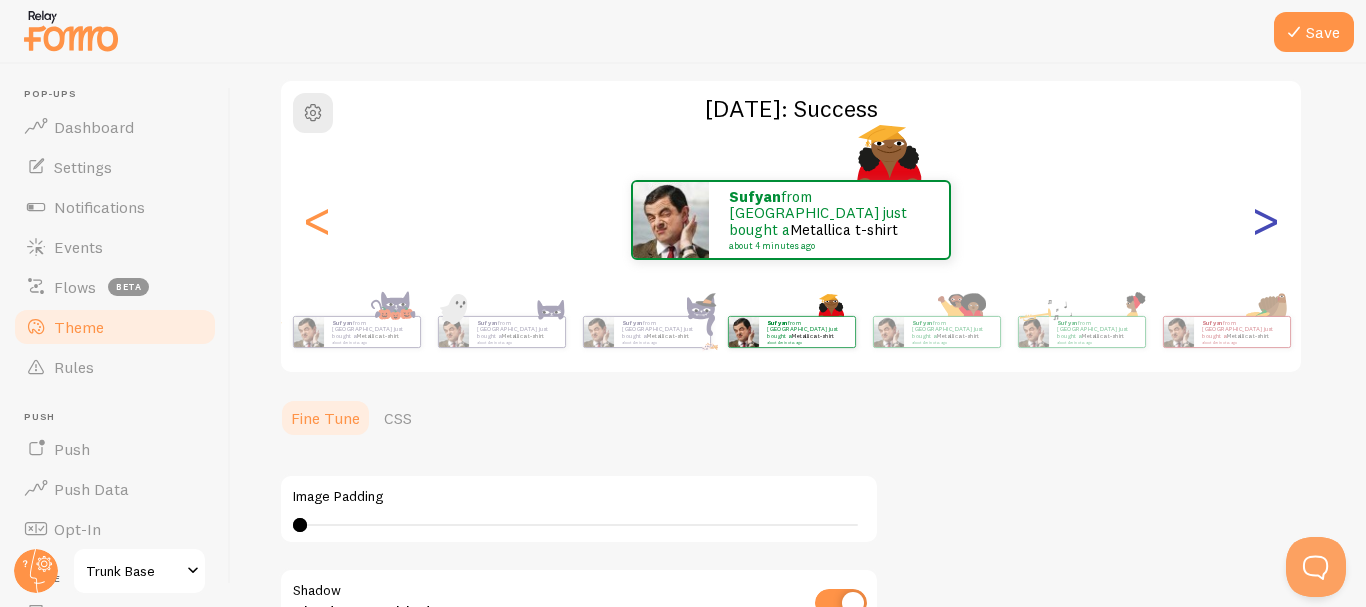 click on ">" at bounding box center [1265, 220] 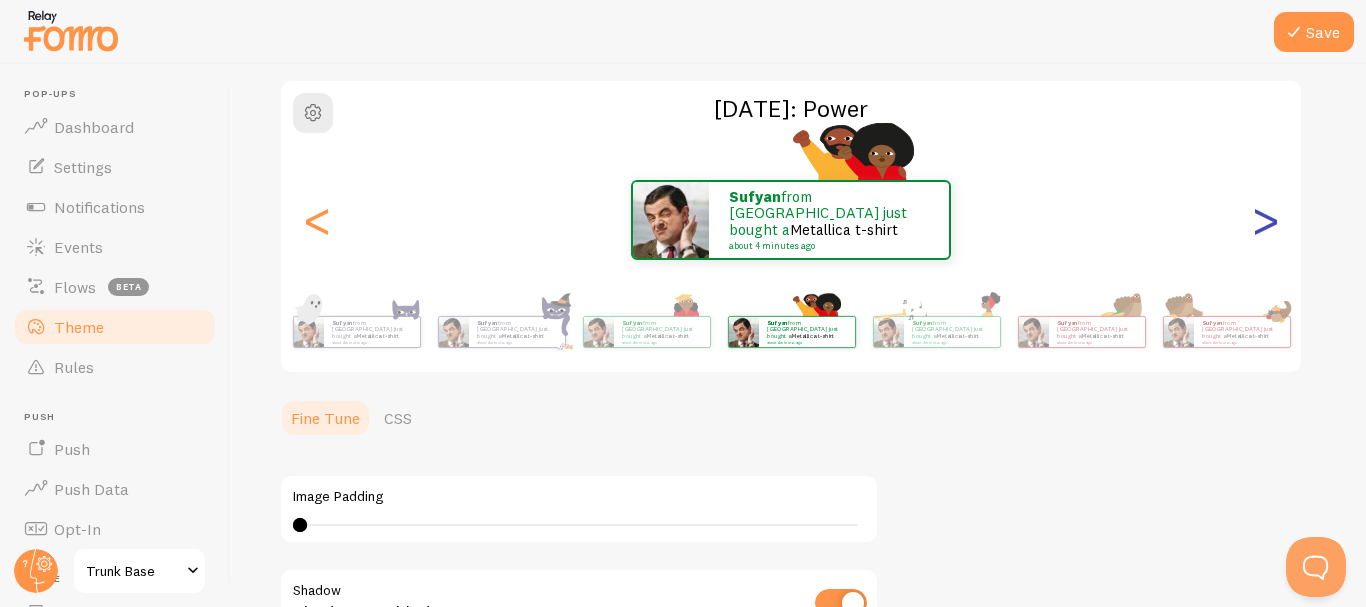 click on ">" at bounding box center [1265, 220] 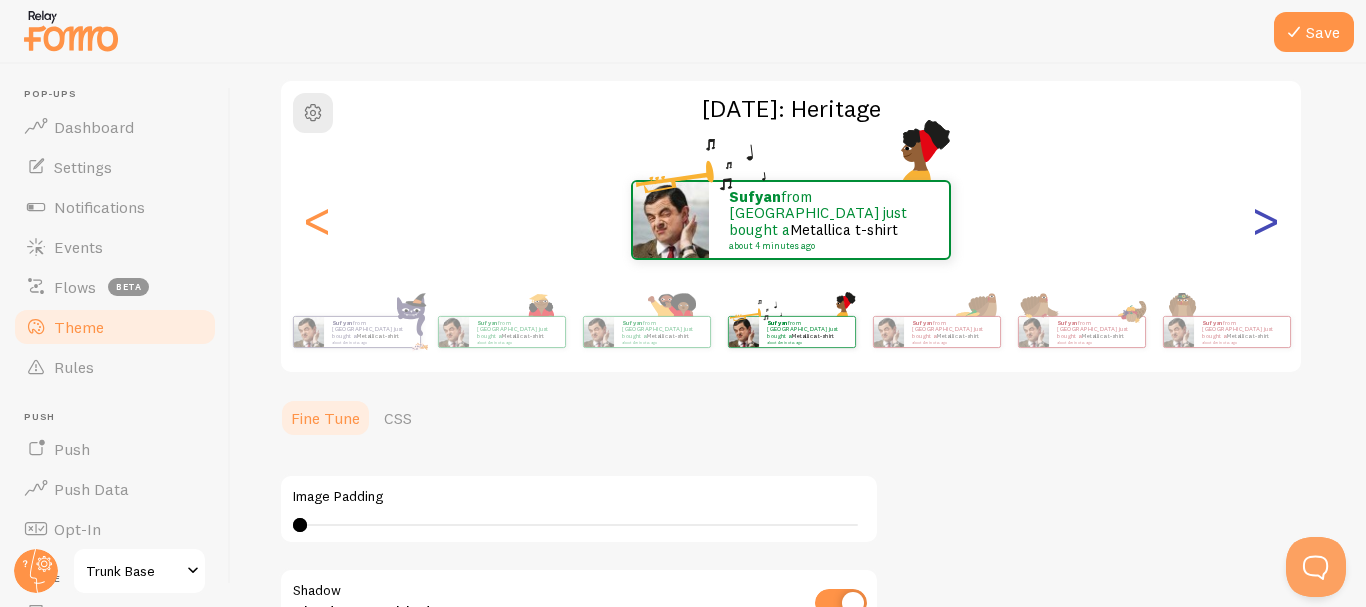 click on ">" at bounding box center [1265, 220] 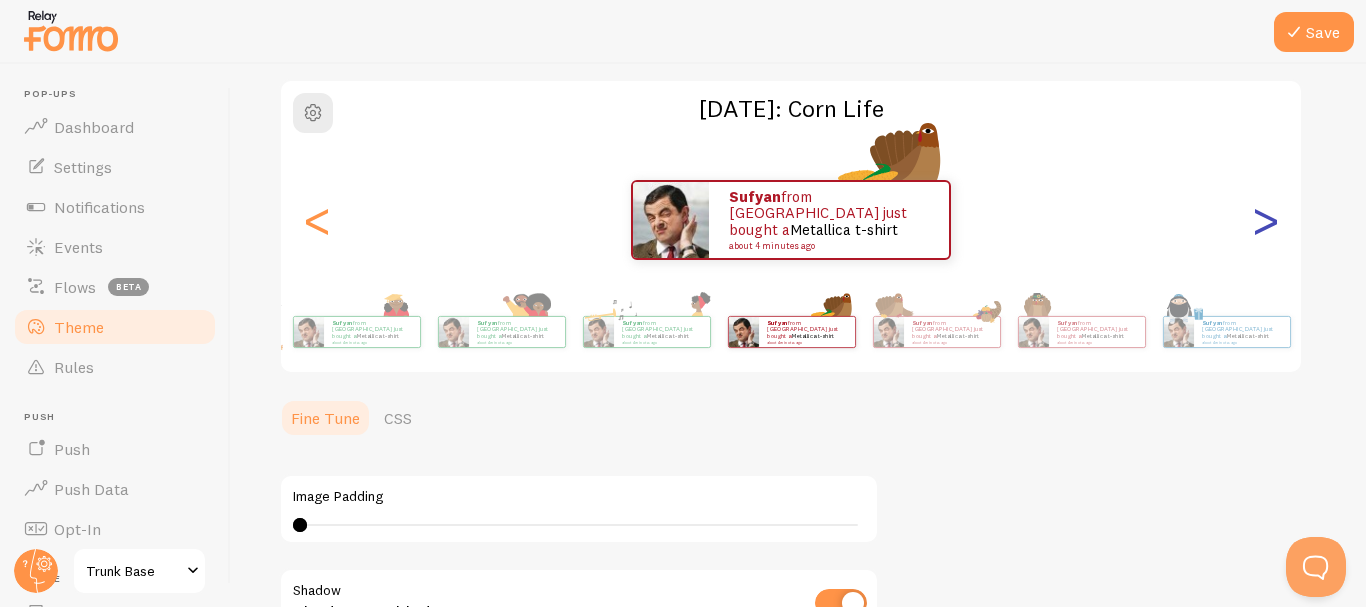 click on ">" at bounding box center [1265, 220] 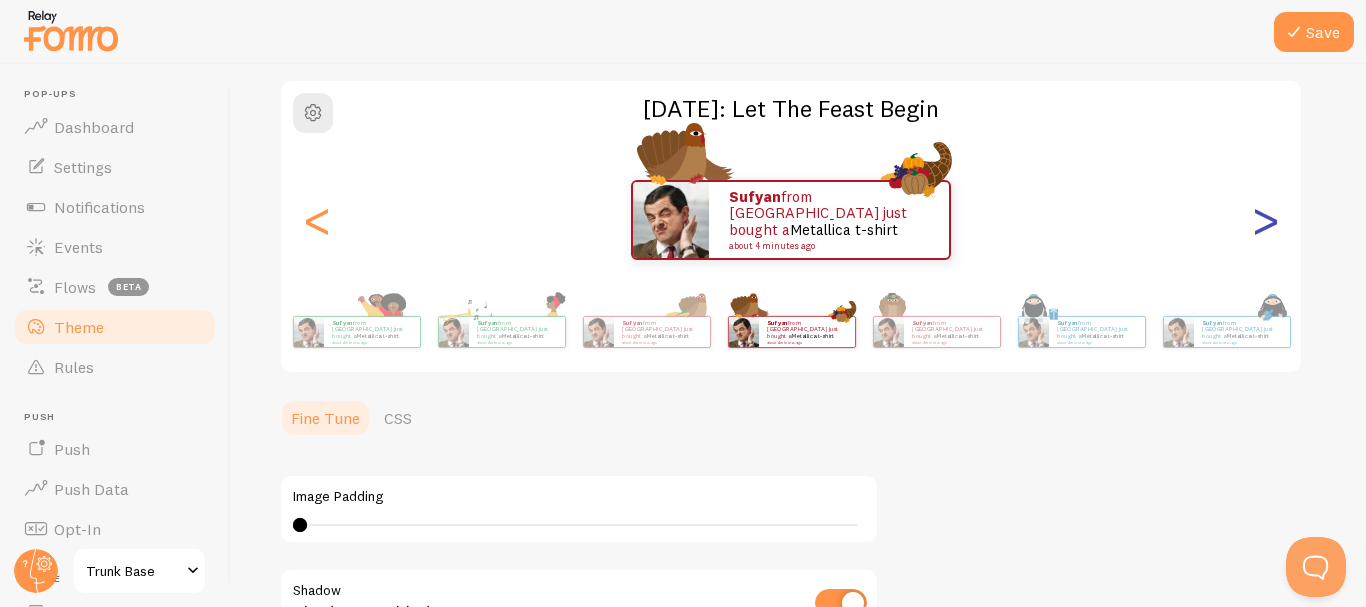 click on ">" at bounding box center [1265, 220] 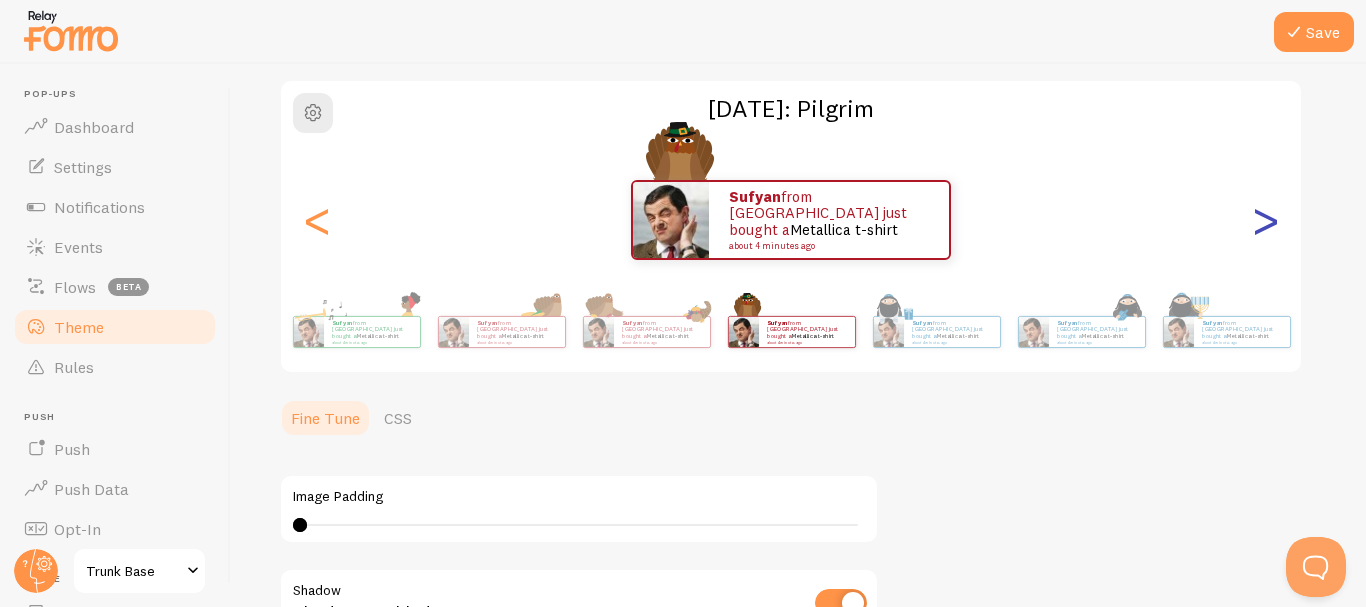 click on ">" at bounding box center (1265, 220) 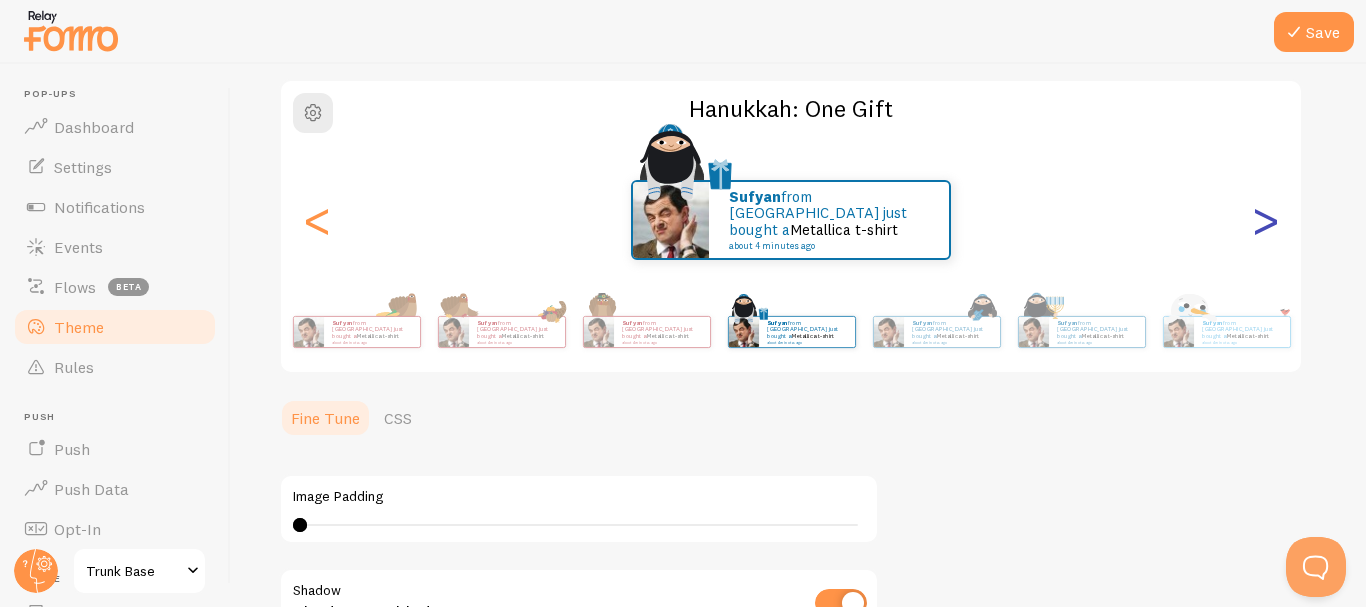 click on ">" at bounding box center (1265, 220) 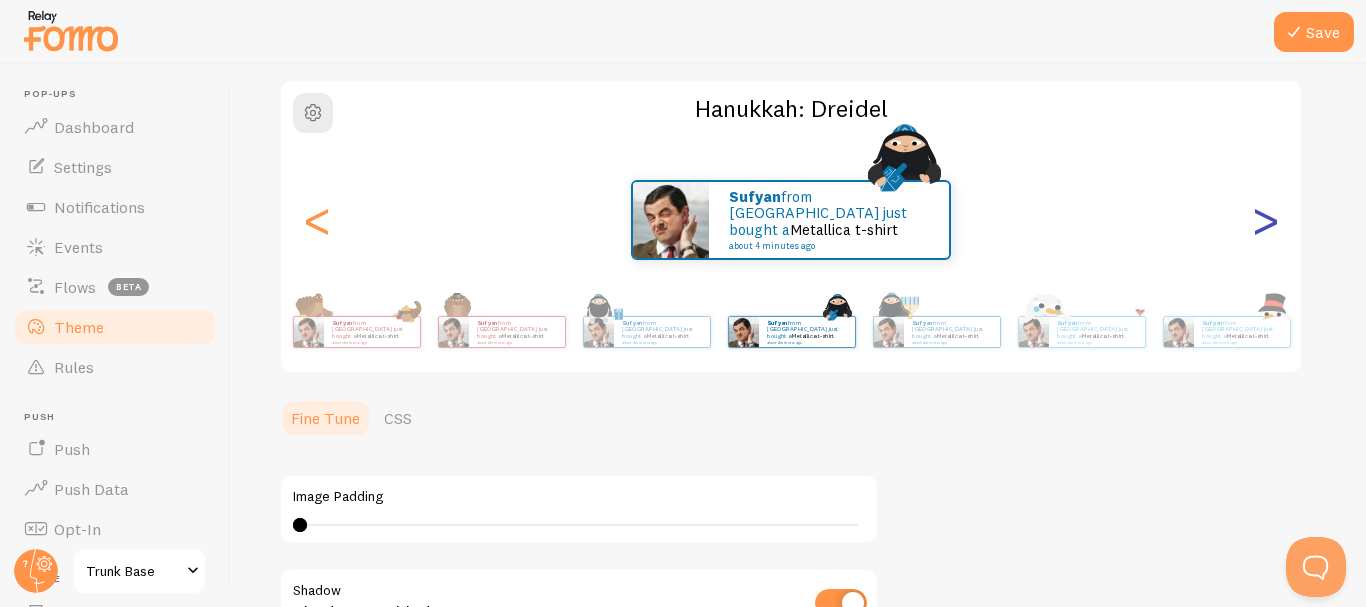 click on ">" at bounding box center (1265, 220) 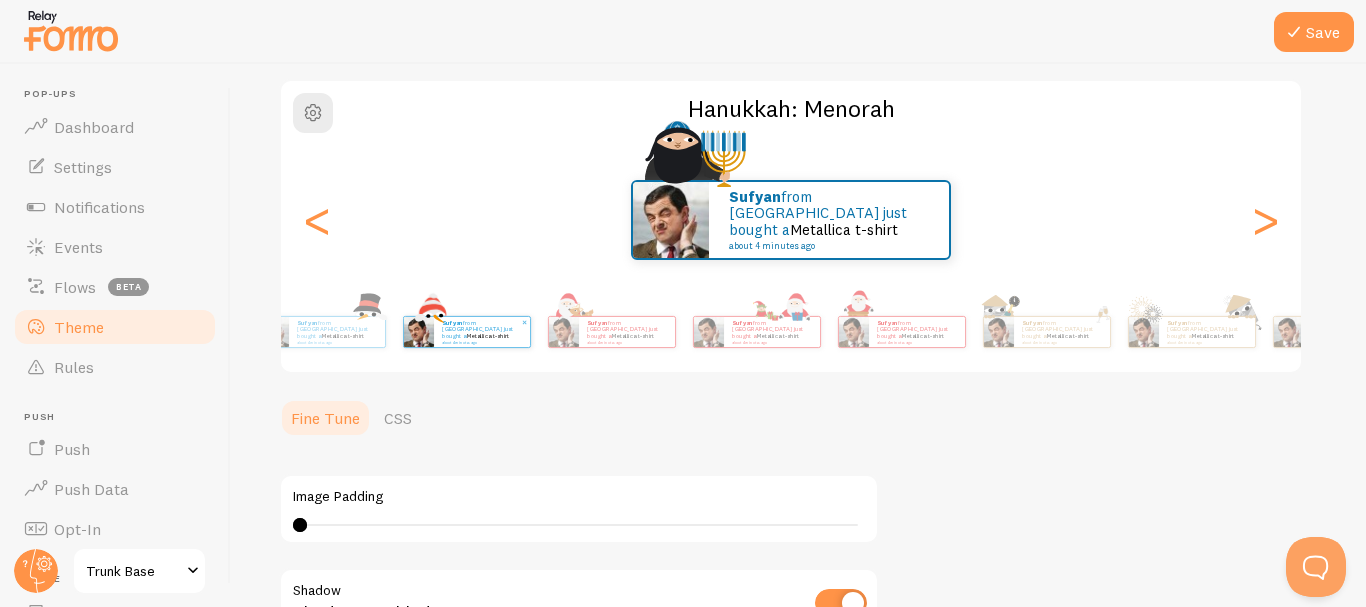 click on "Sufyan  from Pakistan just bought a  Metallica t-shirt   about 4 minutes ago" at bounding box center (466, 332) 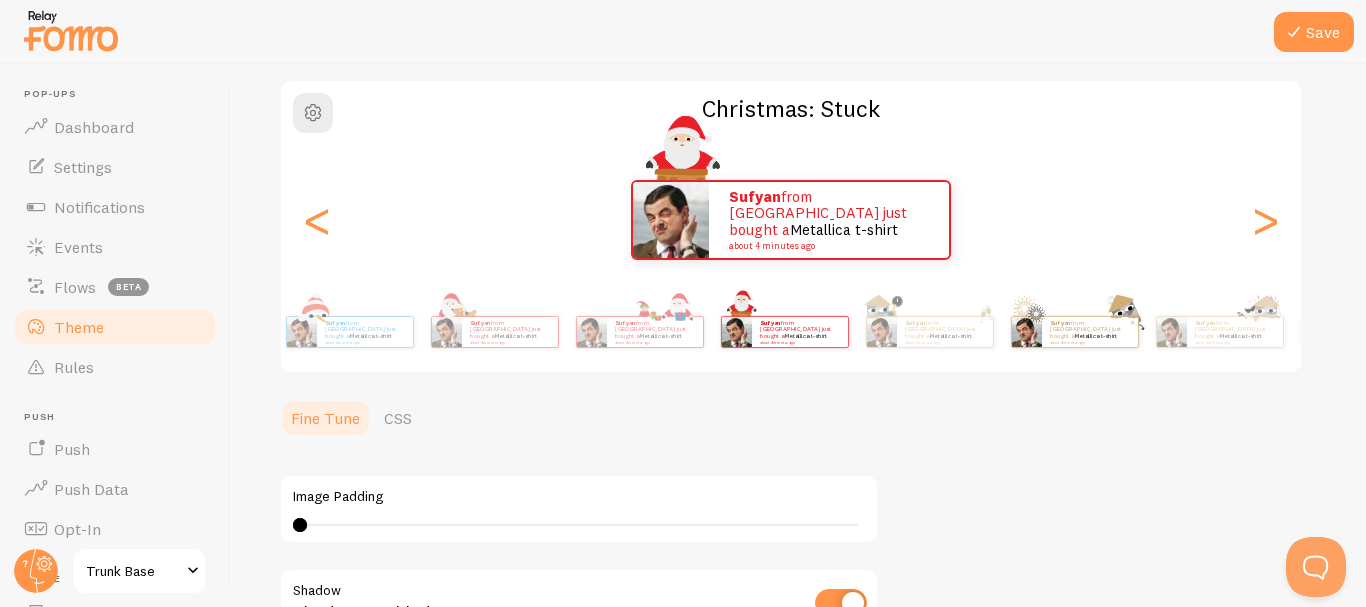 click on "Sufyan  from Pakistan just bought a  Metallica t-shirt   about 4 minutes ago" at bounding box center [1090, 332] 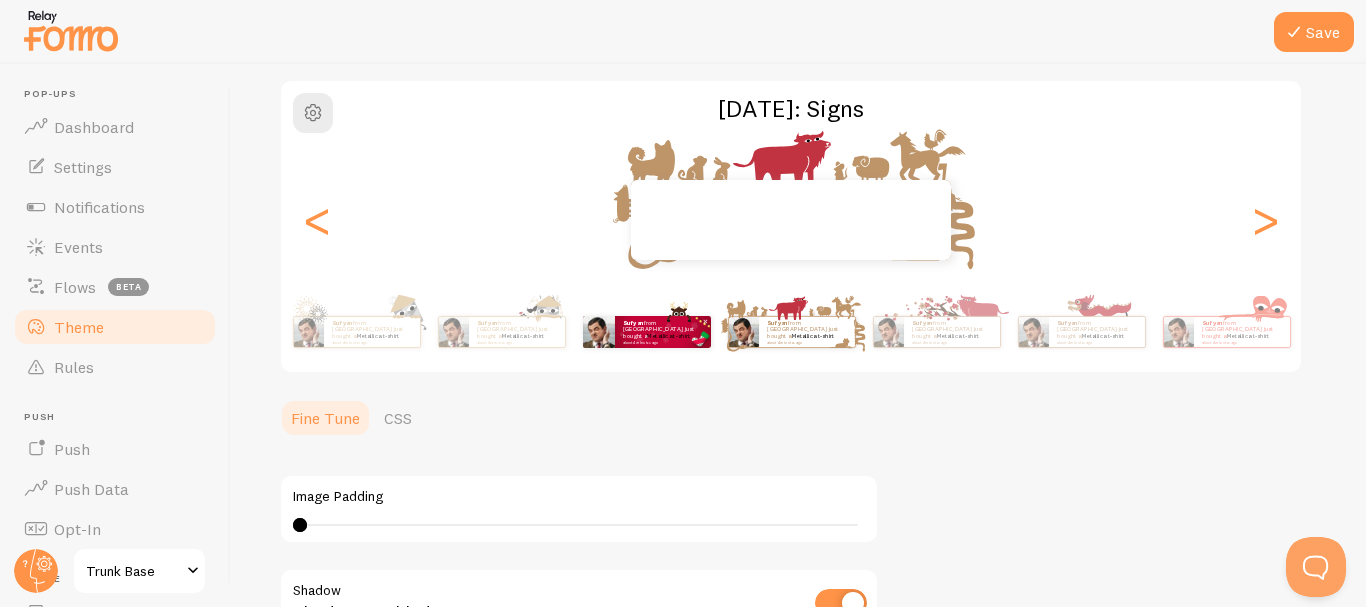 click on "Sufyan  from Pakistan just bought a  Metallica t-shirt   about 4 minutes ago" at bounding box center [663, 332] 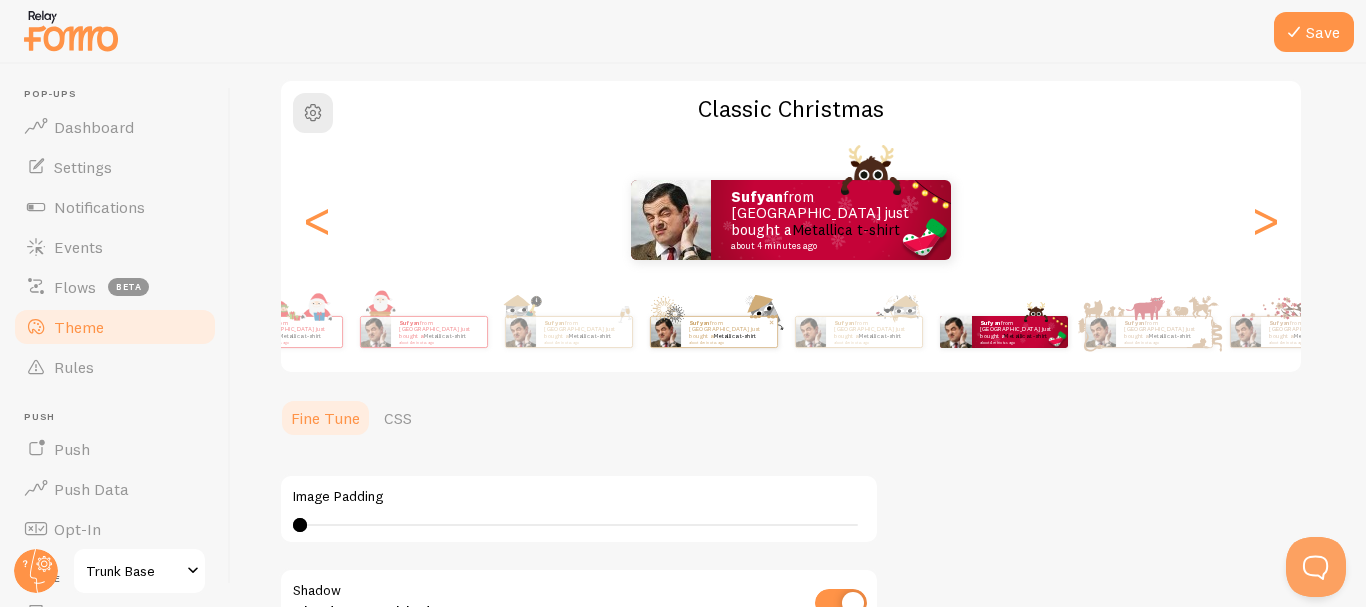 click on "Sufyan  from Pakistan just bought a  Metallica t-shirt   about 4 minutes ago" at bounding box center (729, 332) 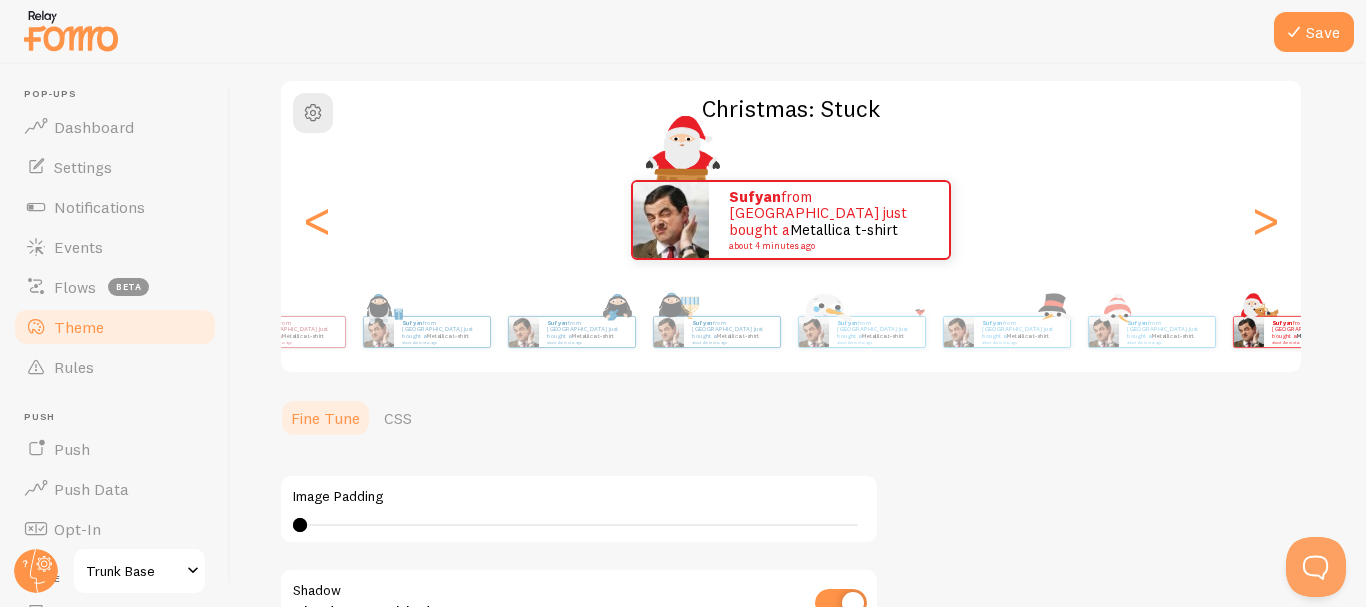 click on "Save
Theme
Choose a theme for your notifications
Christmas: Stuck
Sufyan  from Pakistan just bought a  Metallica t-shirt   about 4 minutes ago Sufyan  from Pakistan just bought a  Metallica t-shirt   about 4 minutes ago Sufyan  from Pakistan just bought a  Metallica t-shirt   about 4 minutes ago Sufyan  from Pakistan just bought a  Metallica t-shirt   about 4 minutes ago Sufyan  from Pakistan just bought a  Metallica t-shirt   about 4 minutes ago Sufyan  from Pakistan just bought a  Metallica t-shirt   about 4 minutes ago Sufyan  from Pakistan just bought a  Metallica t-shirt   about 4 minutes ago Sufyan  from Pakistan just bought a  Metallica t-shirt   about 4 minutes ago Sufyan  from Pakistan just bought a  Metallica t-shirt   about 4 minutes ago Sufyan  from Pakistan just bought a  Metallica t-shirt   about 4 minutes ago Sufyan  from Pakistan just bought a  Metallica t-shirt   about 4 minutes ago Sufyan Metallica t-shirt   Sufyan" at bounding box center [798, 335] 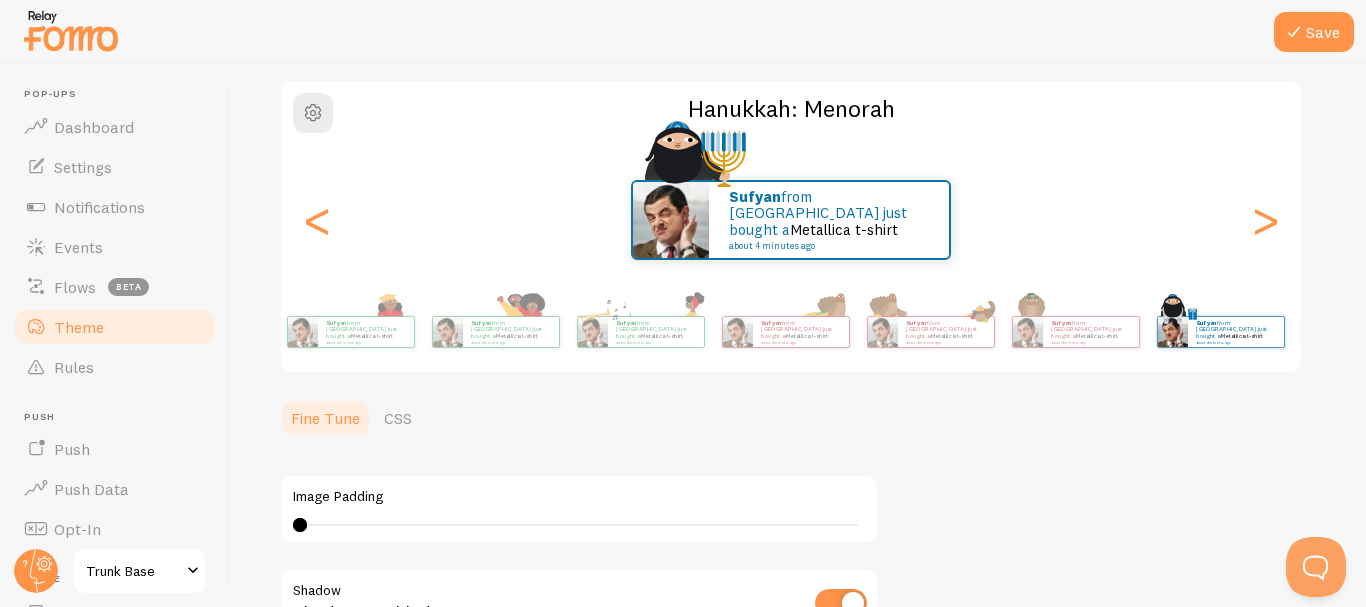 click on "Sufyan  from Pakistan just bought a  Metallica t-shirt   about 4 minutes ago" at bounding box center [1220, 332] 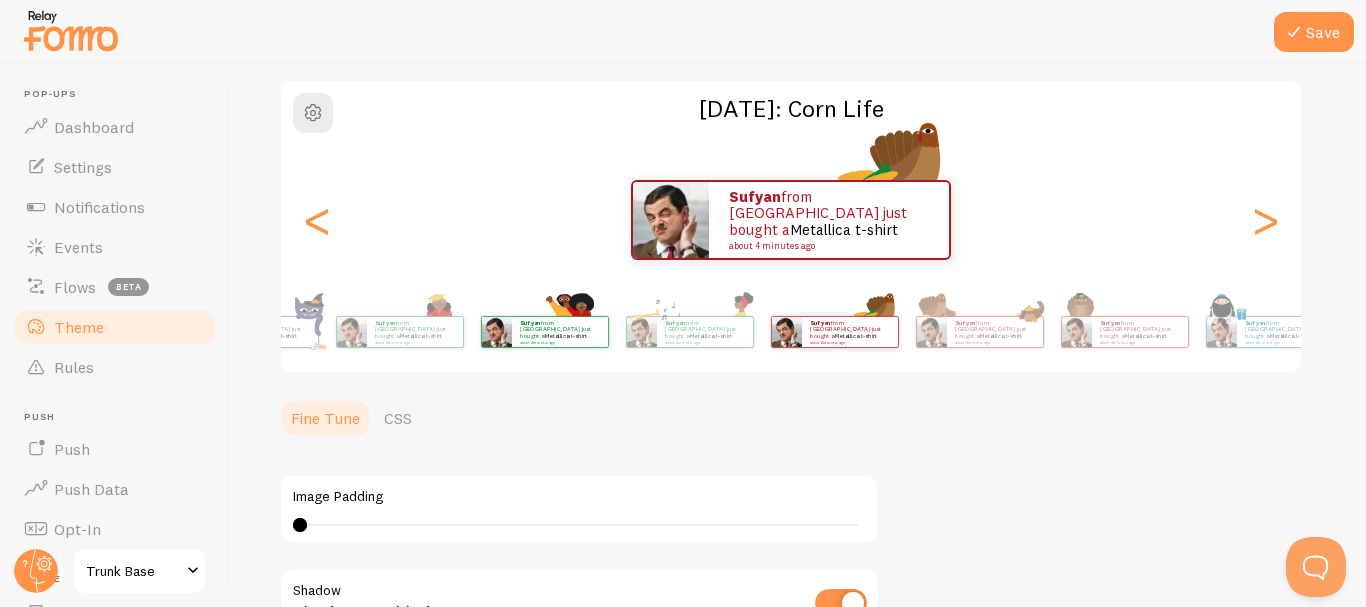 click on "Sufyan  from Pakistan just bought a  Metallica t-shirt   about 4 minutes ago" at bounding box center [544, 332] 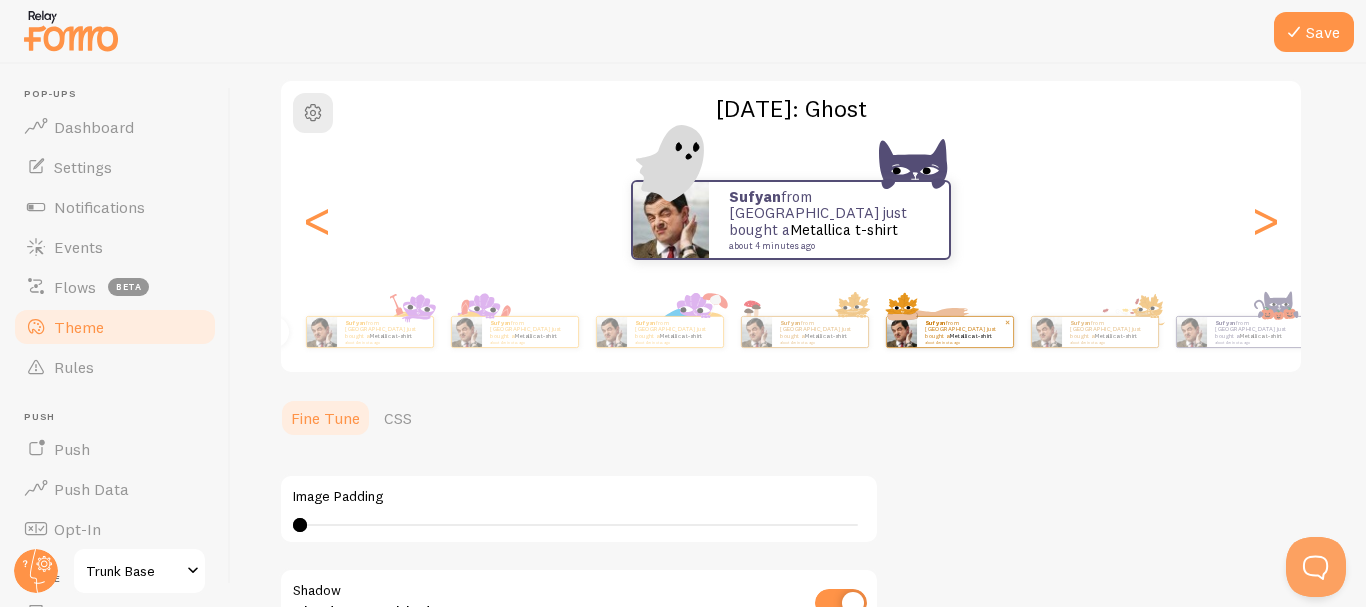 click on "Sufyan  from Pakistan just bought a  Metallica t-shirt   about 4 minutes ago" at bounding box center [965, 331] 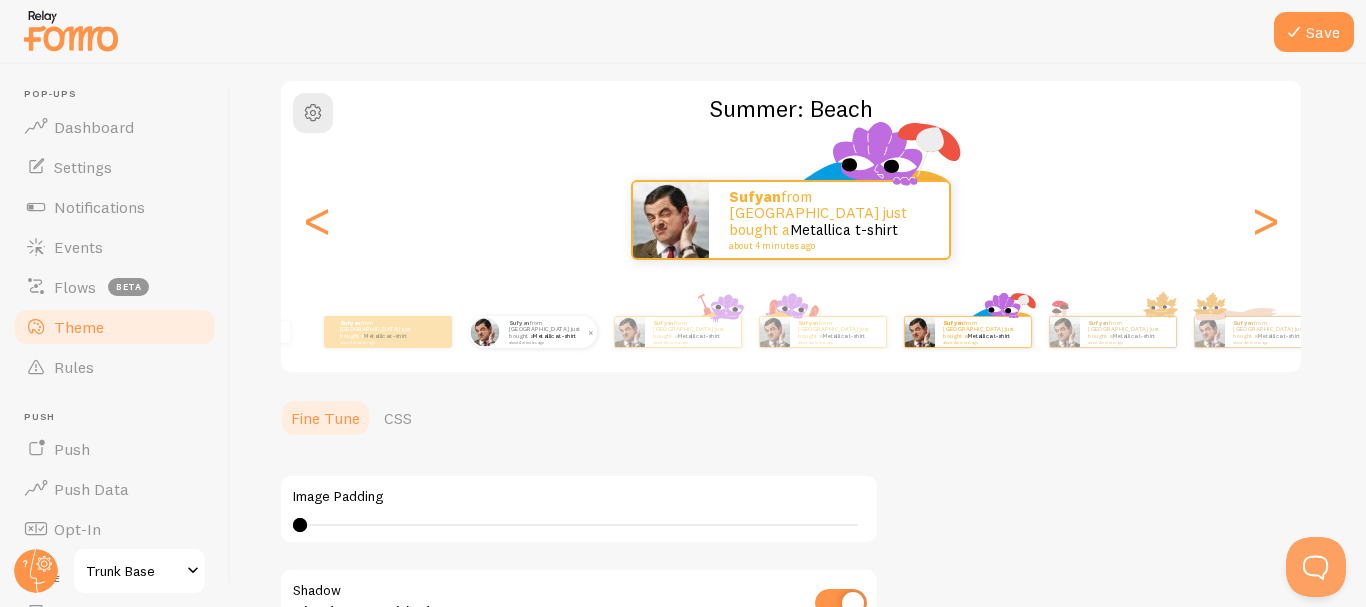 click on "Sufyan  from Pakistan just bought a  Metallica t-shirt   about 4 minutes ago" at bounding box center [549, 332] 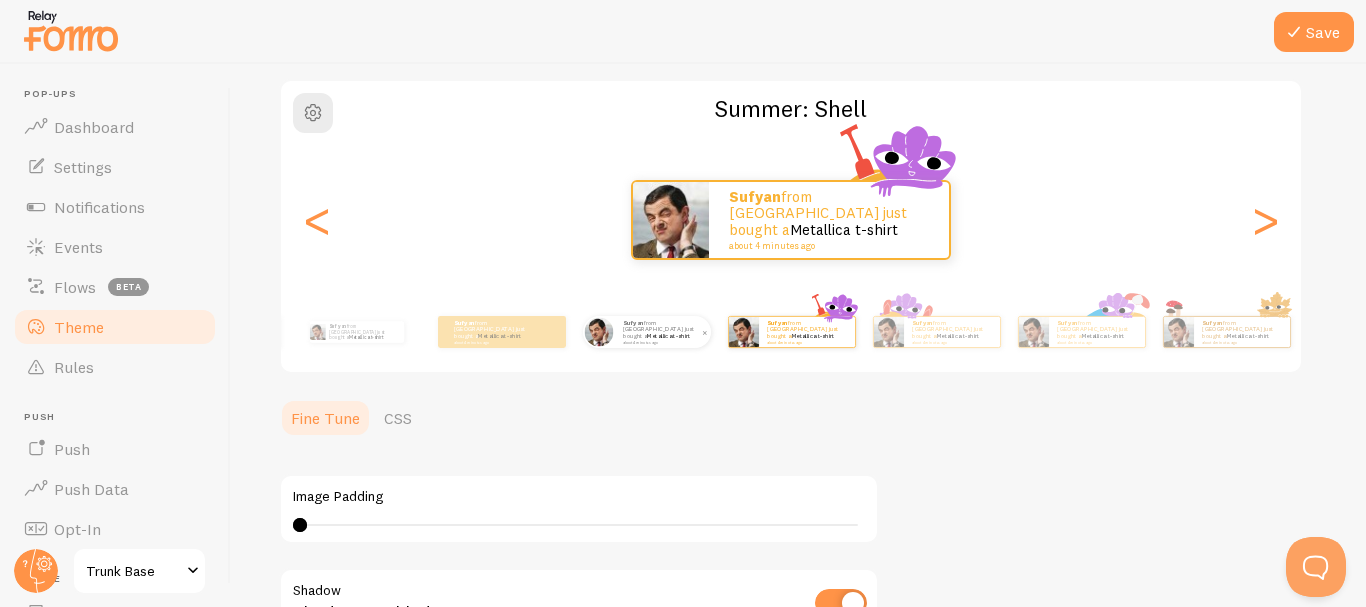 click on "Sufyan  from Pakistan just bought a  Metallica t-shirt   about 4 minutes ago" at bounding box center (663, 332) 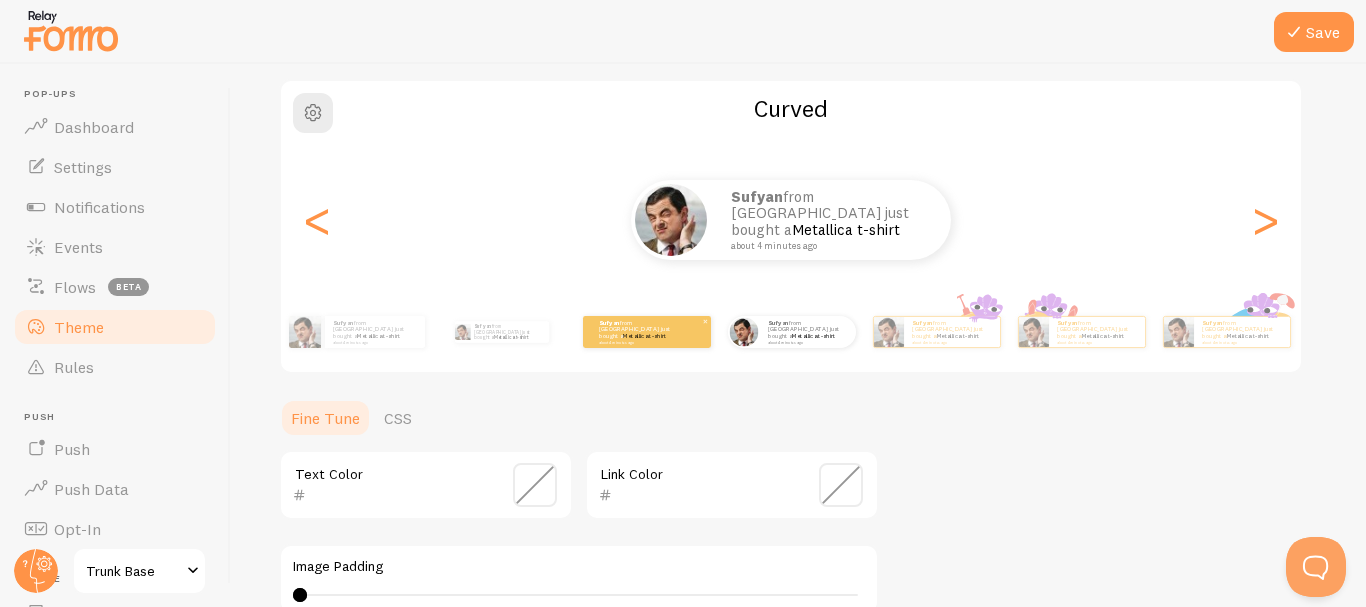 click on "Sufyan  from Pakistan just bought a  Metallica t-shirt   about 4 minutes ago" at bounding box center (647, 332) 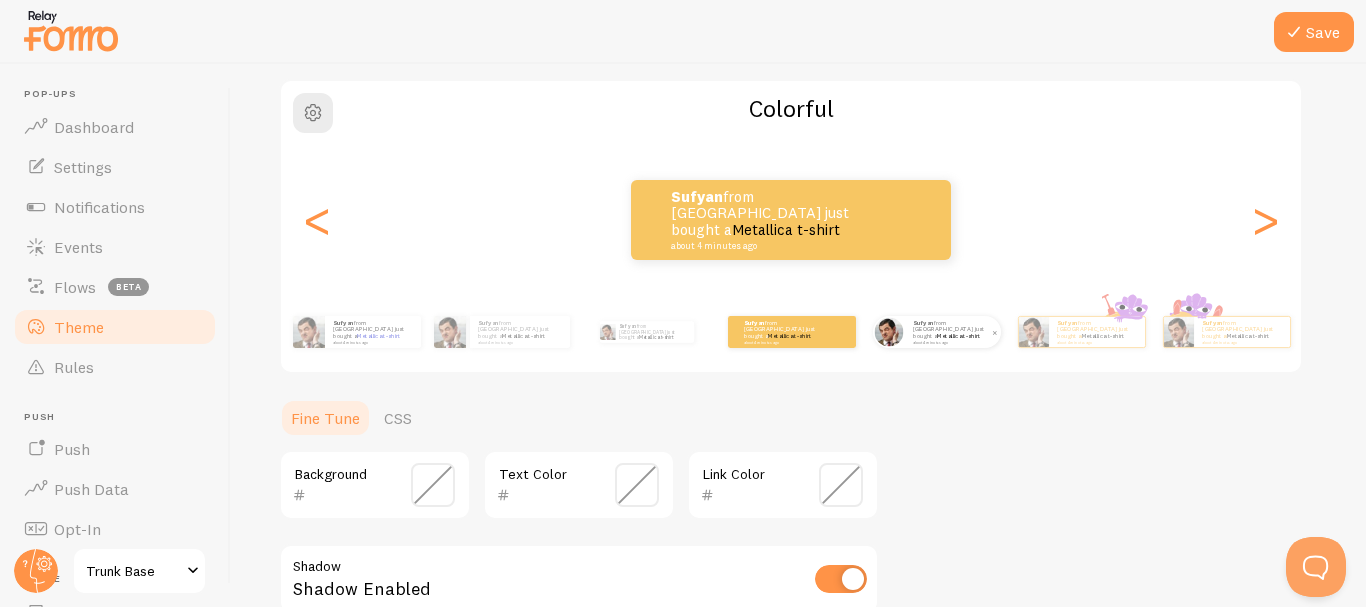 click on "Sufyan  from Pakistan just bought a  Metallica t-shirt   about 4 minutes ago" at bounding box center (953, 332) 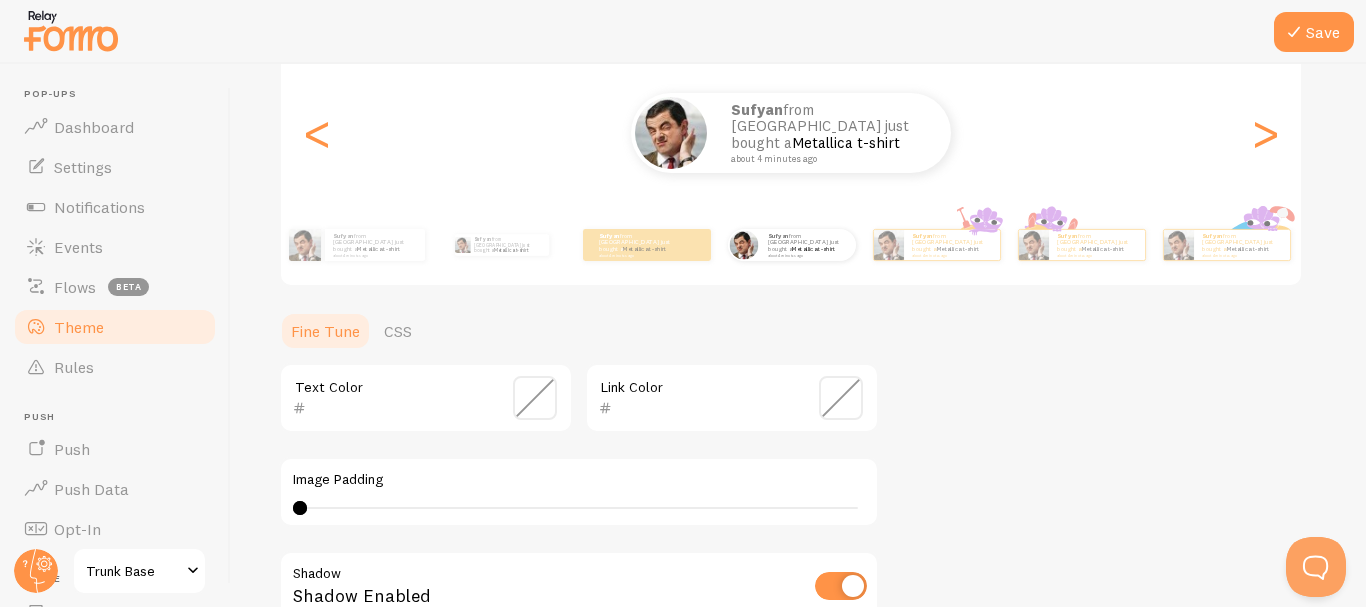 scroll, scrollTop: 251, scrollLeft: 0, axis: vertical 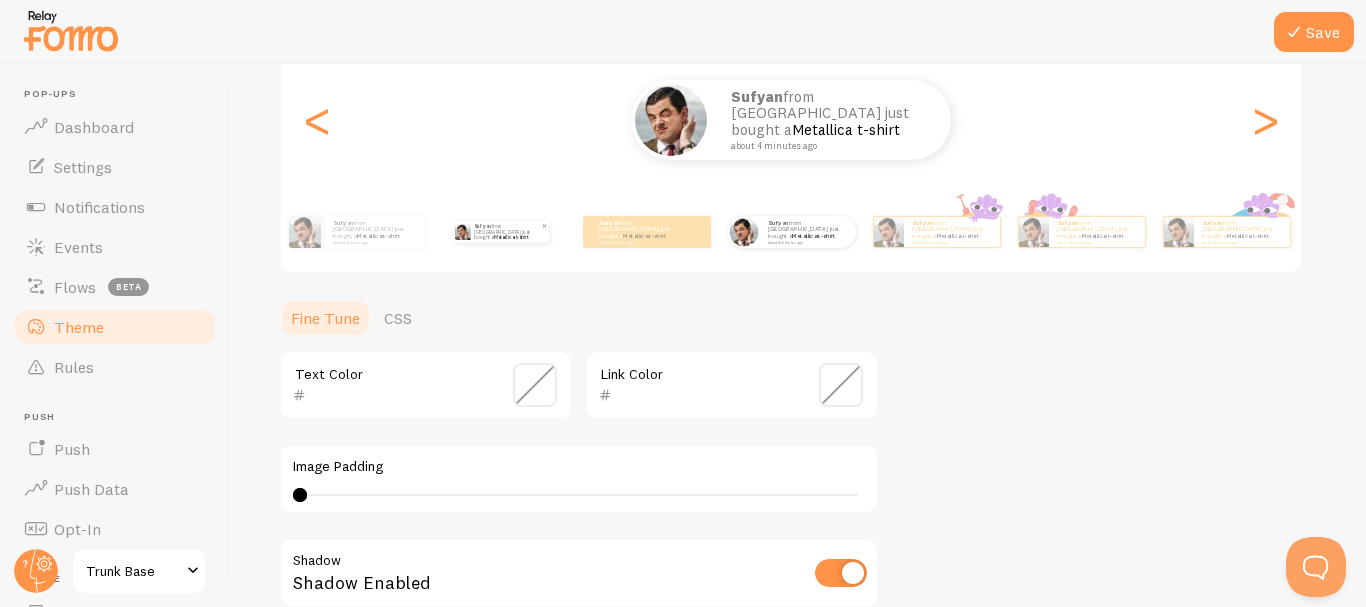 click on "Sufyan  from Pakistan just bought a  Metallica t-shirt   about 4 minutes ago" at bounding box center [507, 232] 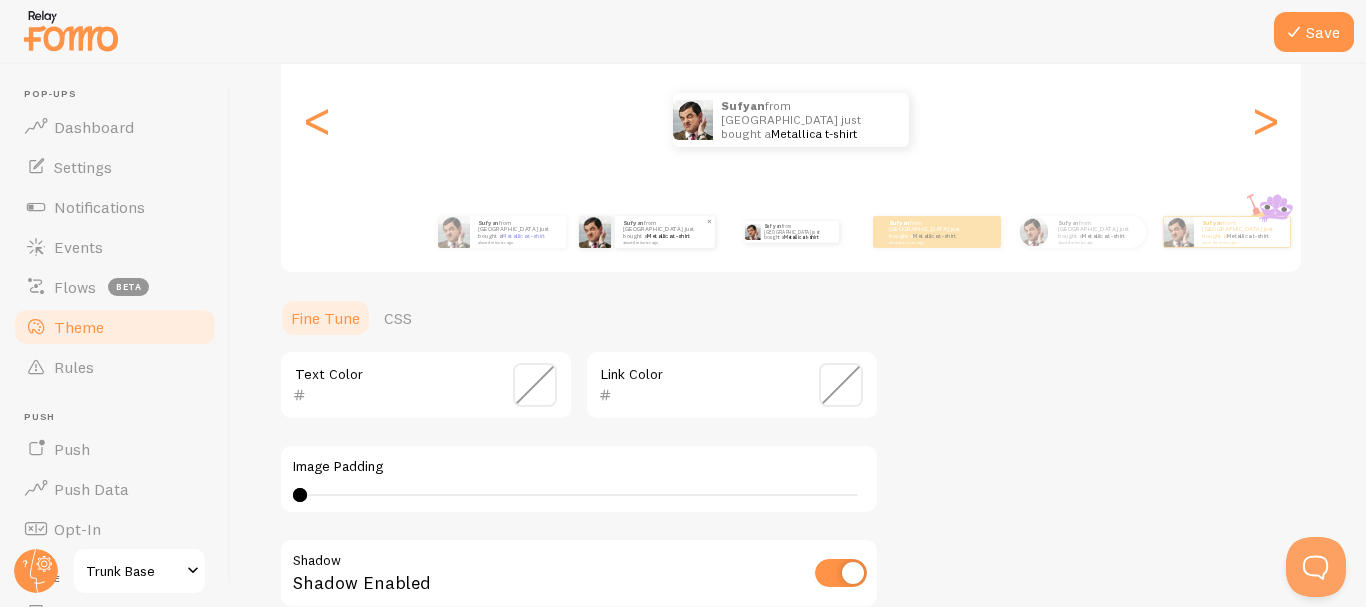 click on "about 4 minutes ago" at bounding box center [664, 242] 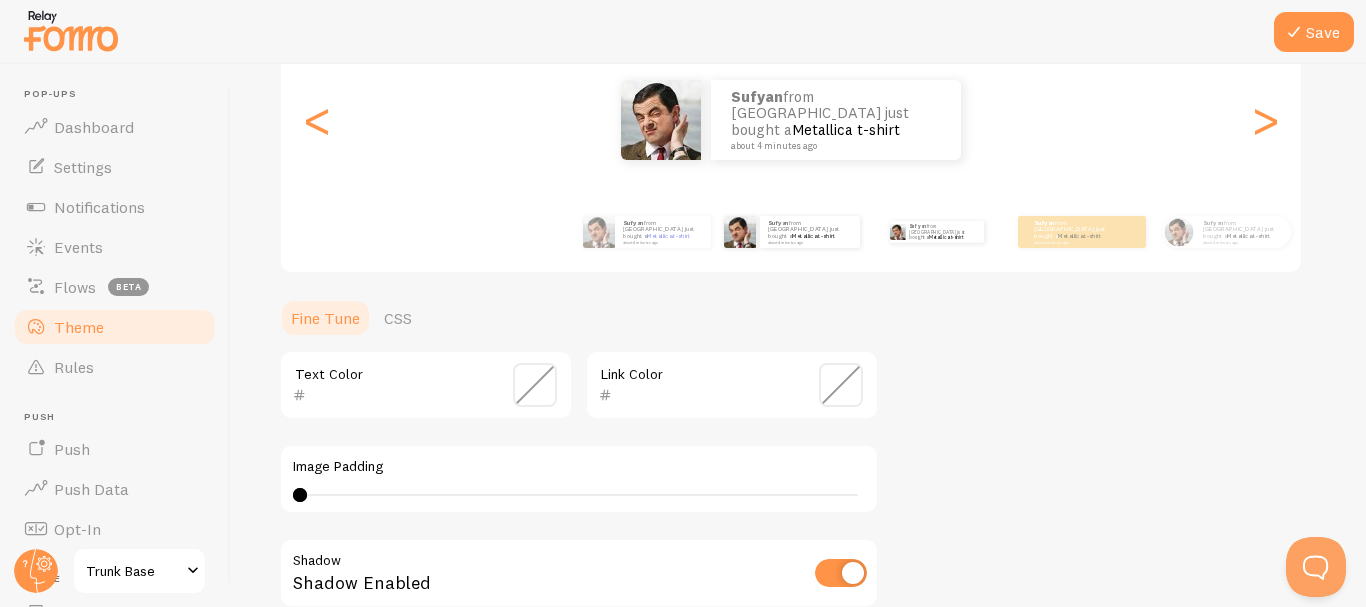 type on "0" 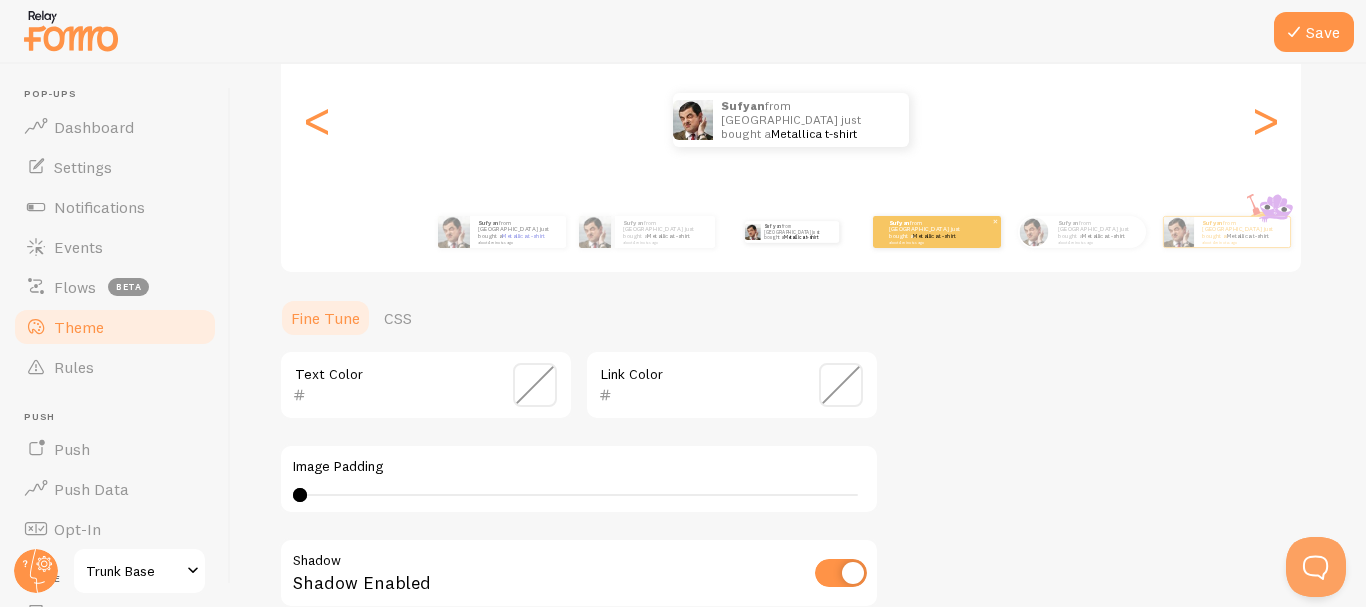 click on "Sufyan  from Pakistan just bought a  Metallica t-shirt   about 4 minutes ago" at bounding box center (937, 232) 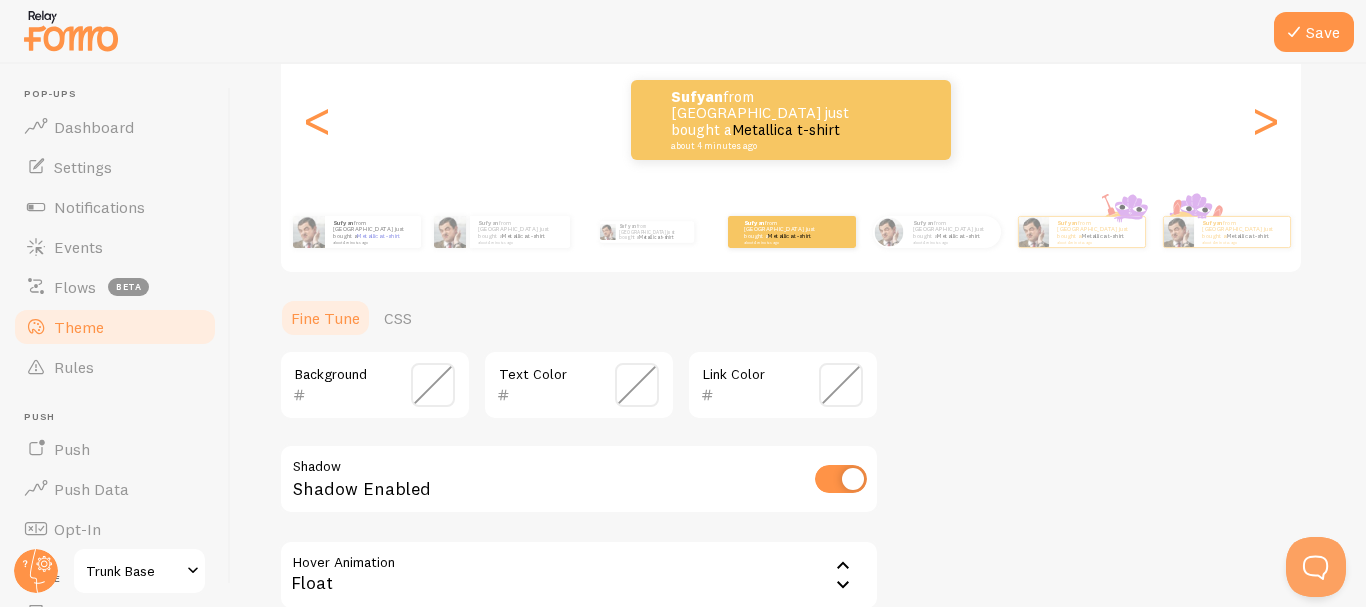 click at bounding box center (841, 479) 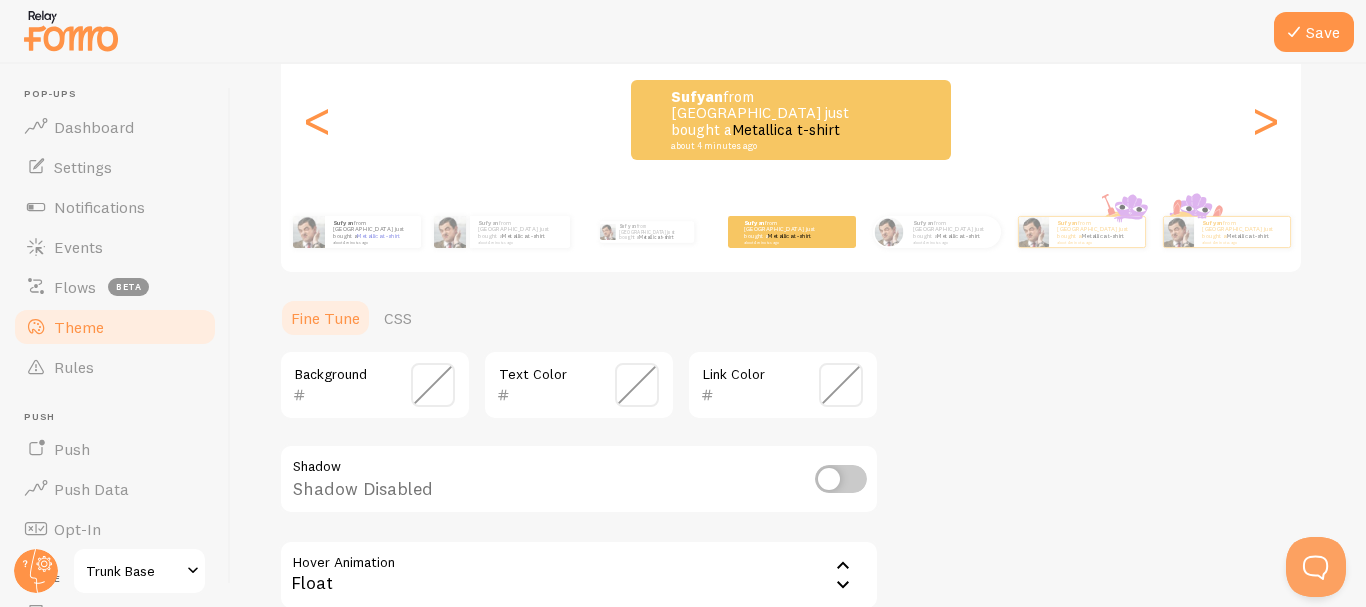 click at bounding box center (841, 479) 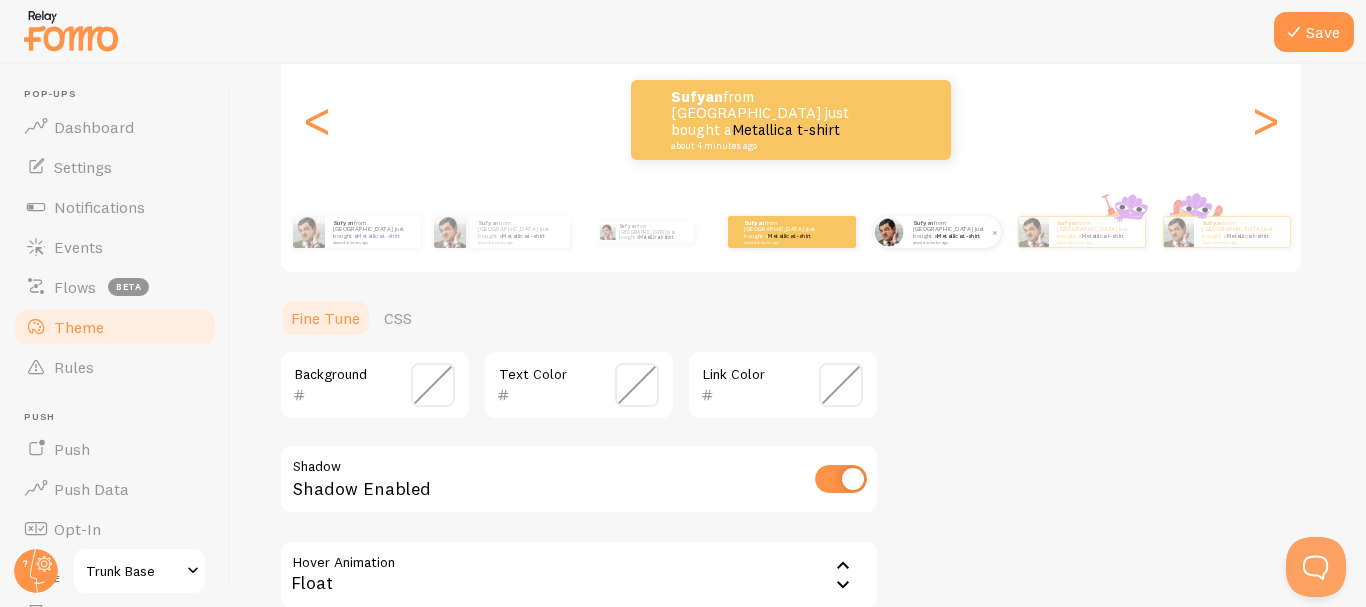click on "about 4 minutes ago" at bounding box center (952, 242) 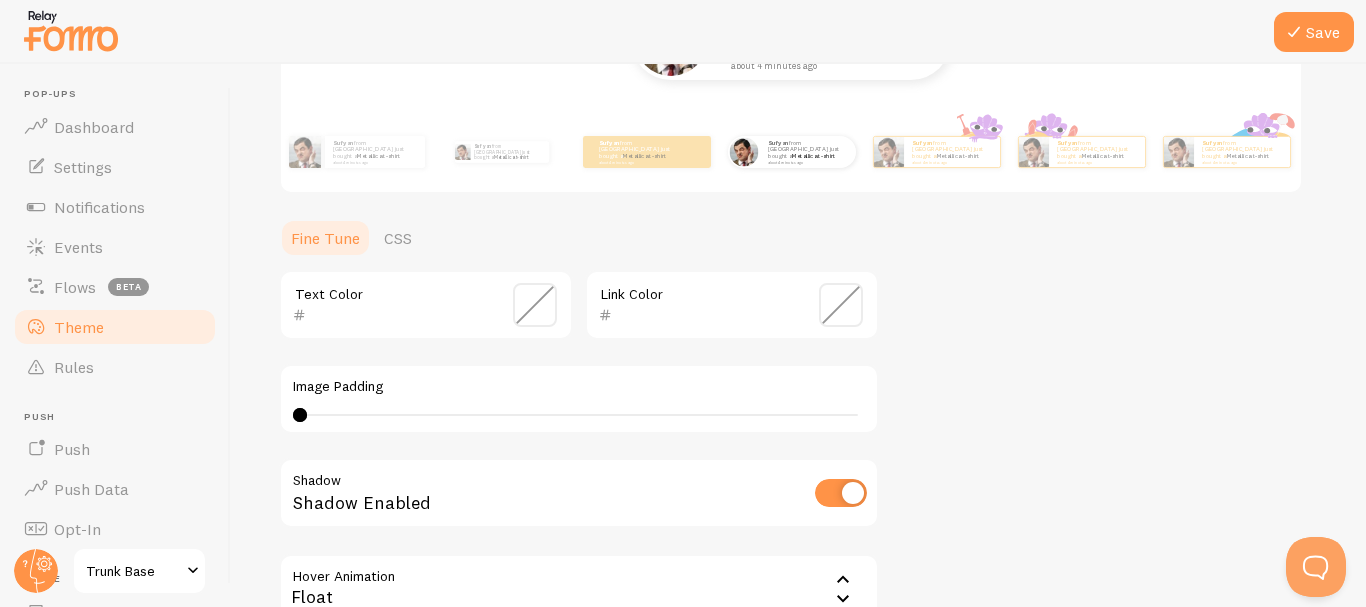 scroll, scrollTop: 251, scrollLeft: 0, axis: vertical 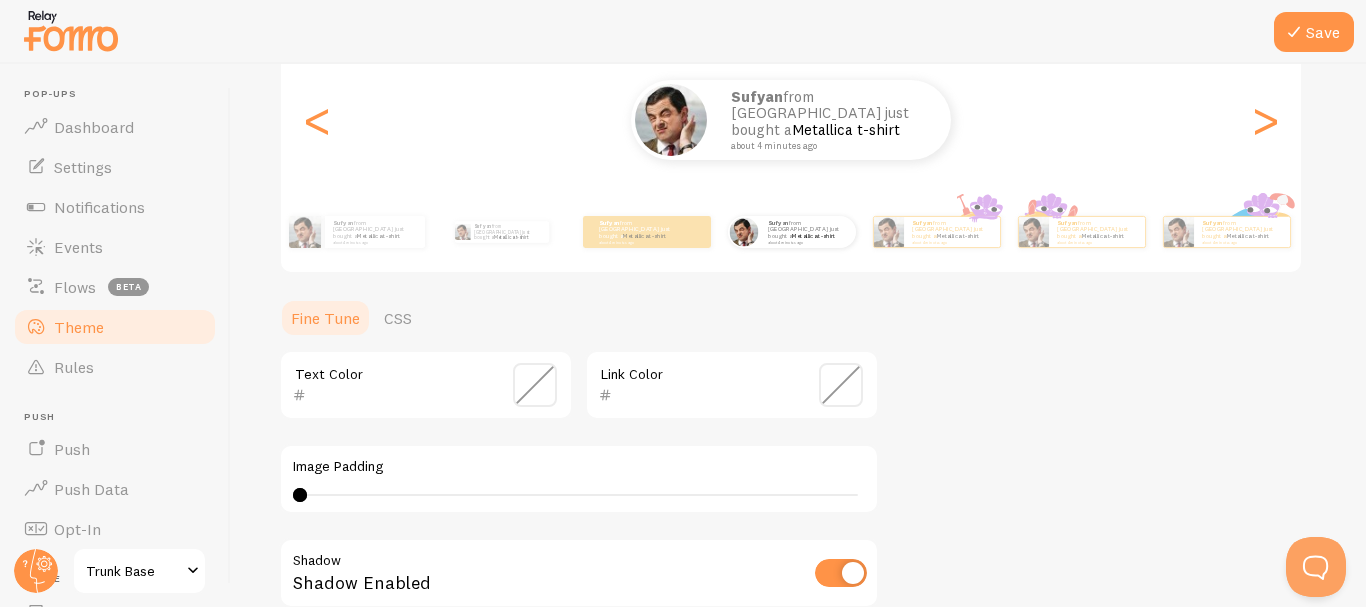 click on "4
4 - undefined" at bounding box center [579, 495] 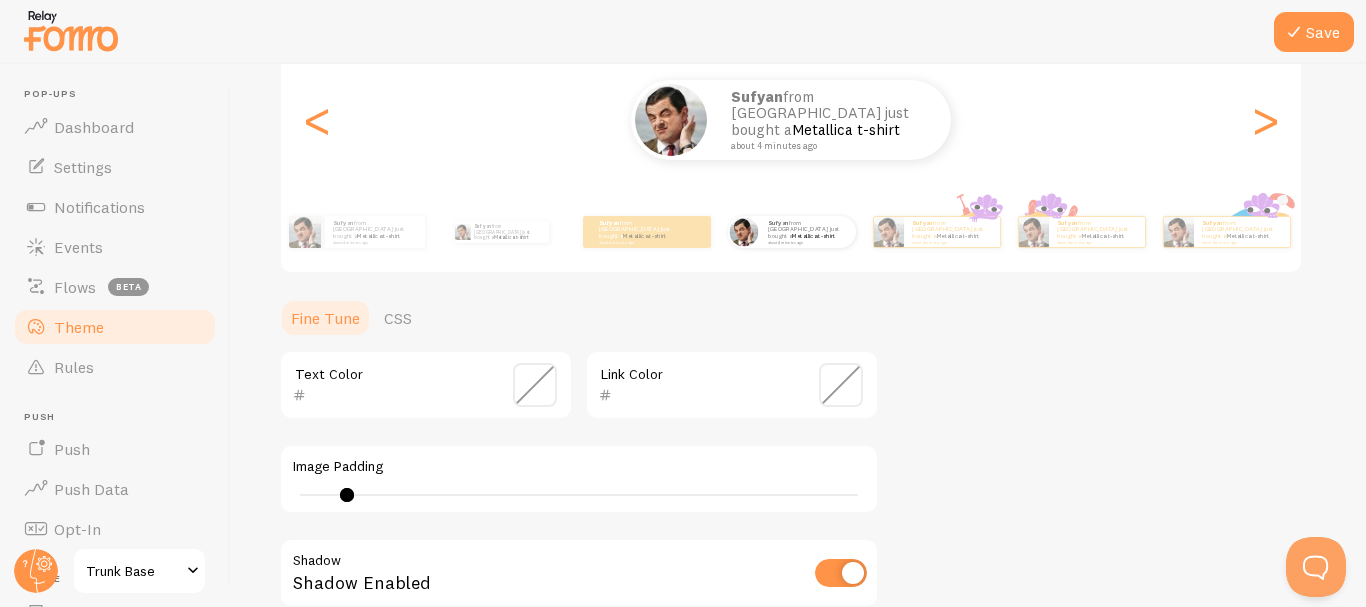 click on "7" at bounding box center [579, 495] 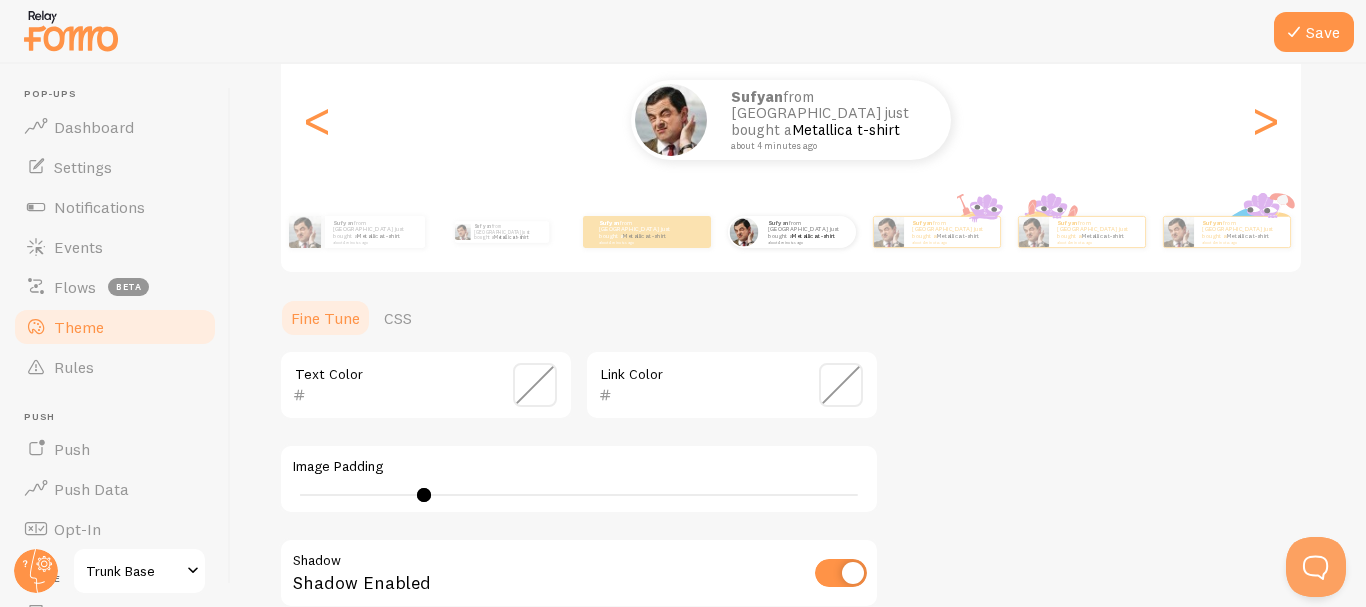 type on "4" 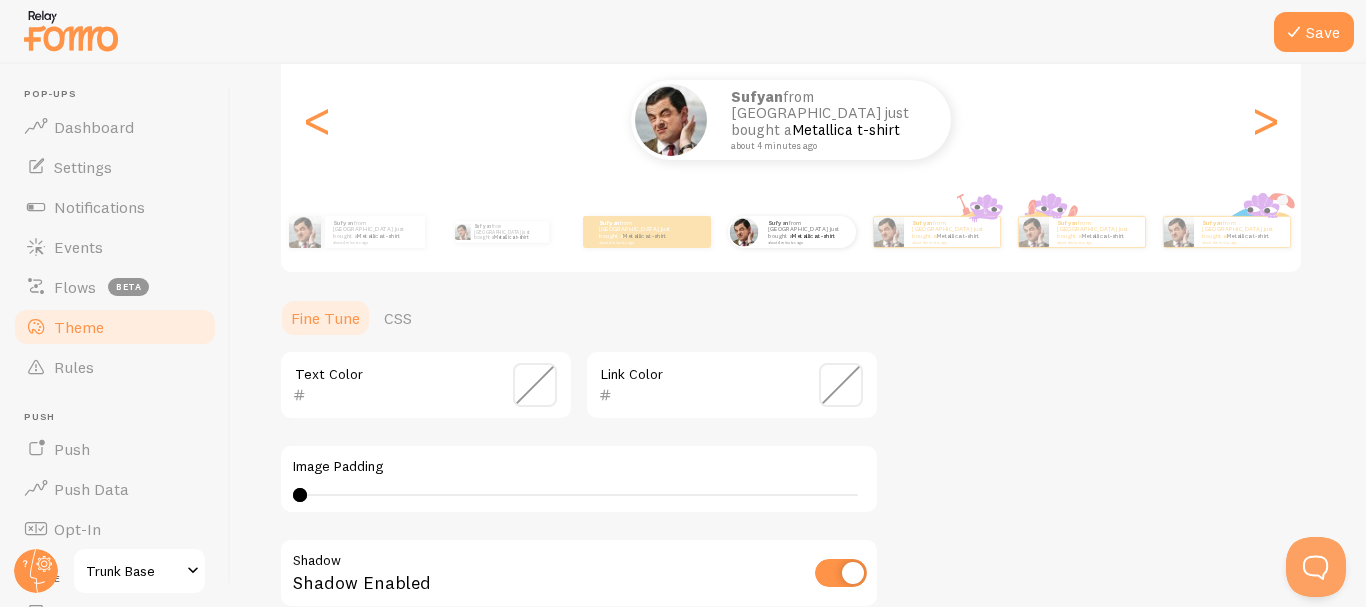 drag, startPoint x: 427, startPoint y: 497, endPoint x: 286, endPoint y: 495, distance: 141.01419 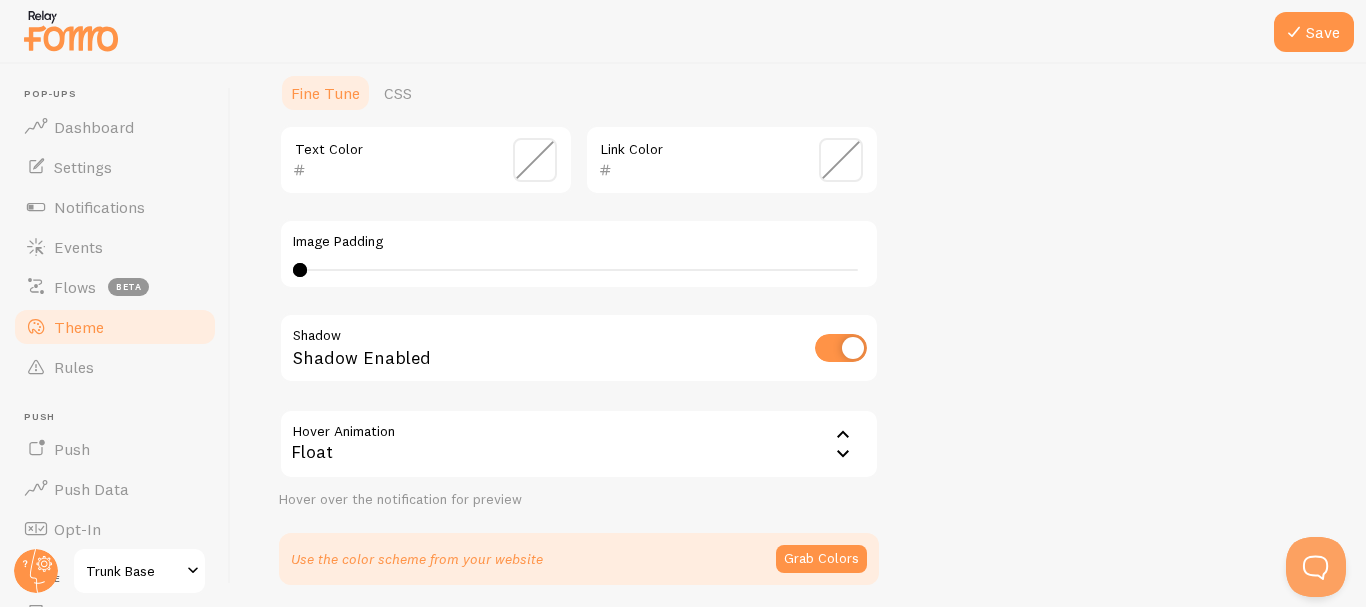scroll, scrollTop: 550, scrollLeft: 0, axis: vertical 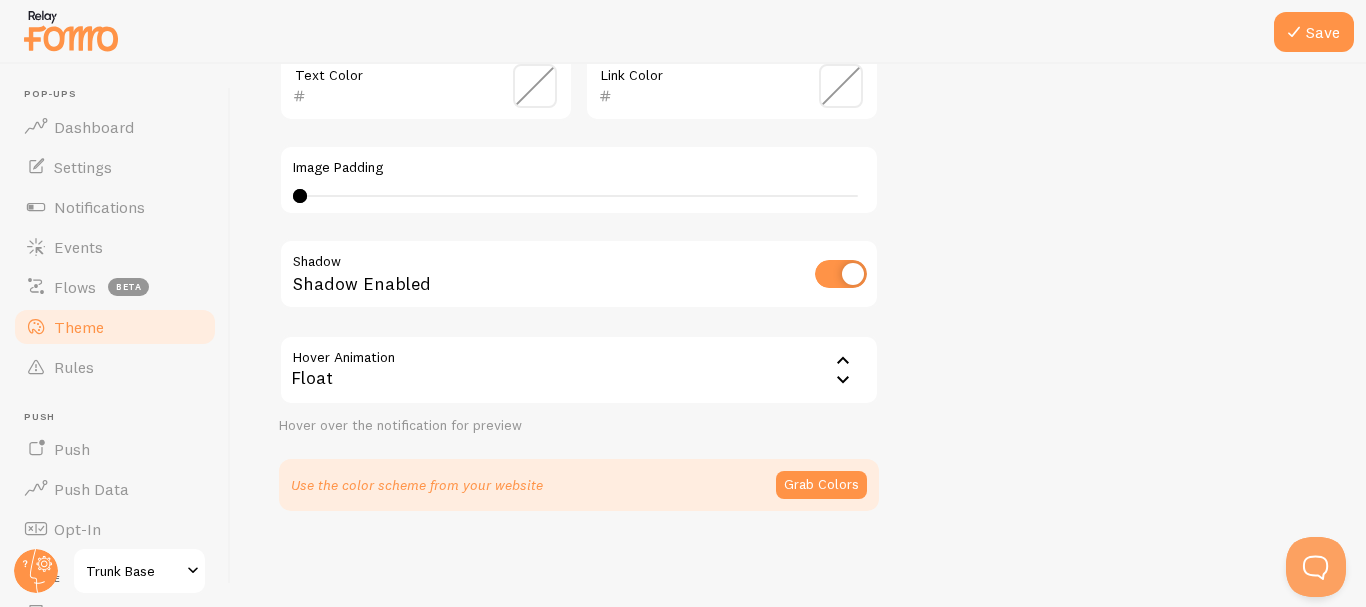 click 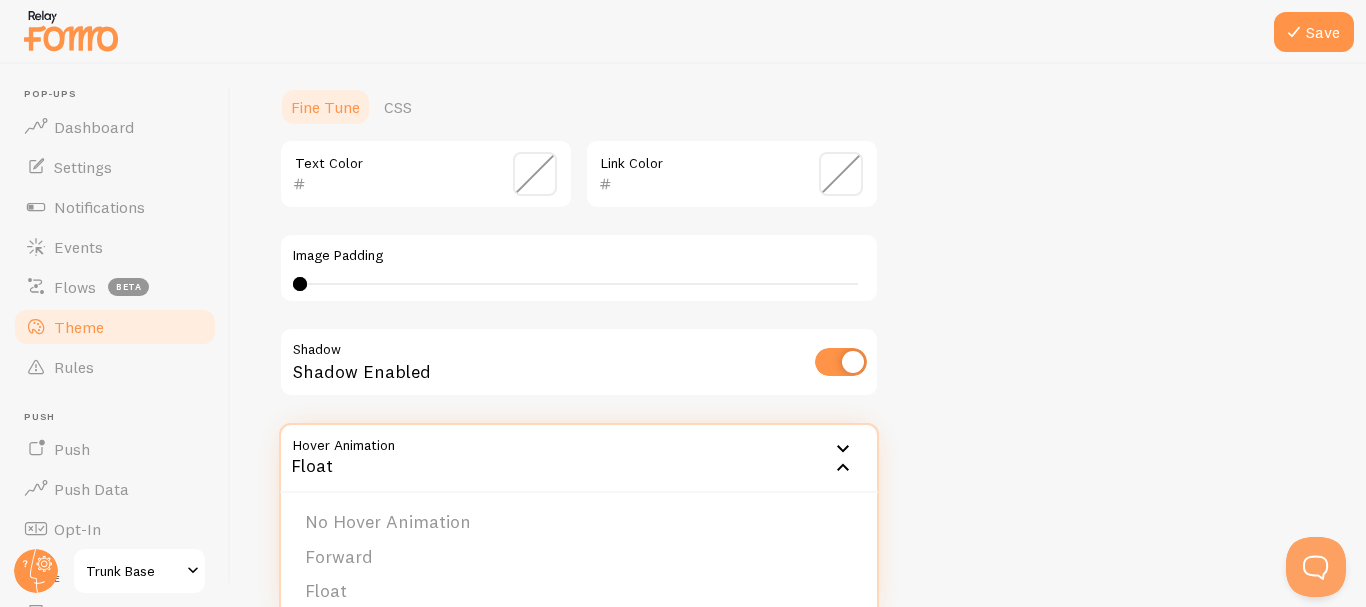 scroll, scrollTop: 450, scrollLeft: 0, axis: vertical 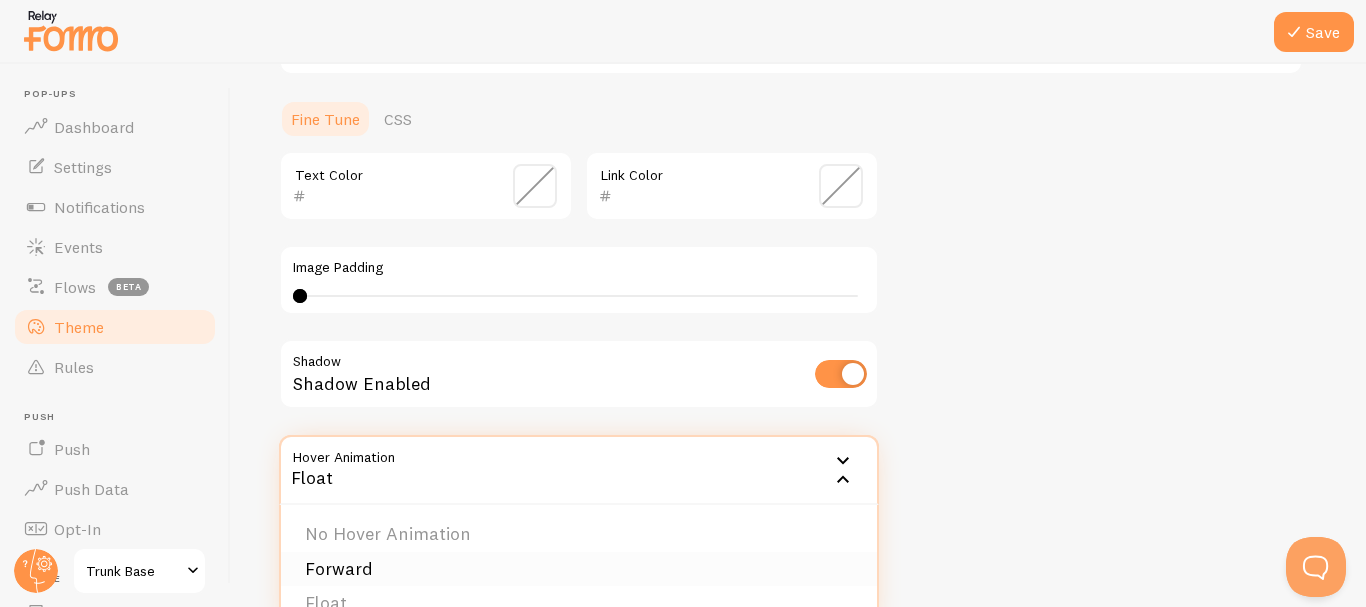 click on "Forward" at bounding box center (579, 569) 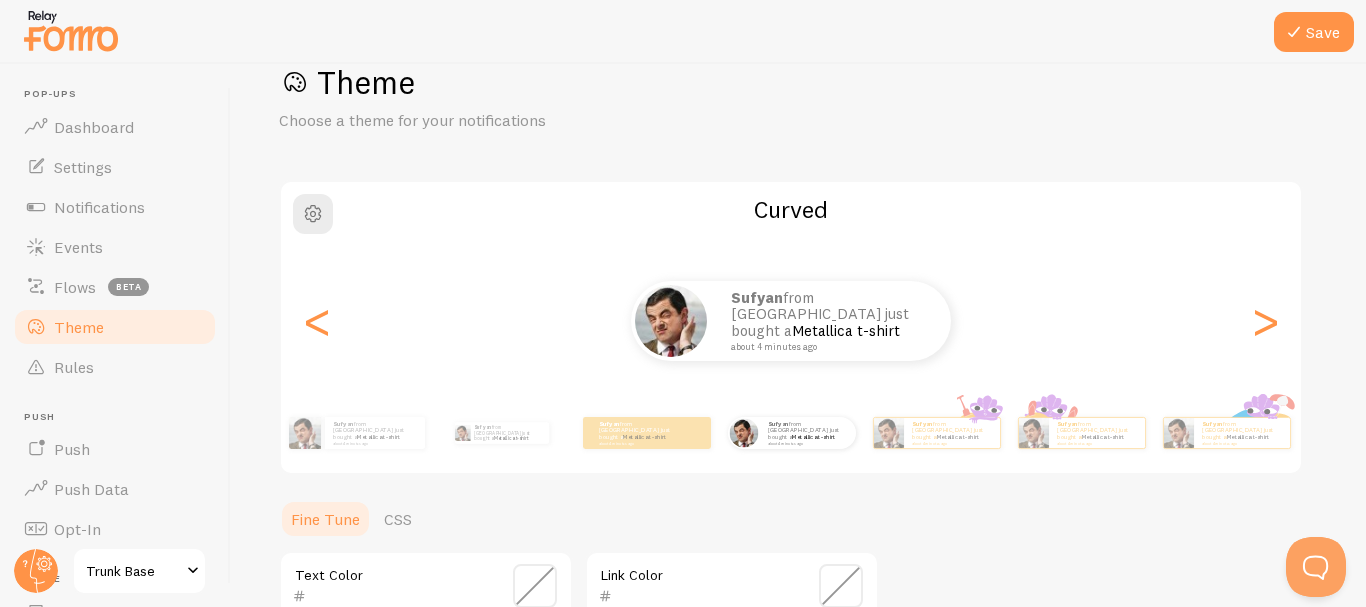 scroll, scrollTop: 150, scrollLeft: 0, axis: vertical 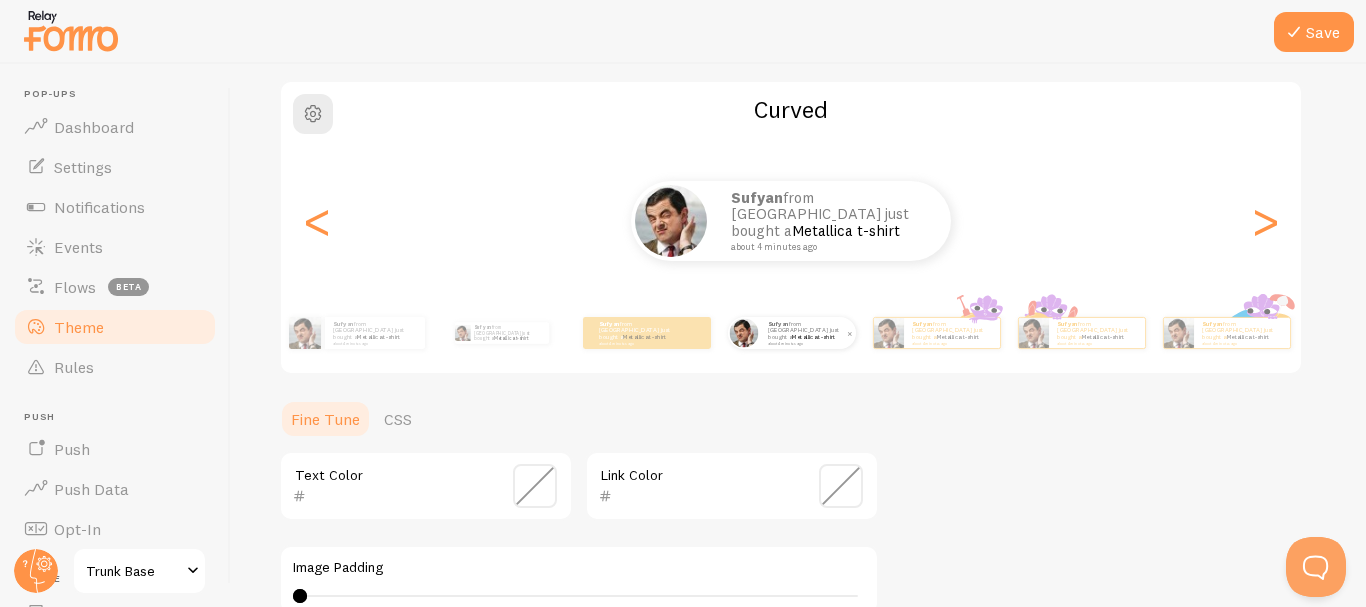 click on "Sufyan  from Pakistan just bought a  Metallica t-shirt   about 4 minutes ago" at bounding box center [808, 332] 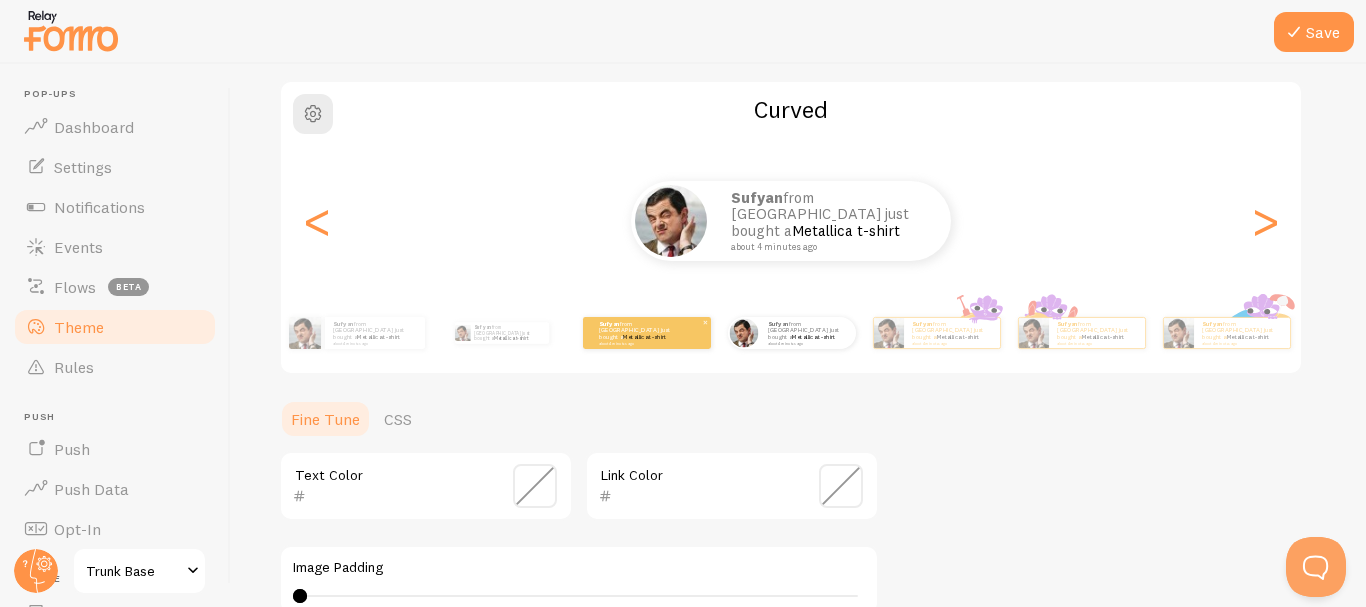 click on "Metallica t-shirt" at bounding box center (644, 337) 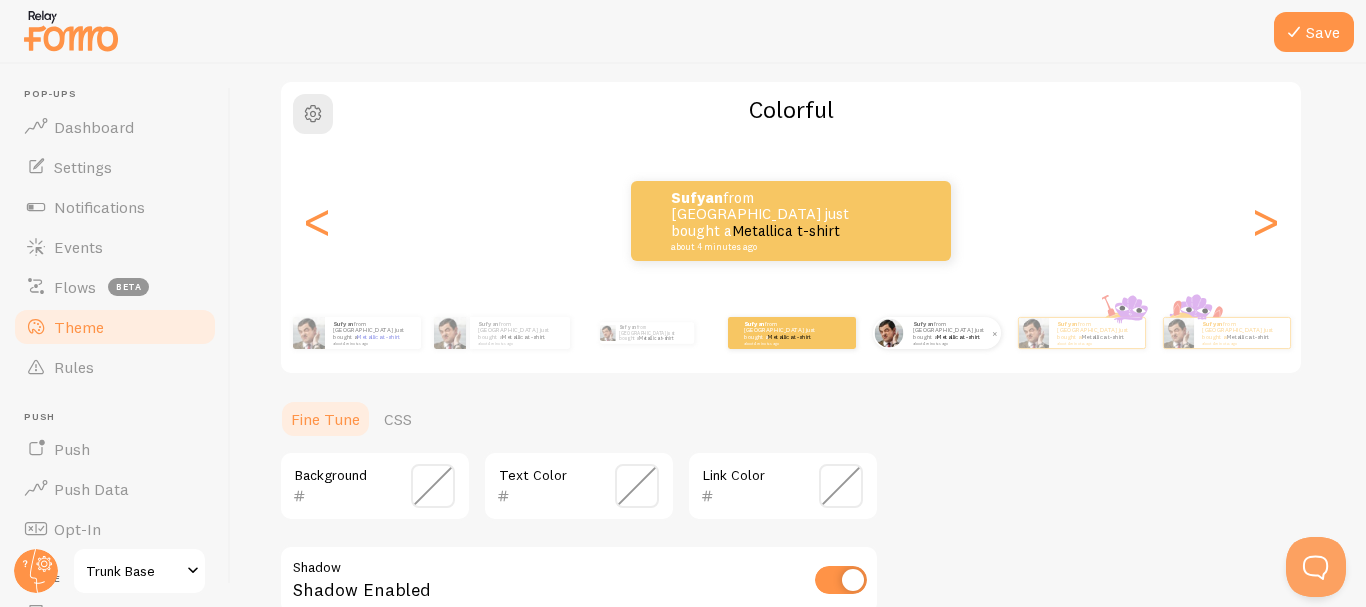 click on "Sufyan  from Pakistan just bought a  Metallica t-shirt   about 4 minutes ago" at bounding box center [953, 333] 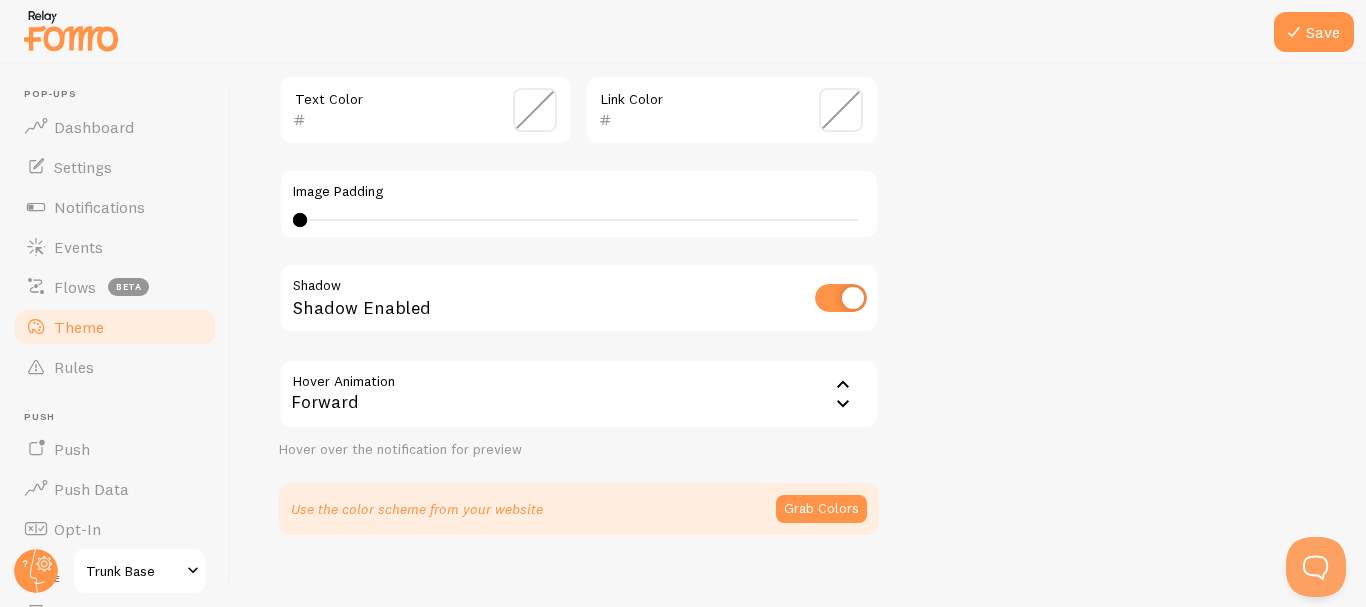 scroll, scrollTop: 550, scrollLeft: 0, axis: vertical 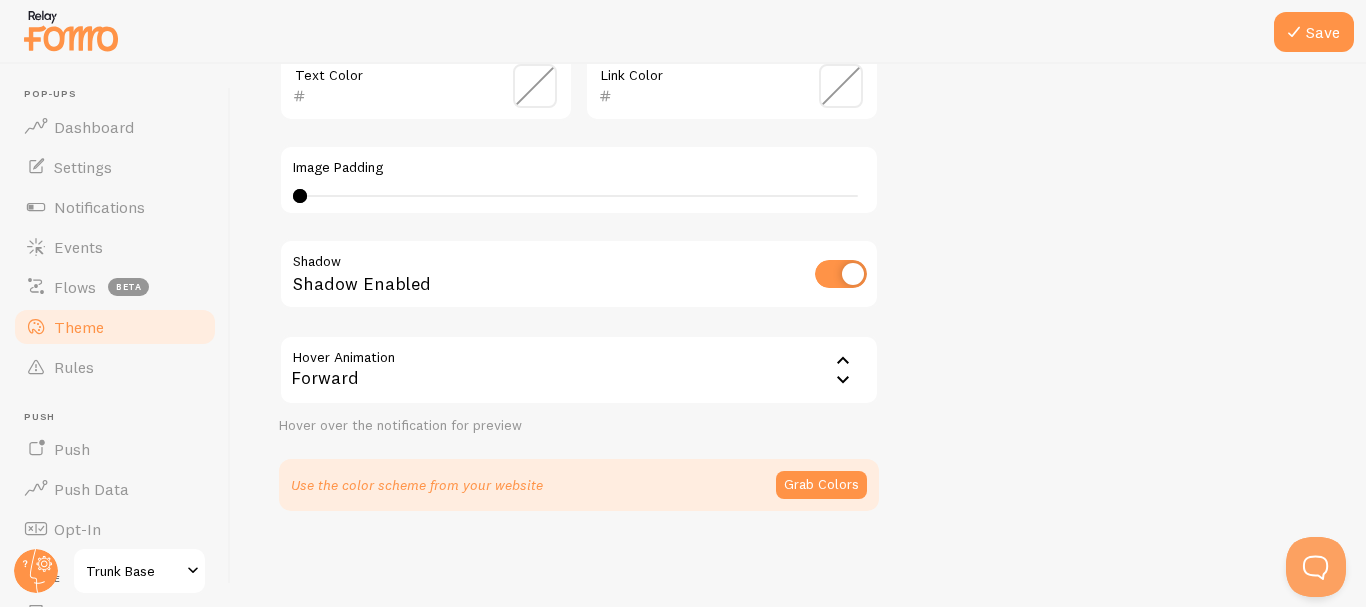 click 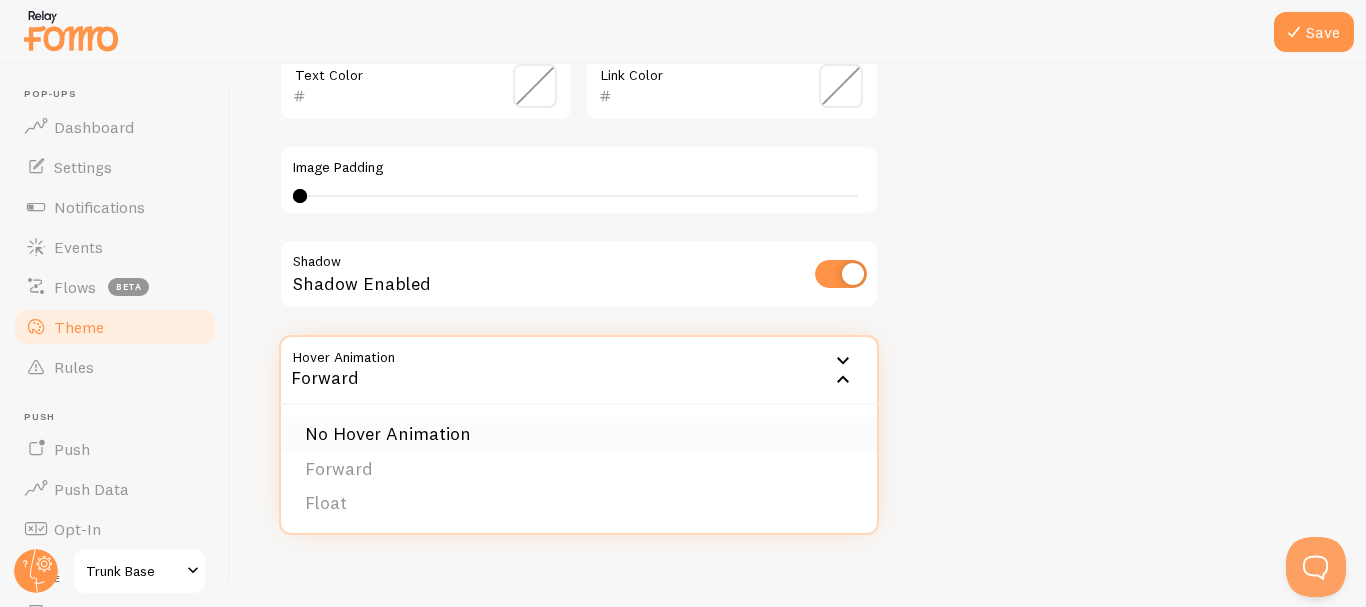 click on "No Hover Animation" at bounding box center (579, 434) 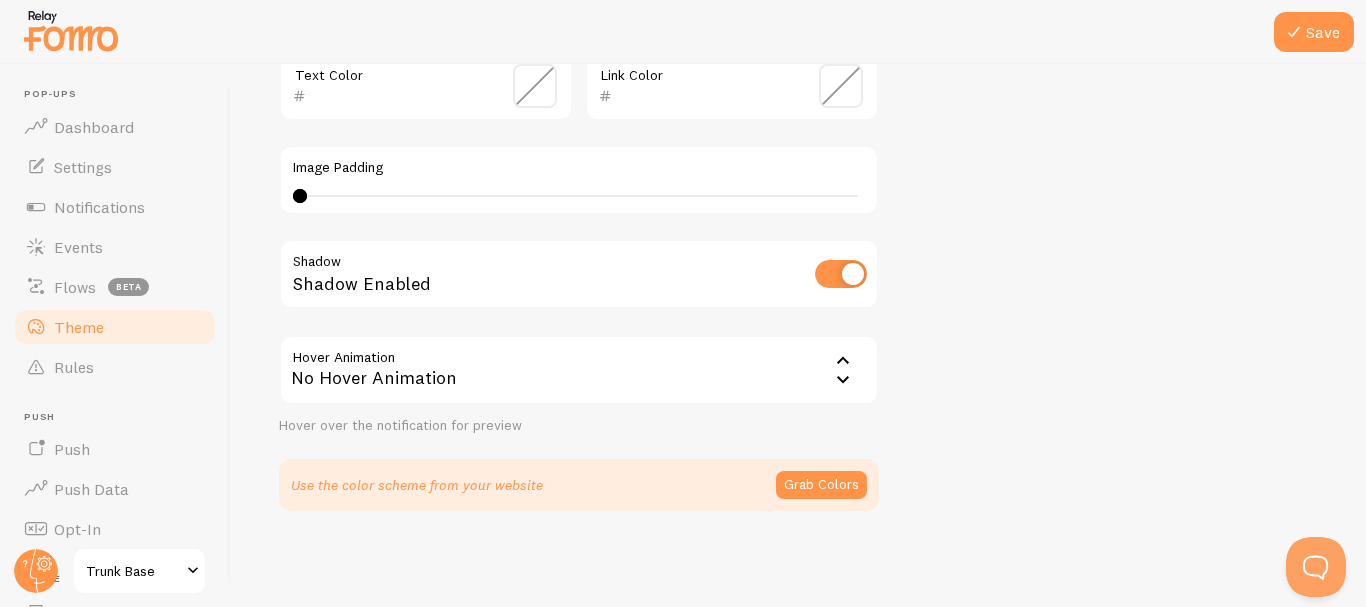 click on "No Hover Animation" at bounding box center (579, 370) 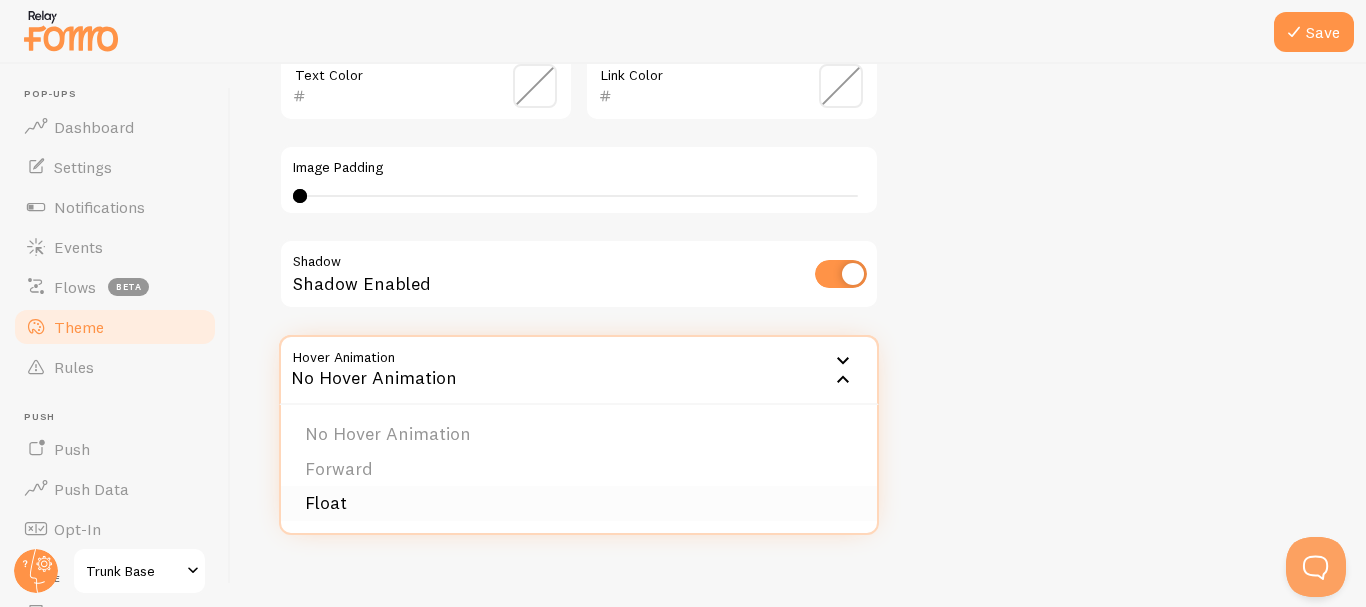 click on "Float" at bounding box center (579, 503) 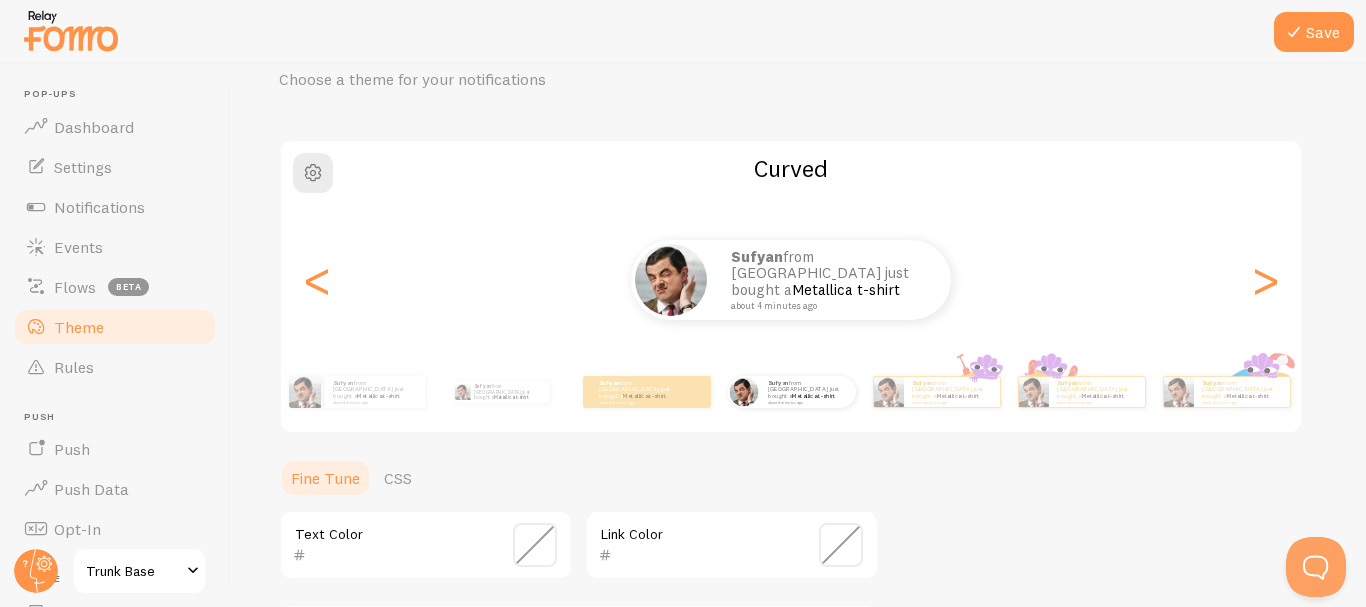 scroll, scrollTop: 0, scrollLeft: 0, axis: both 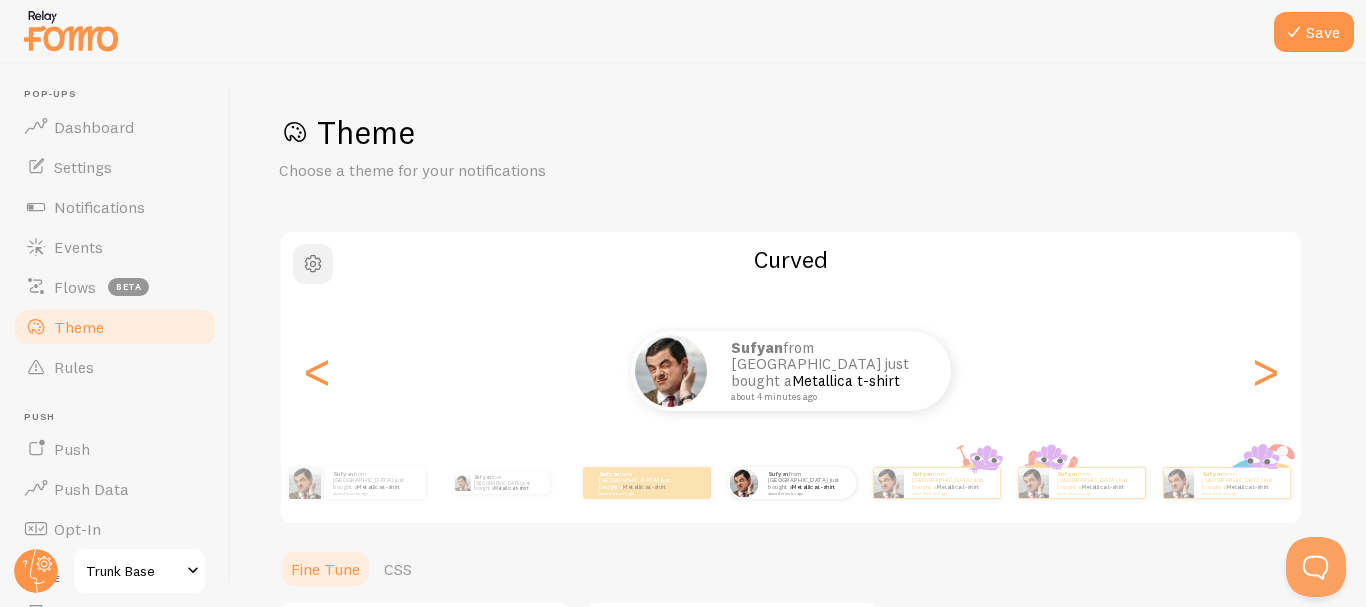 click at bounding box center [313, 264] 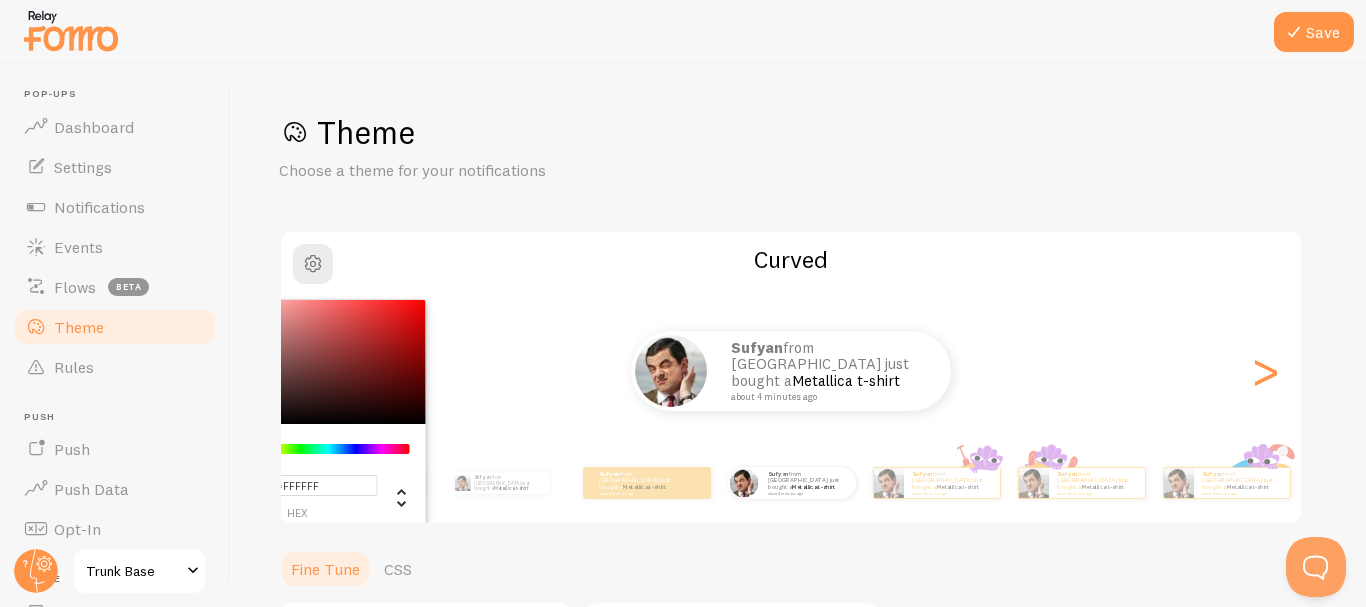 click on "Theme
Choose a theme for your notifications                   #FFFFFF   hex       255   r     255   g     255   b       0   h     0%   s     100%   l
Curved
Sufyan  from Pakistan just bought a  Metallica t-shirt   about 4 minutes ago Sufyan  from Pakistan just bought a  Metallica t-shirt   about 4 minutes ago Sufyan  from Pakistan just bought a  Metallica t-shirt   about 4 minutes ago Sufyan  from Pakistan just bought a  Metallica t-shirt   about 4 minutes ago Sufyan  from Pakistan just bought a  Metallica t-shirt   about 4 minutes ago Sufyan  from Pakistan just bought a  Metallica t-shirt   about 4 minutes ago Sufyan  from Pakistan just bought a  Metallica t-shirt   about 4 minutes ago Sufyan  from Pakistan just bought a  Metallica t-shirt   about 4 minutes ago Sufyan  from Pakistan just bought a  Metallica t-shirt   about 4 minutes ago Sufyan  from Pakistan just bought a  Metallica t-shirt   about 4 minutes ago Sufyan  from Pakistan just bought a" at bounding box center (798, 586) 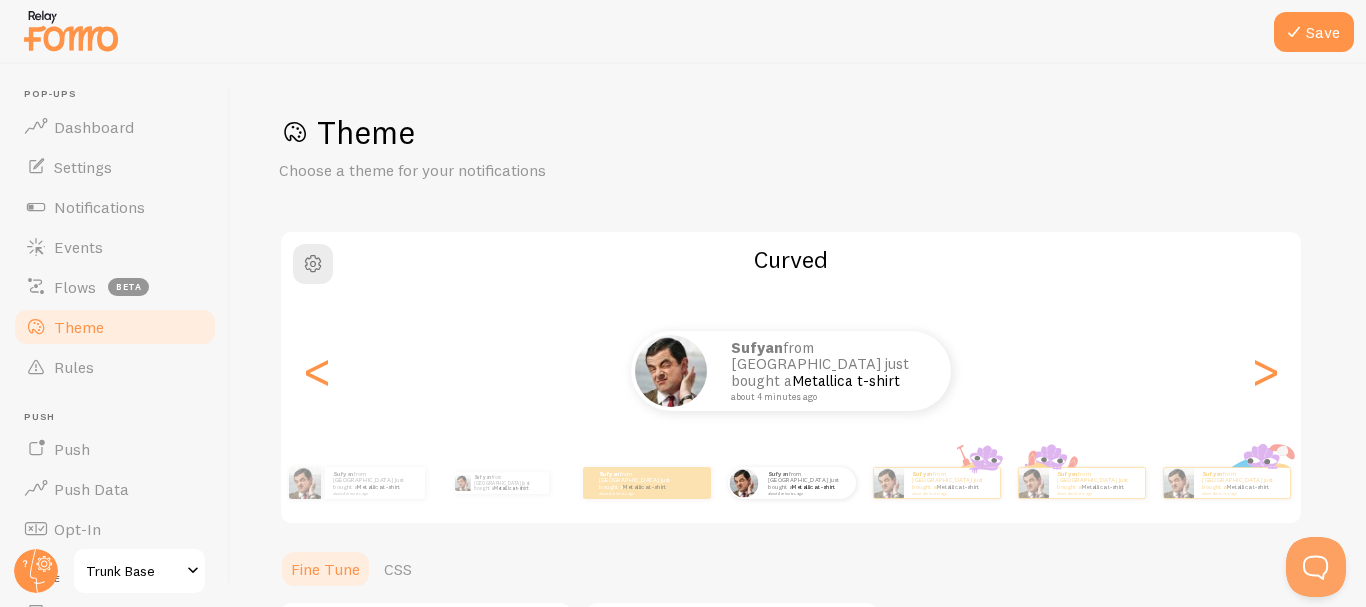 click at bounding box center (683, 32) 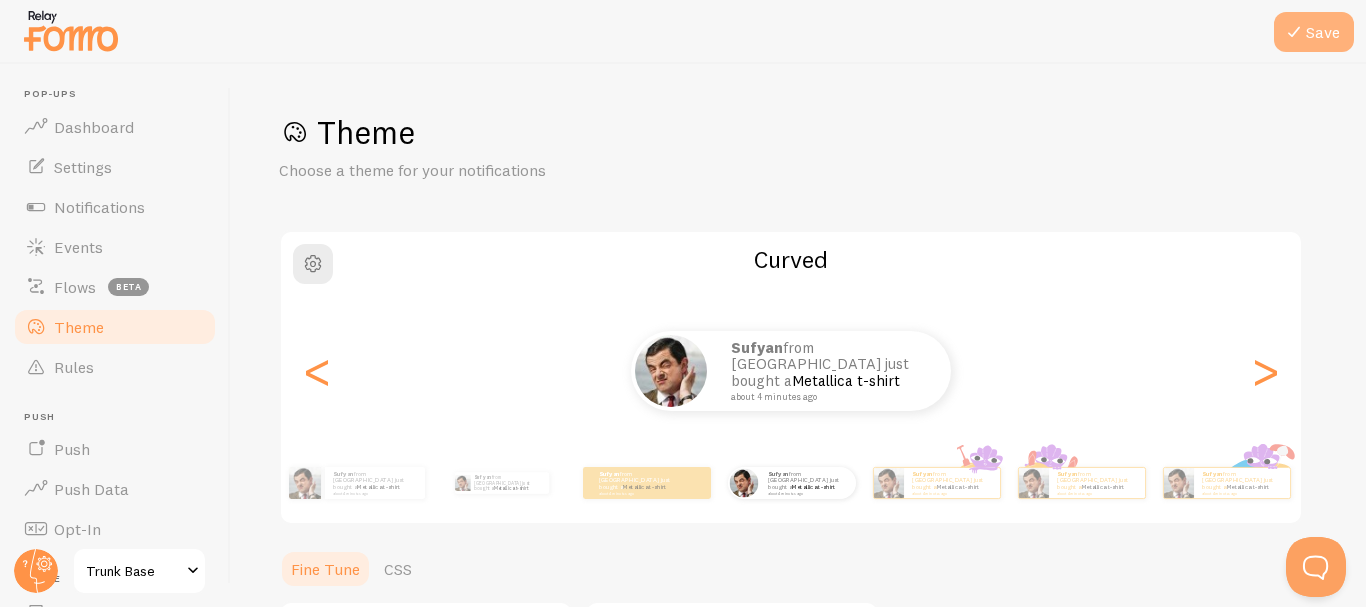 click at bounding box center [1294, 32] 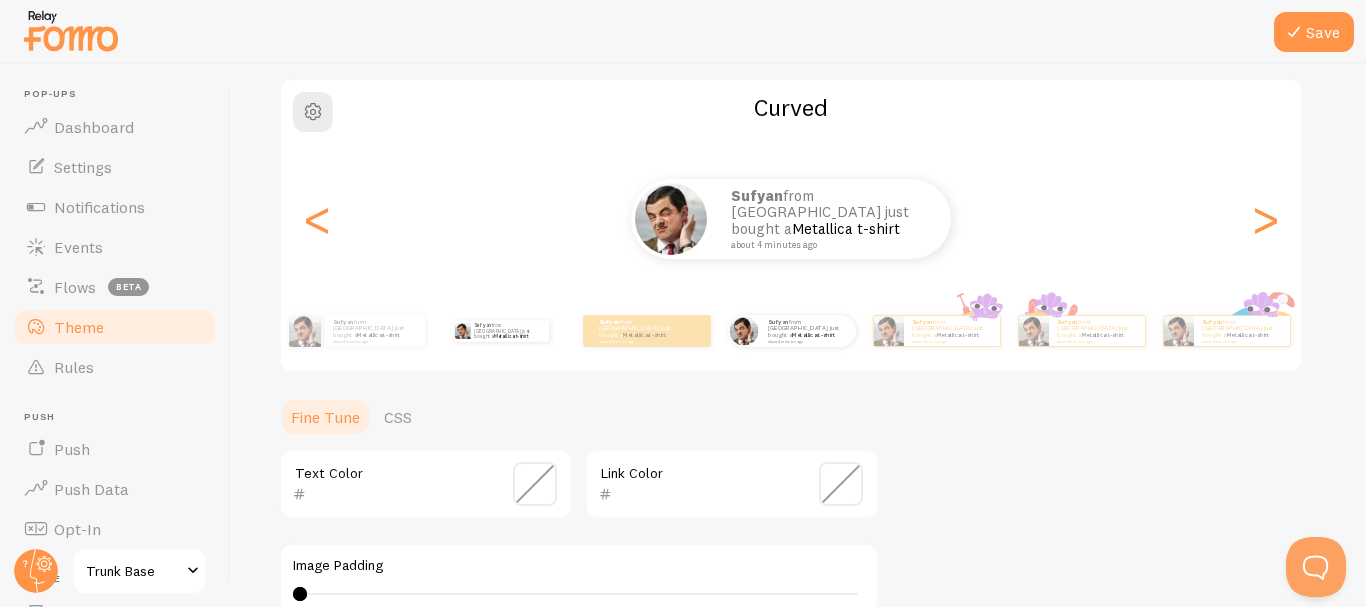 scroll, scrollTop: 200, scrollLeft: 0, axis: vertical 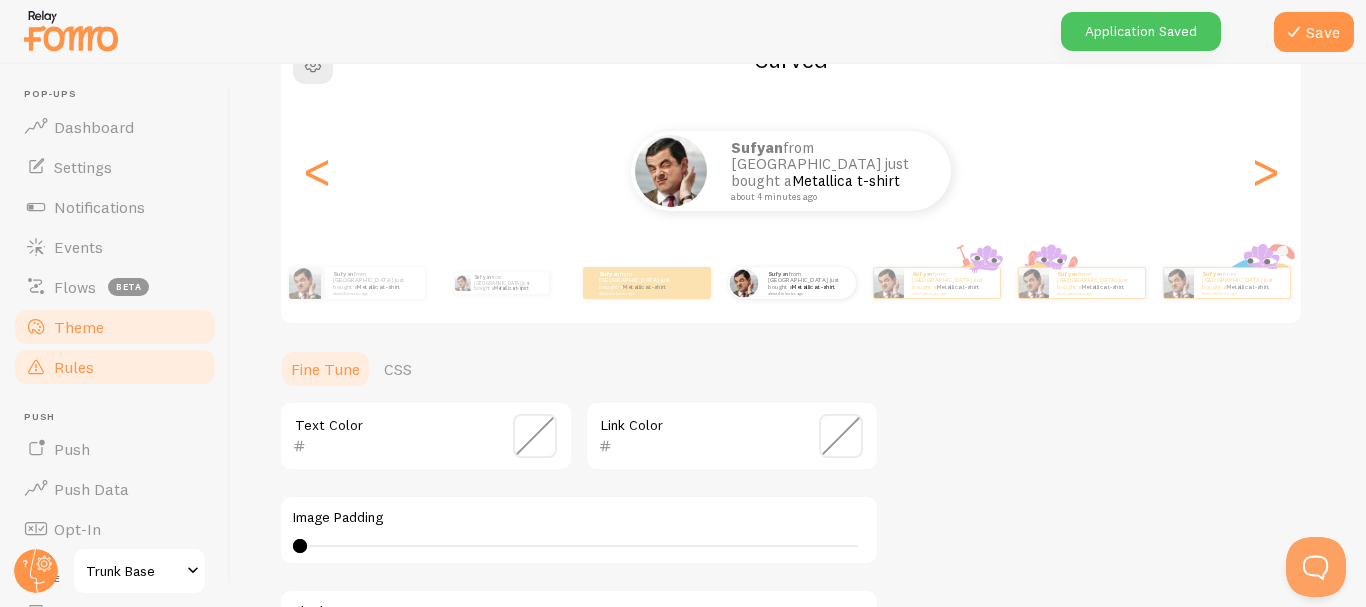 click on "Rules" at bounding box center (115, 367) 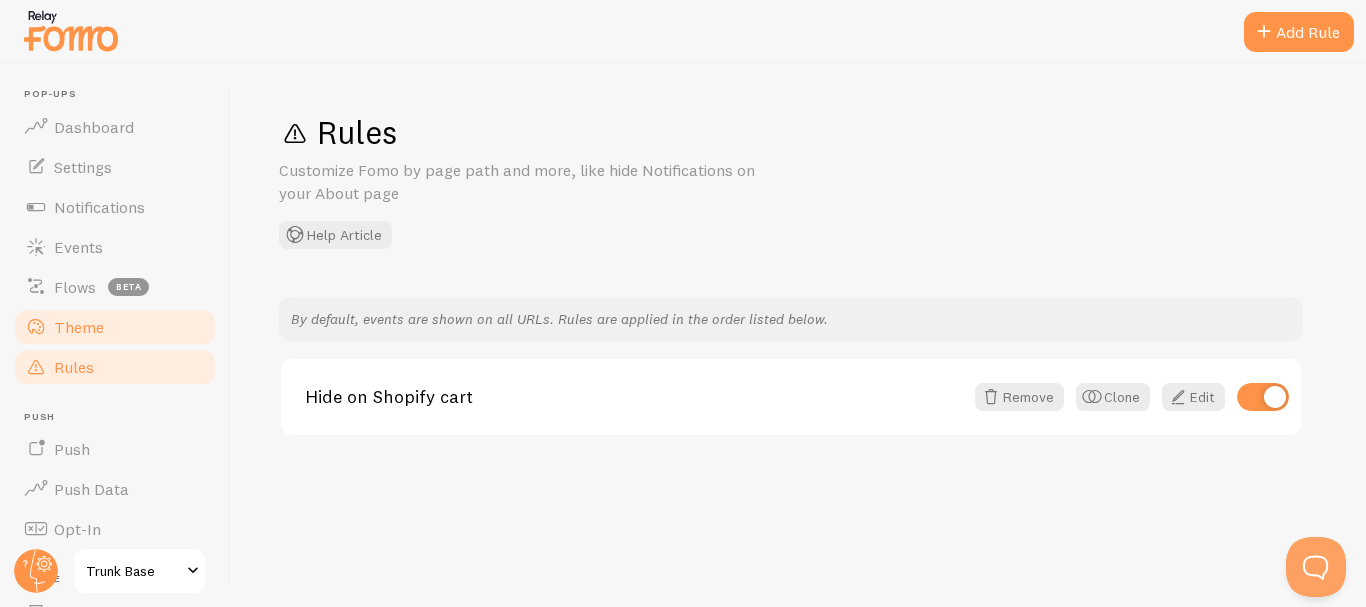 click on "Theme" at bounding box center [115, 327] 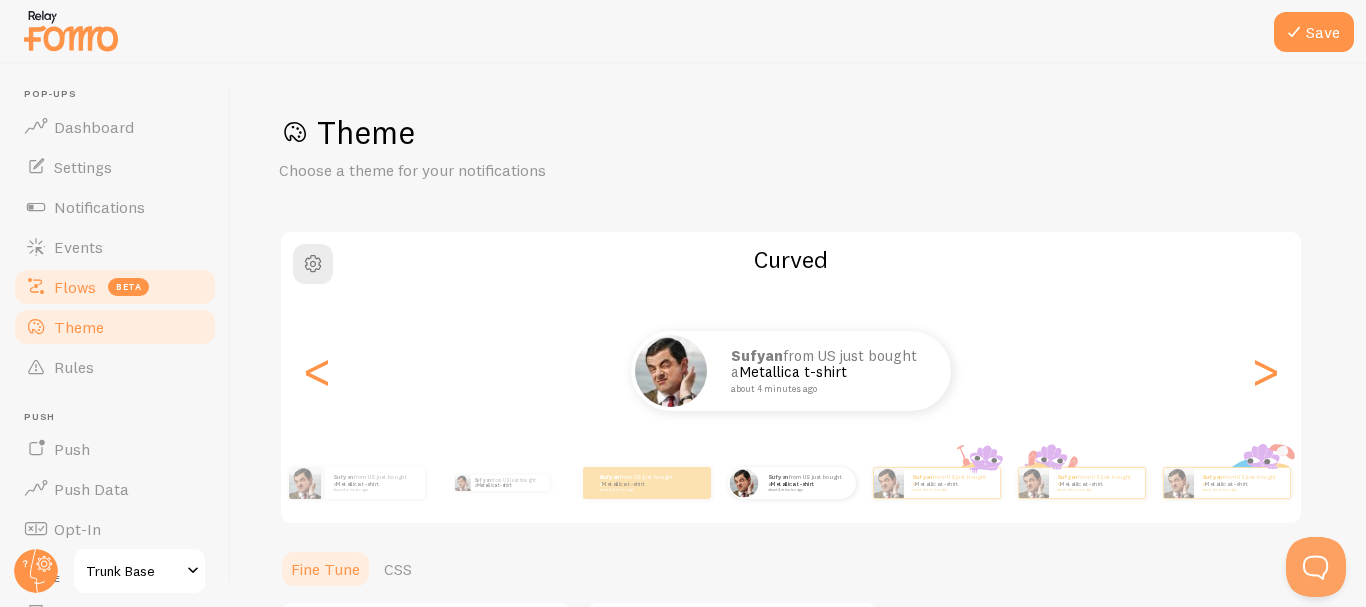 click on "Flows" at bounding box center (75, 287) 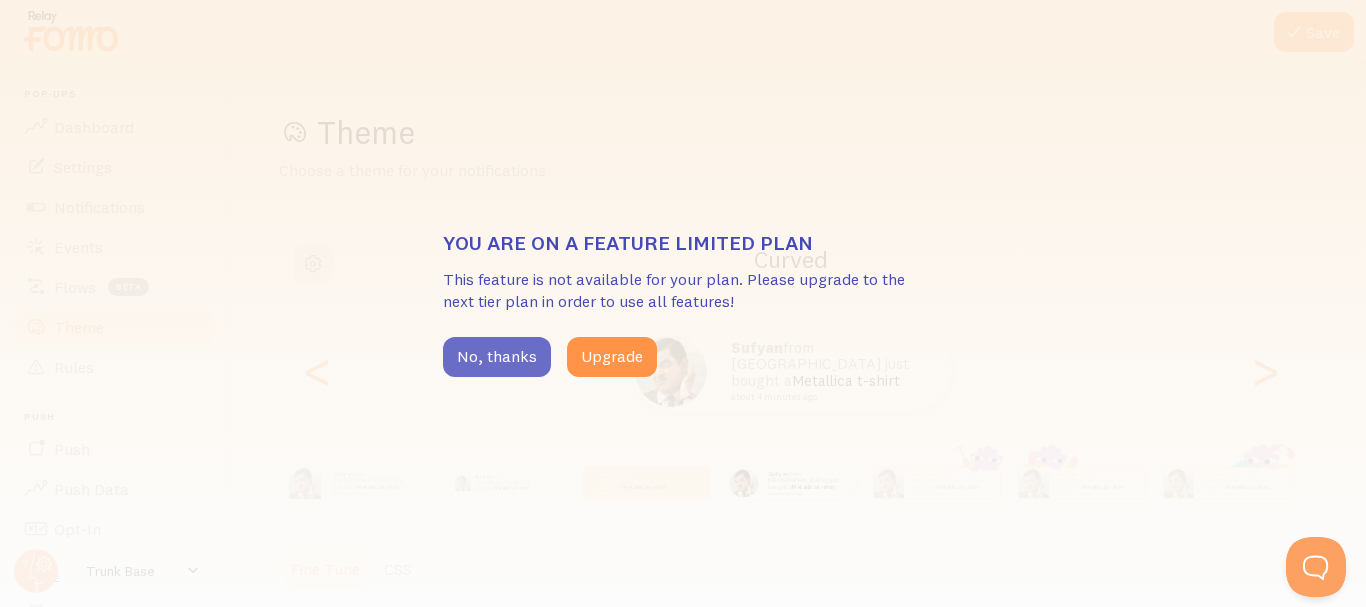 click on "No, thanks" at bounding box center [497, 357] 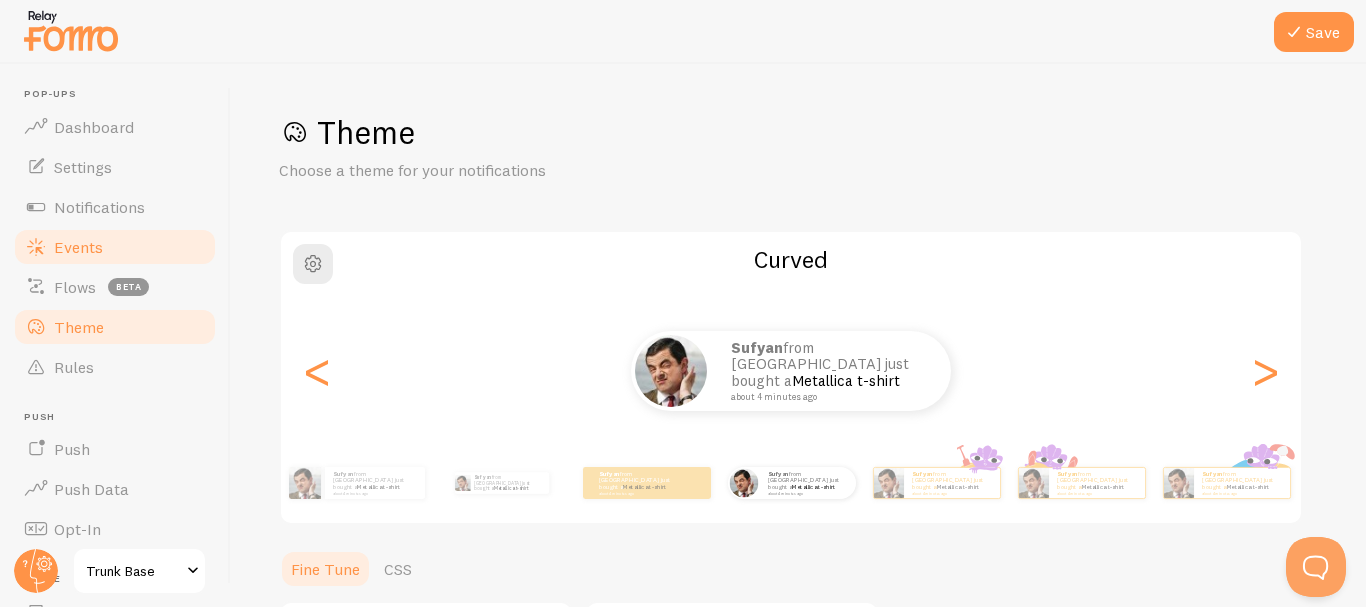 click on "Events" at bounding box center (115, 247) 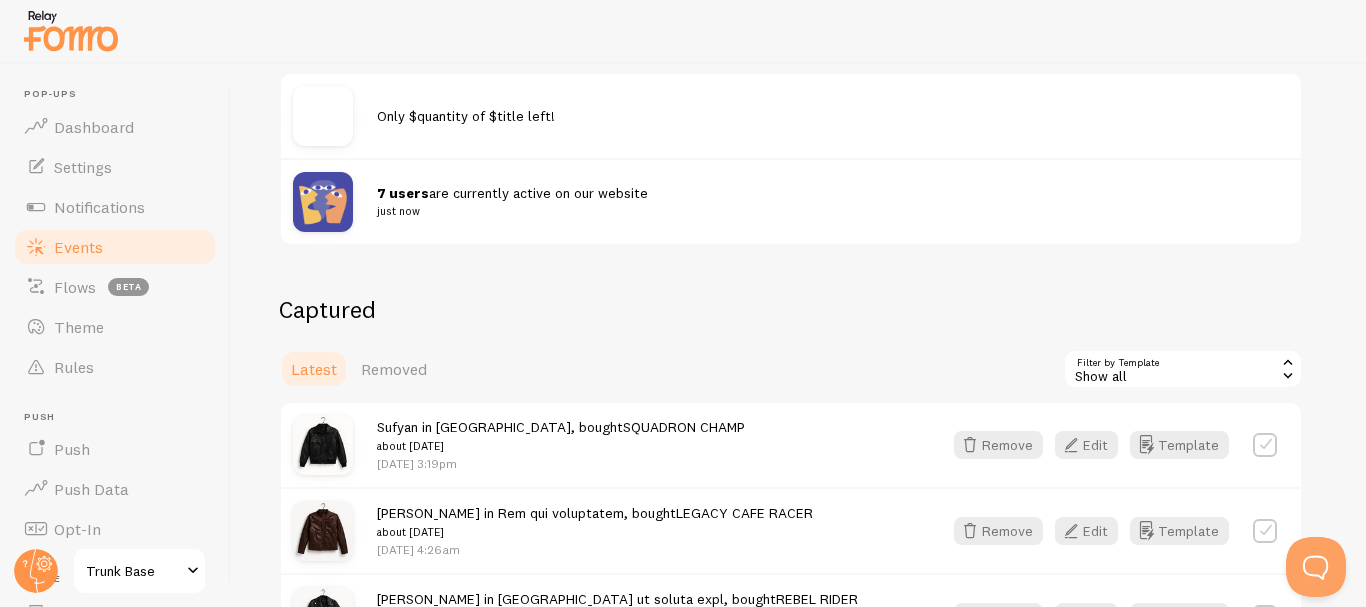 scroll, scrollTop: 421, scrollLeft: 0, axis: vertical 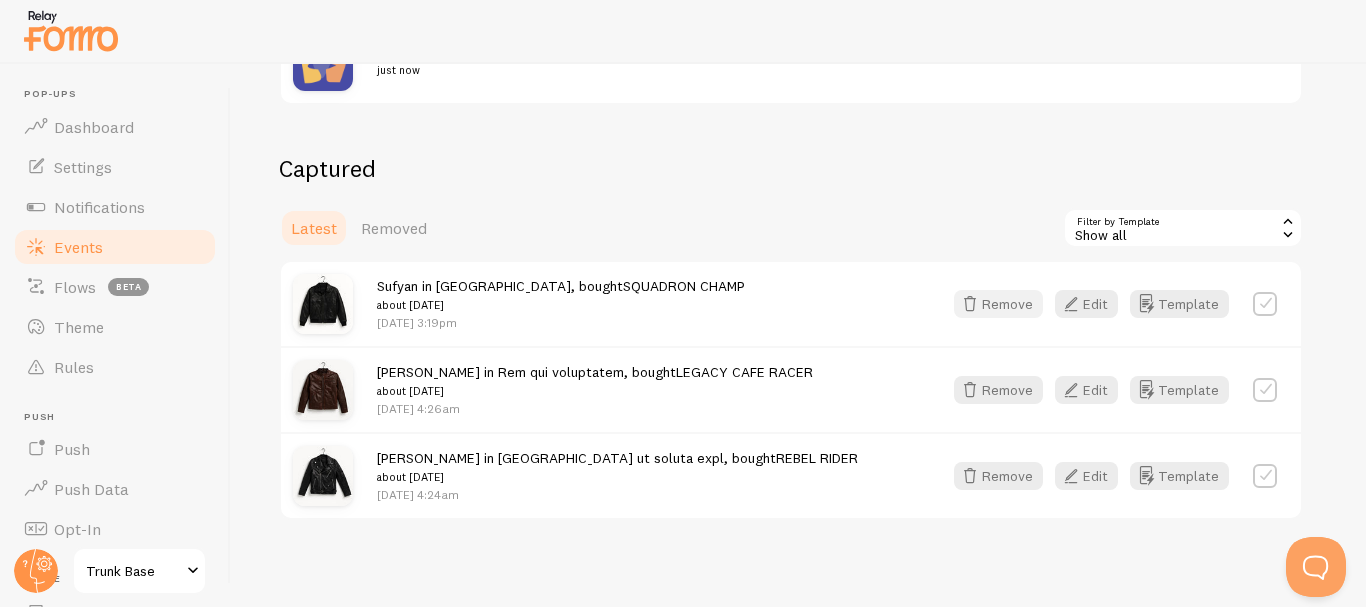 click on "Remove" at bounding box center [998, 304] 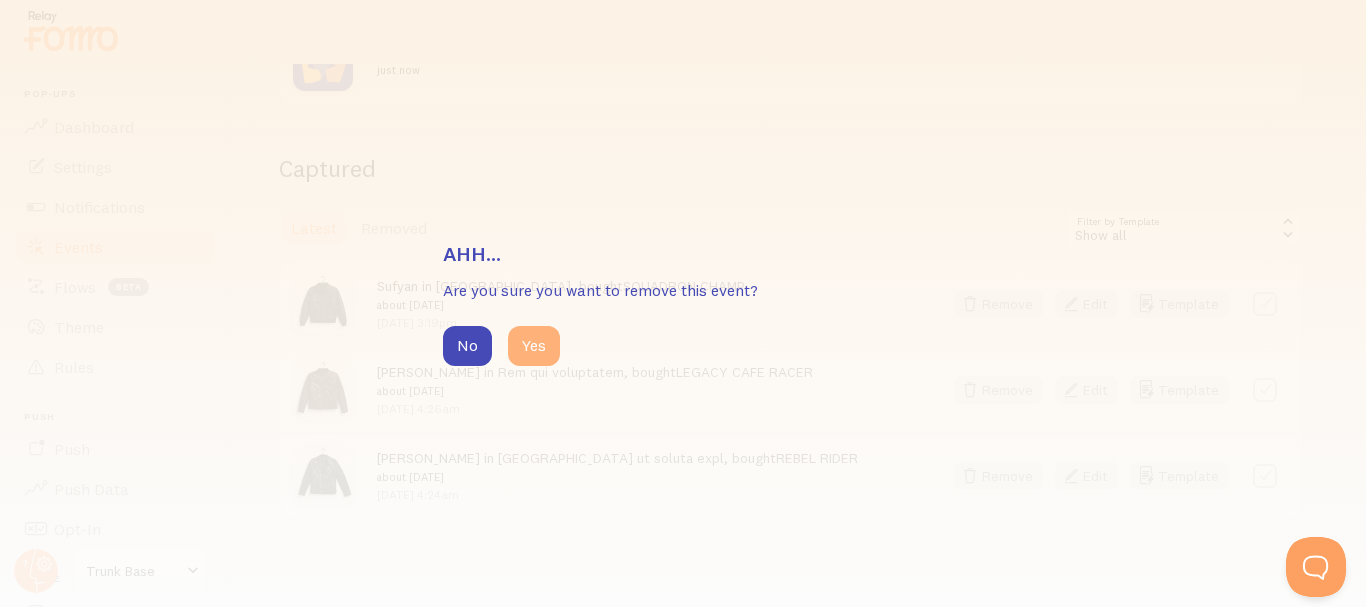 click on "Yes" at bounding box center (534, 346) 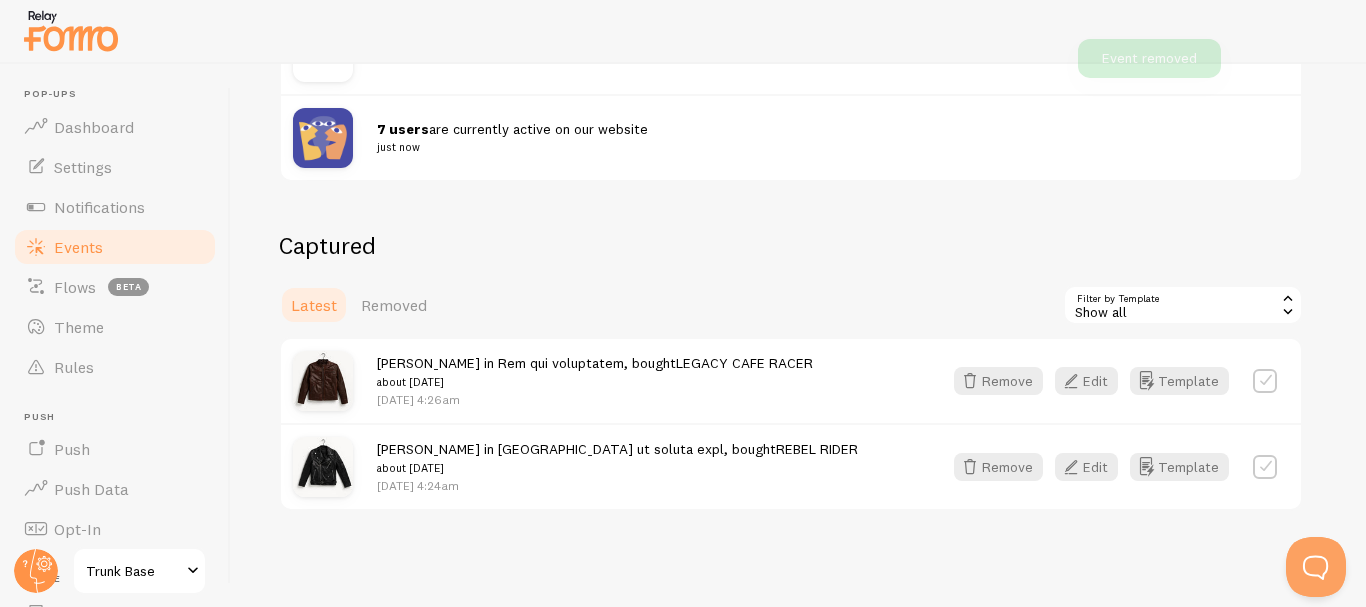scroll, scrollTop: 344, scrollLeft: 0, axis: vertical 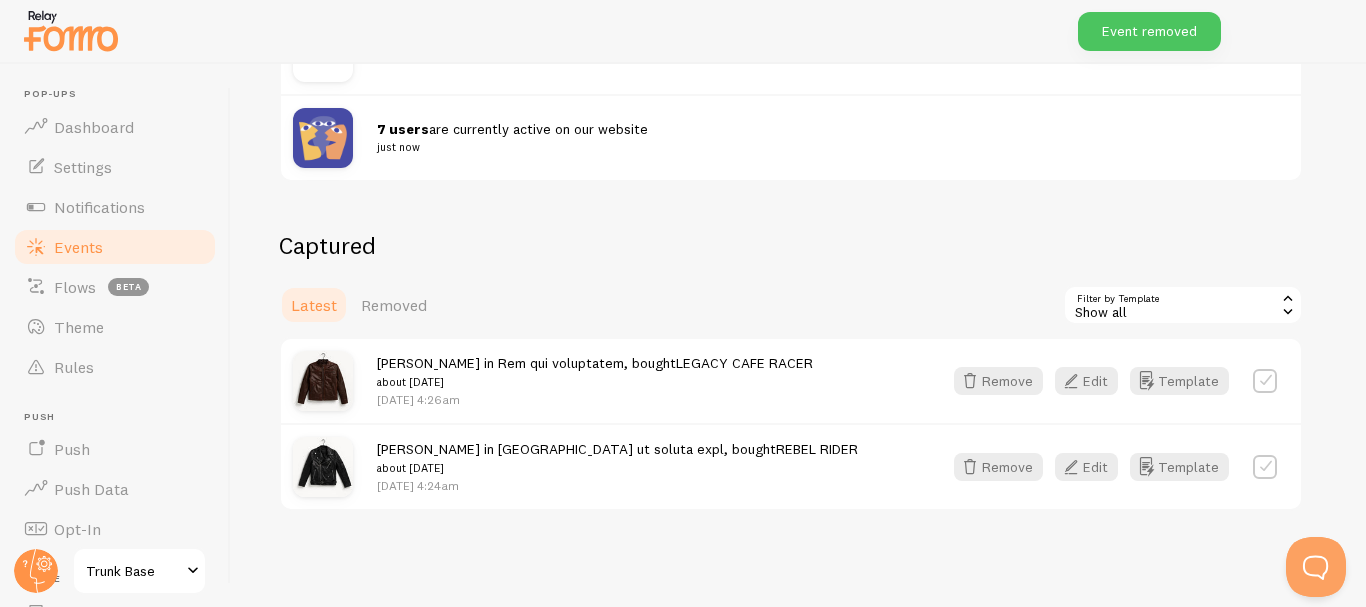 click on "Show all" at bounding box center (1183, 305) 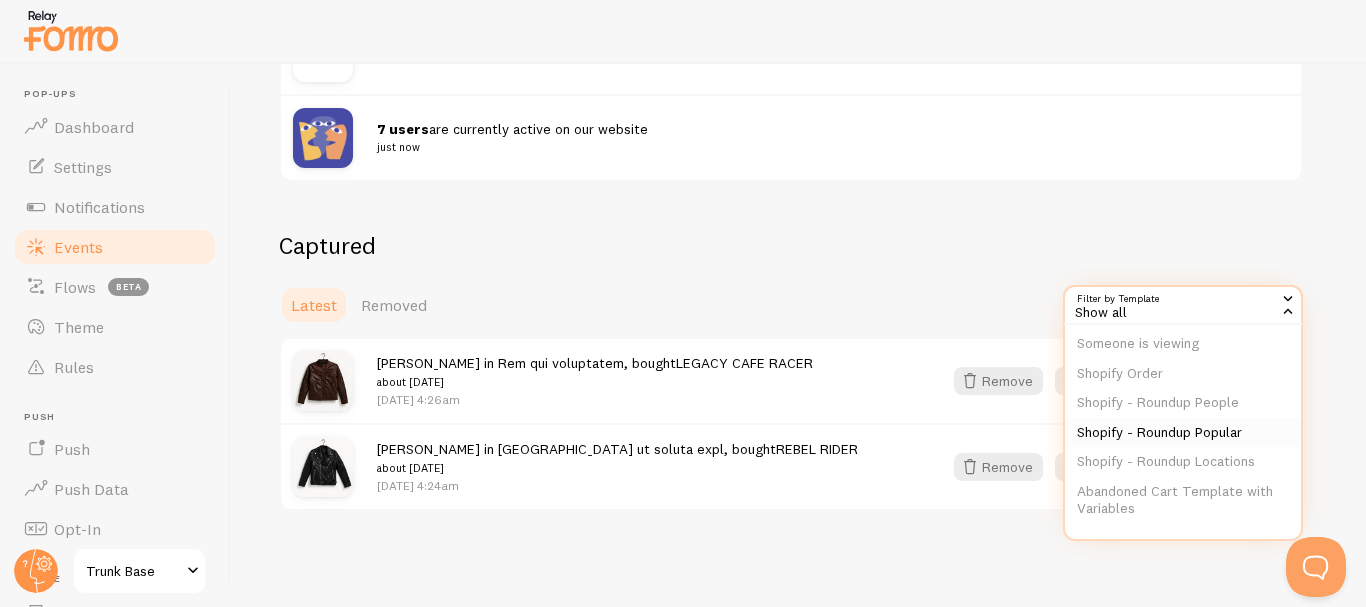 scroll, scrollTop: 154, scrollLeft: 0, axis: vertical 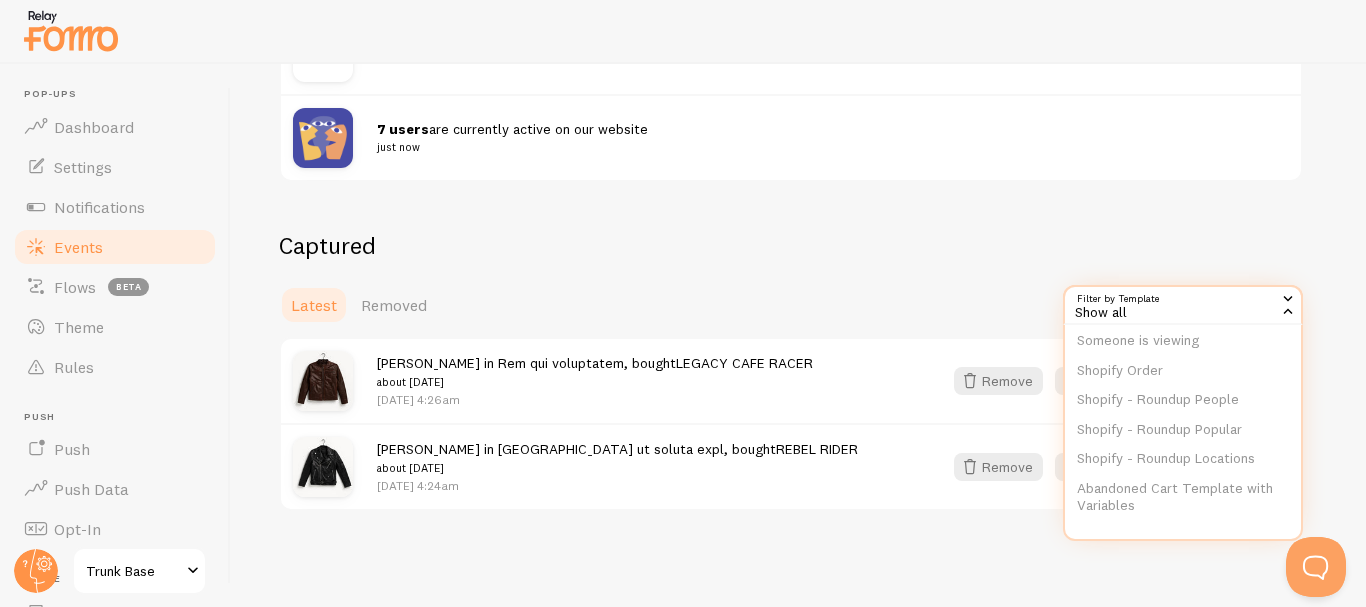 click on "Latest
Removed
Filter by Template   all   Show all       Show all  Shopify Inventory  Abandoned Cart Template without Variables  Active visitors  Someone is viewing  Shopify Order  Shopify - Roundup People  Shopify - Roundup Popular  Shopify - Roundup Locations  Abandoned Cart Template with Variables" at bounding box center [791, 305] 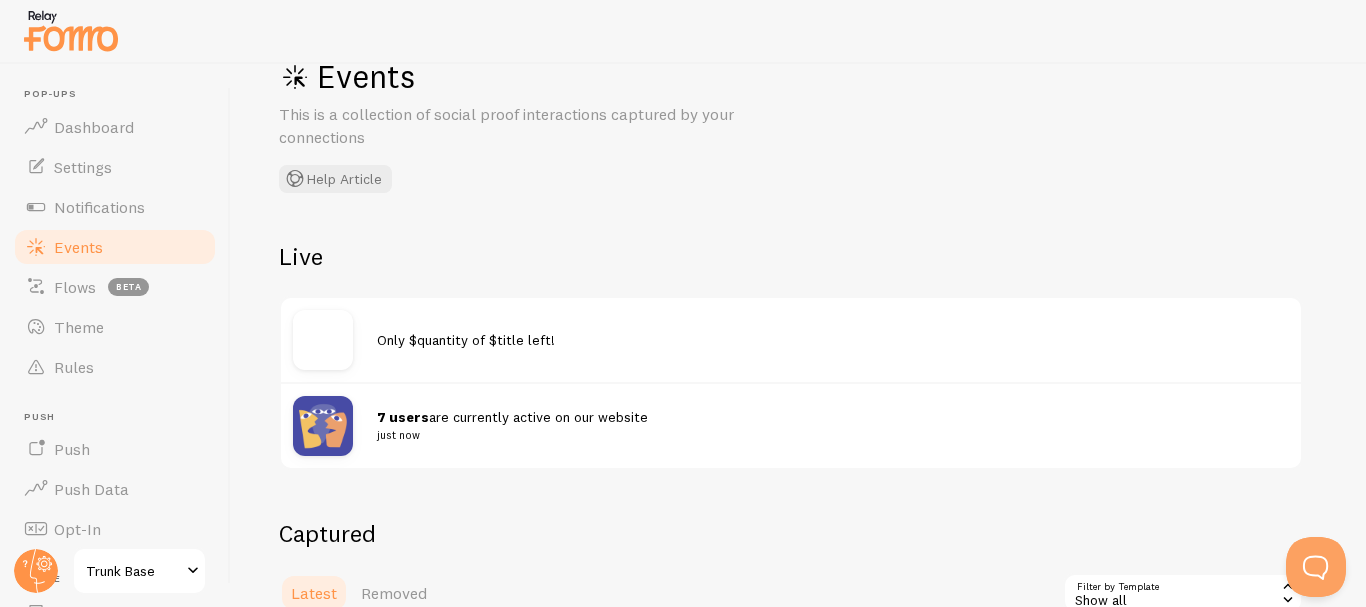 scroll, scrollTop: 44, scrollLeft: 0, axis: vertical 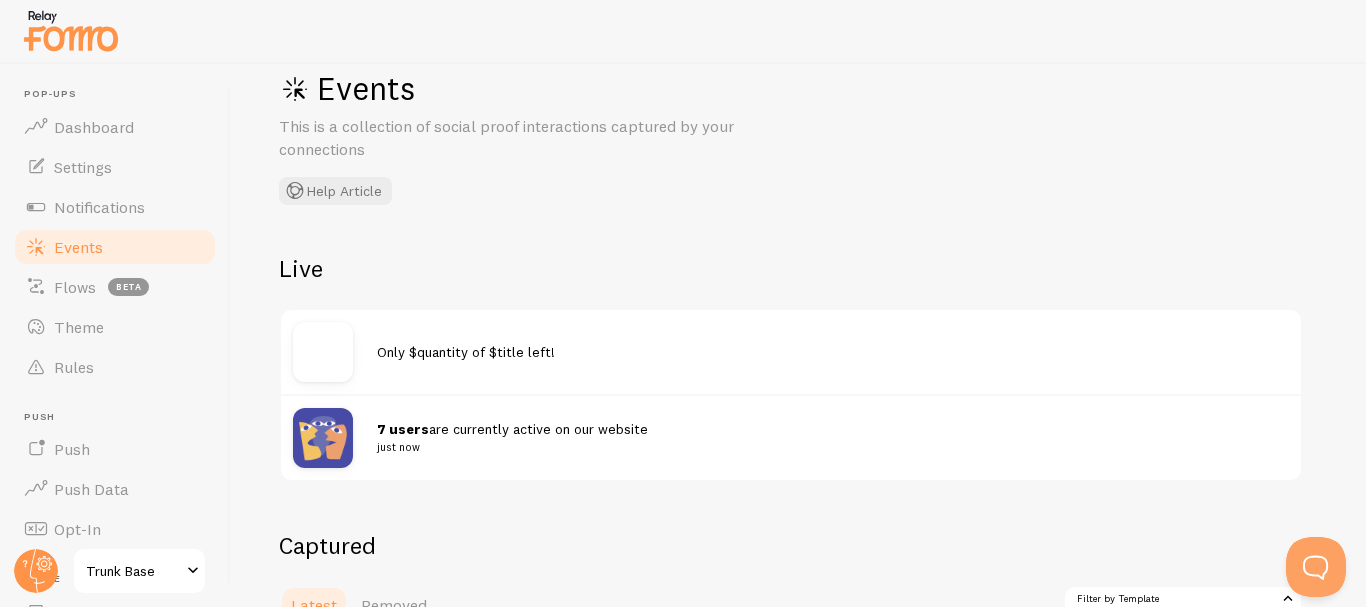 click at bounding box center (323, 352) 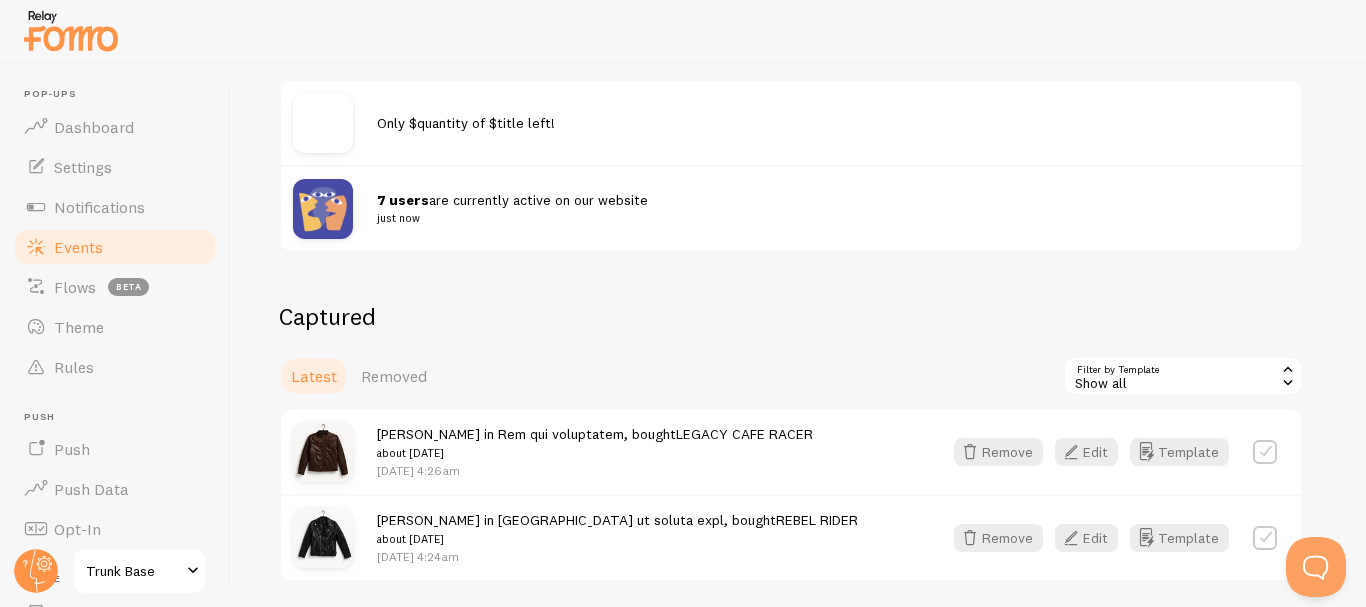 scroll, scrollTop: 344, scrollLeft: 0, axis: vertical 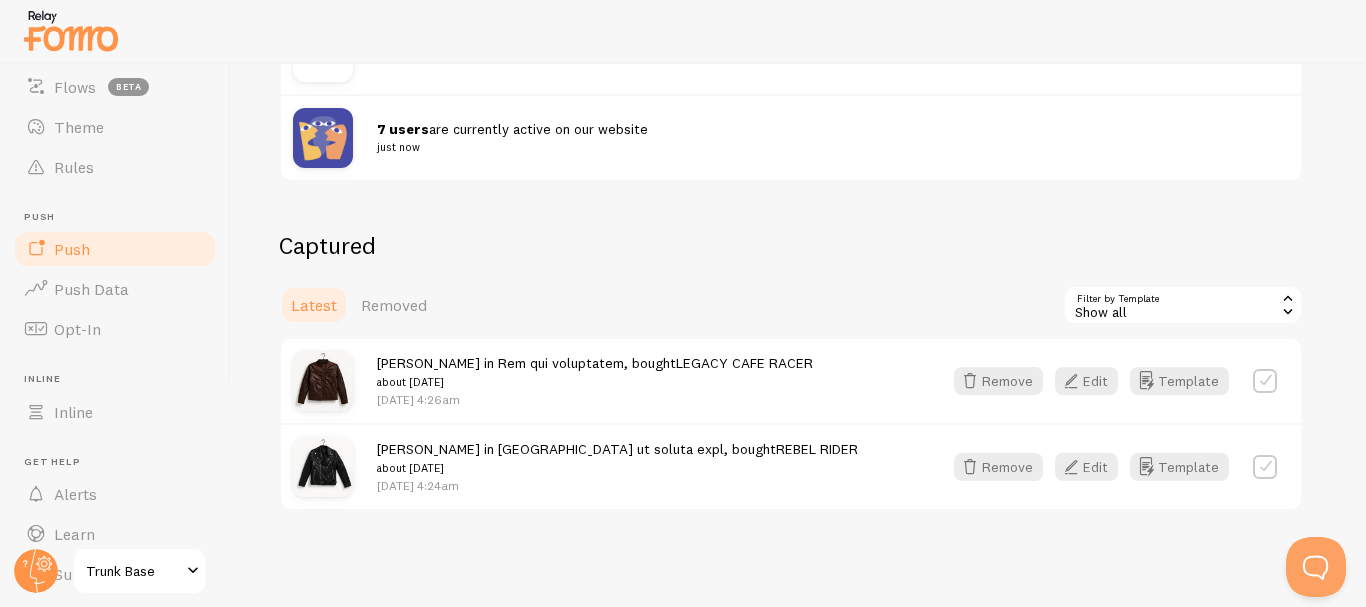 click on "Push" at bounding box center [115, 249] 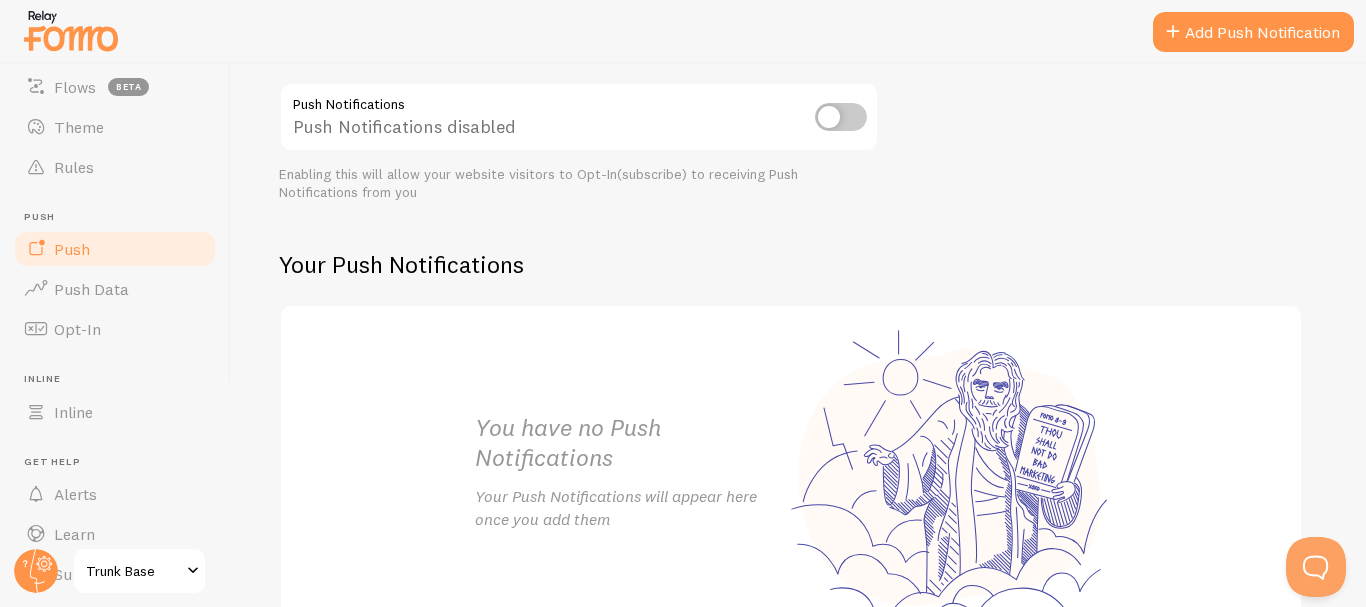 scroll, scrollTop: 78, scrollLeft: 0, axis: vertical 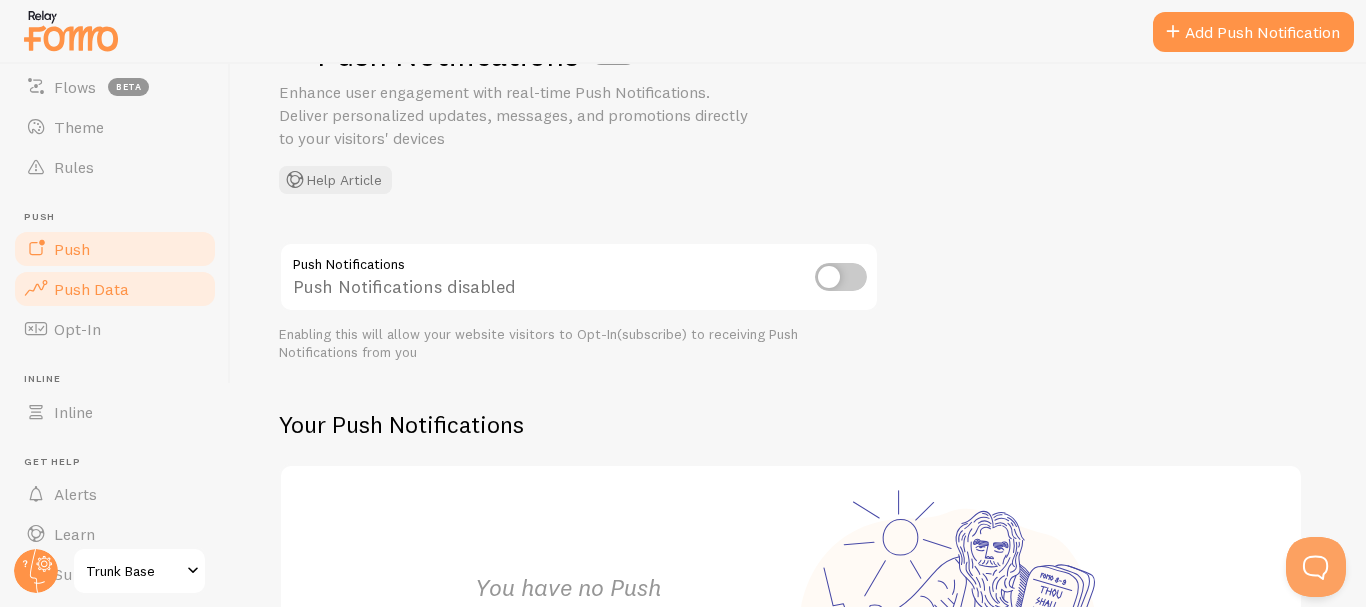 click on "Push Data" at bounding box center [115, 289] 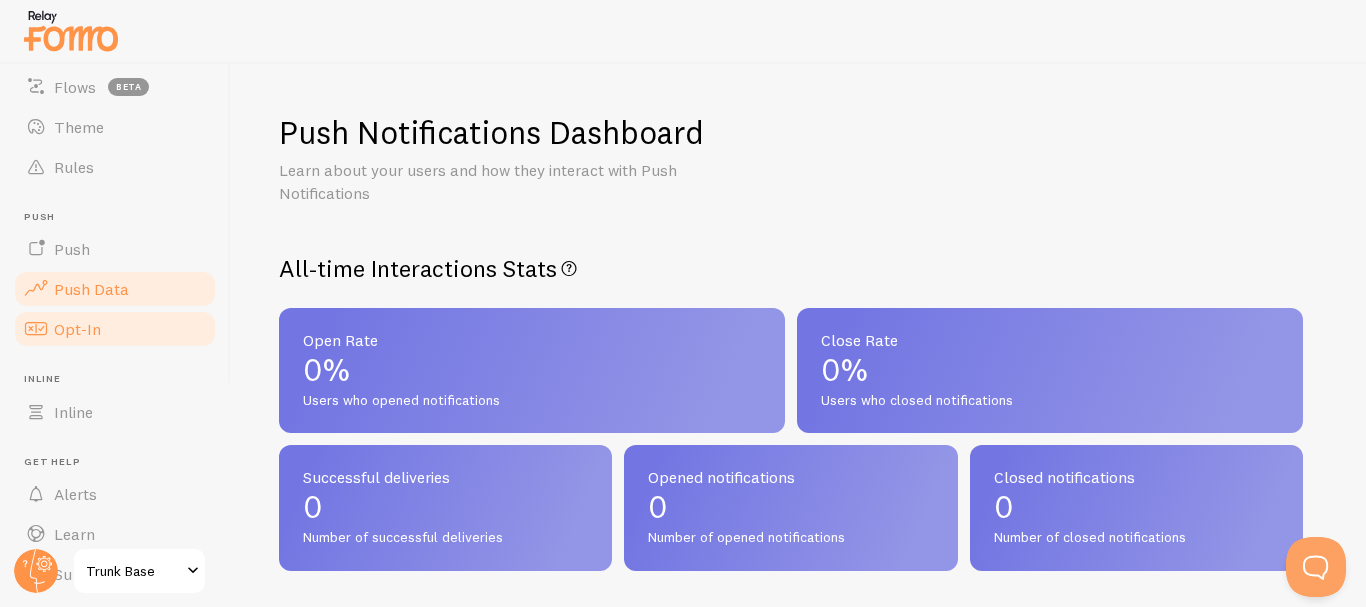 click on "Opt-In" at bounding box center (115, 329) 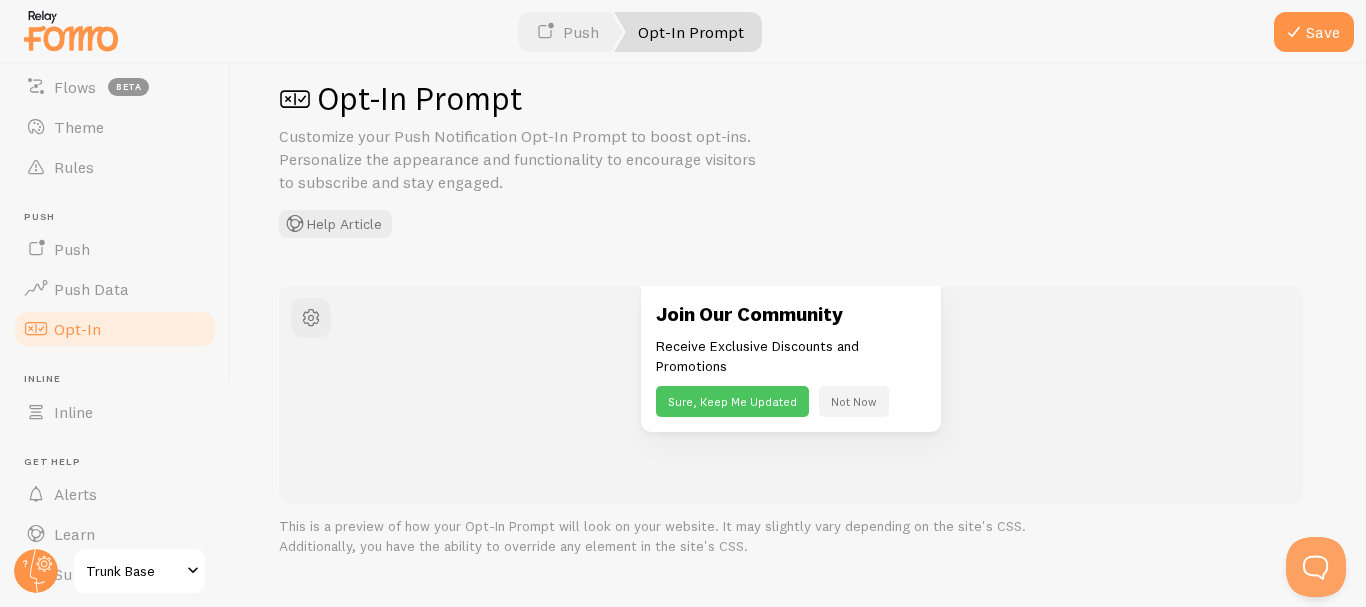 scroll, scrollTop: 0, scrollLeft: 0, axis: both 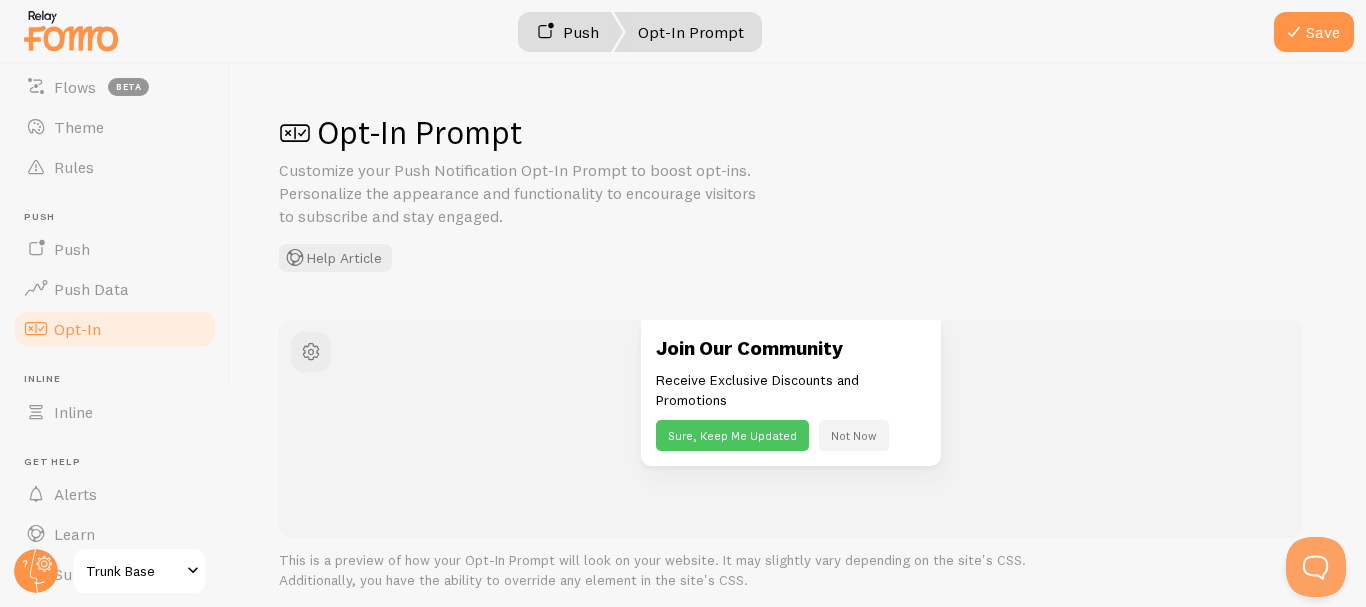 click on "Push" at bounding box center (567, 32) 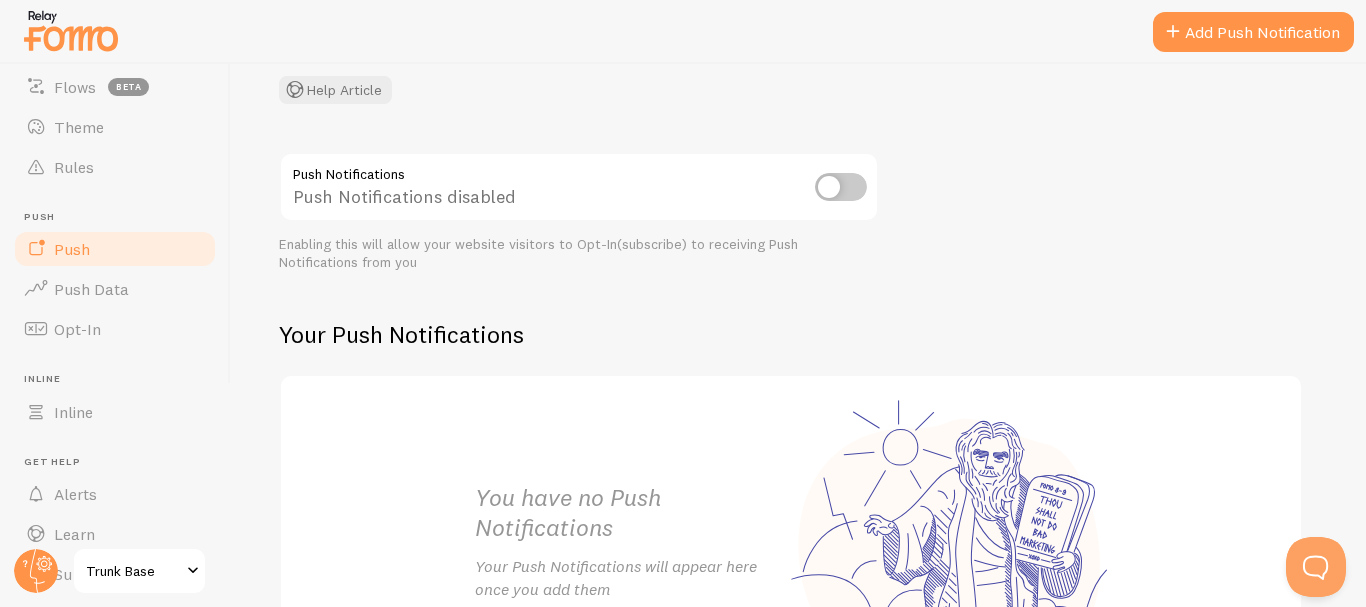 scroll, scrollTop: 0, scrollLeft: 0, axis: both 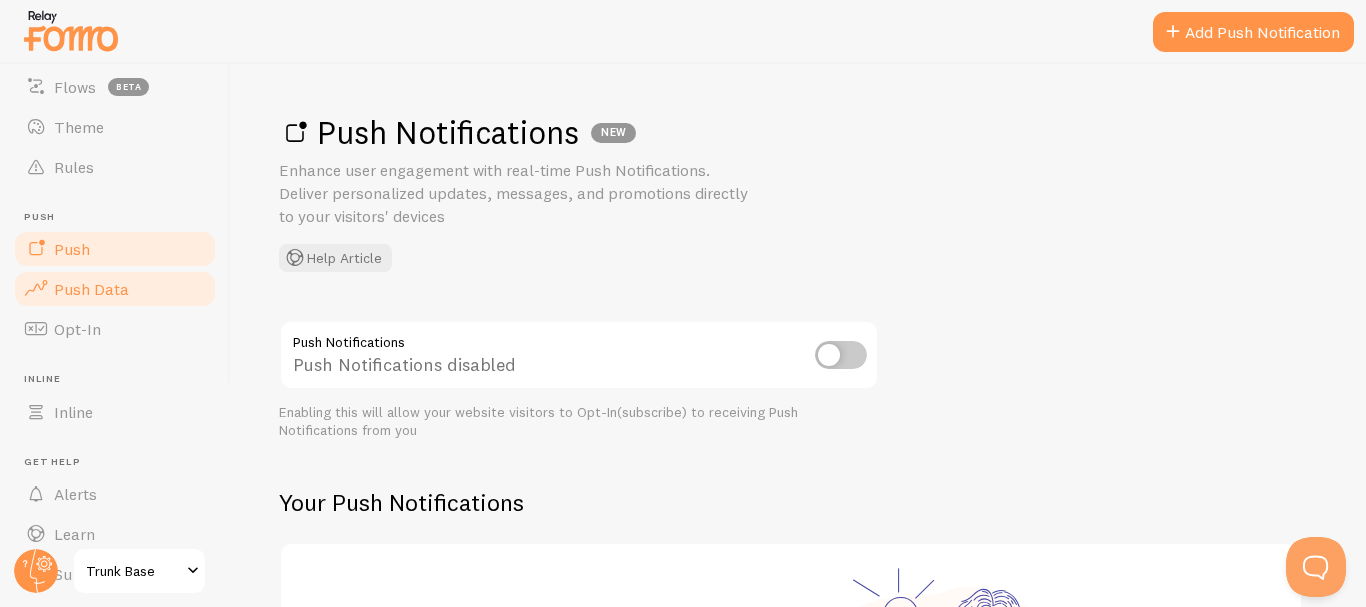 click on "Push Data" at bounding box center (115, 289) 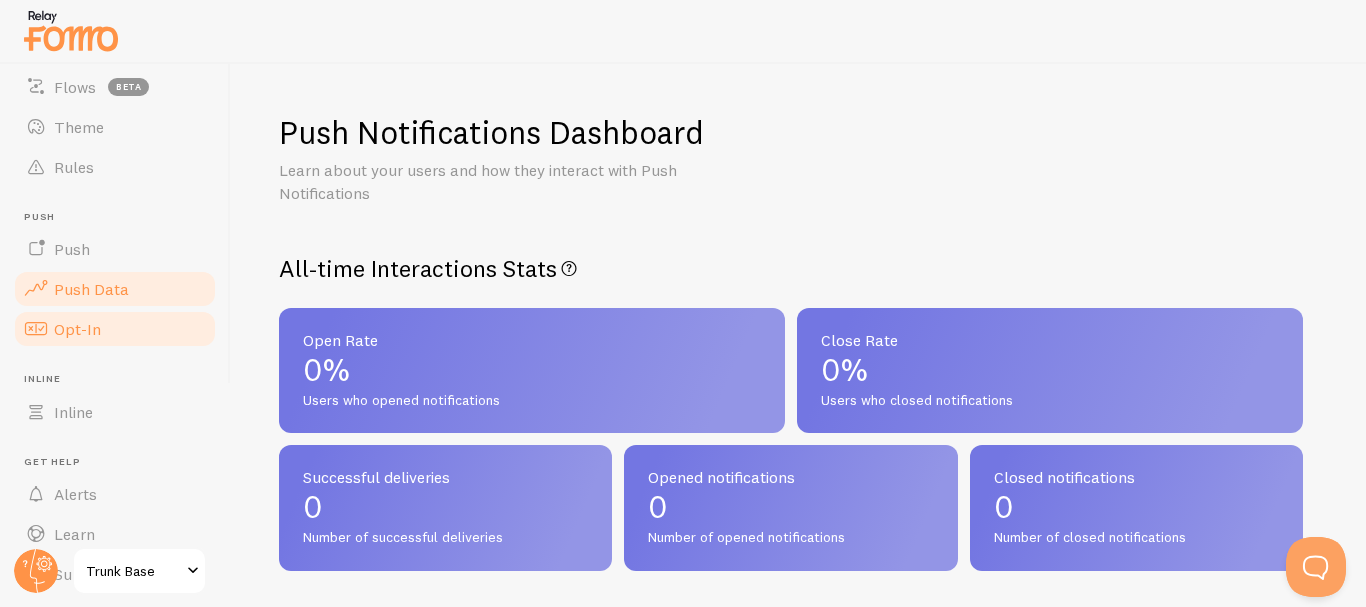 click on "Opt-In" at bounding box center [115, 329] 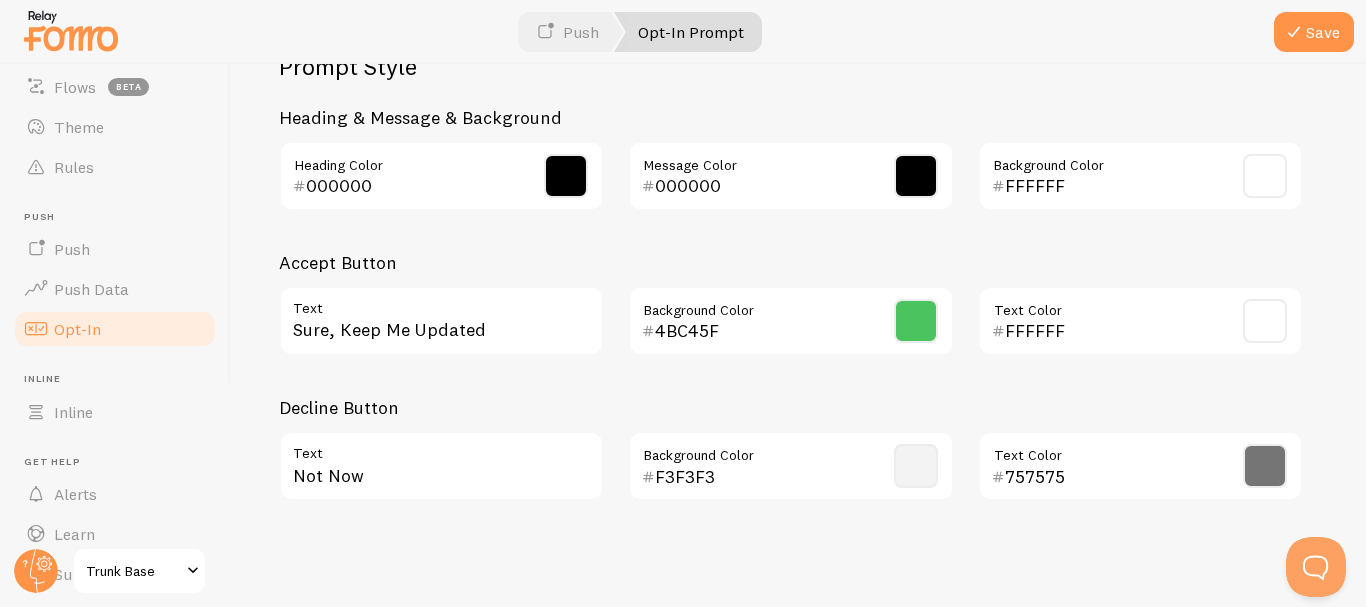 scroll, scrollTop: 1030, scrollLeft: 0, axis: vertical 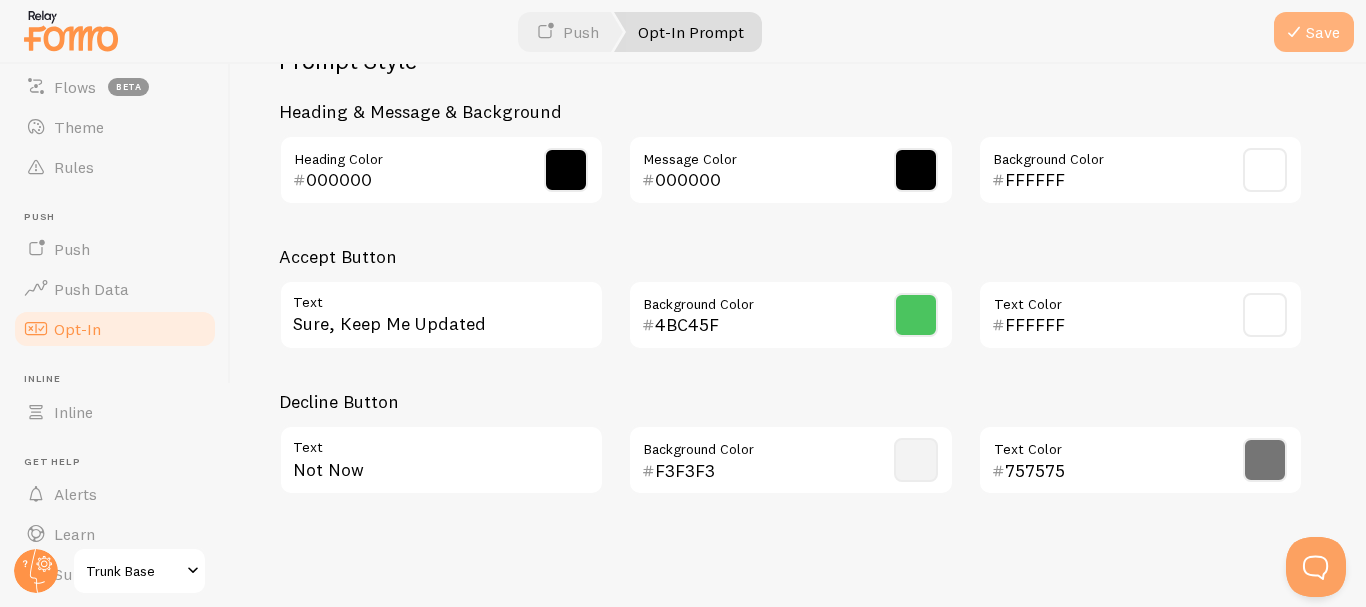 click on "Save" at bounding box center [1314, 32] 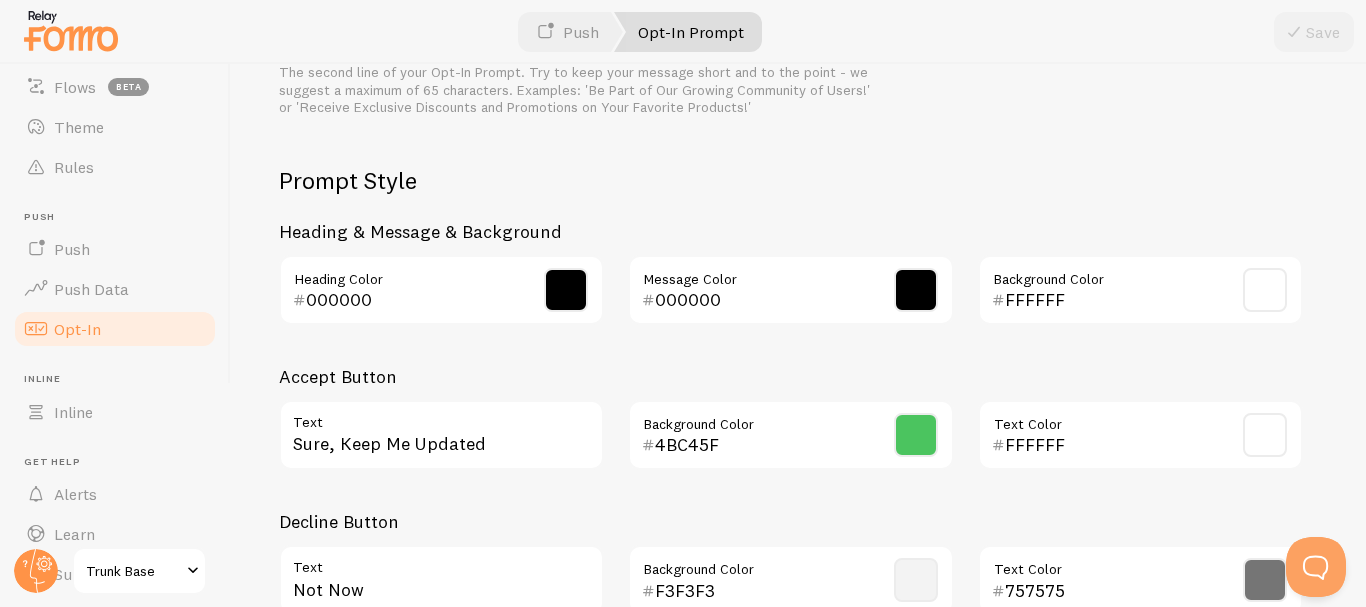 scroll, scrollTop: 830, scrollLeft: 0, axis: vertical 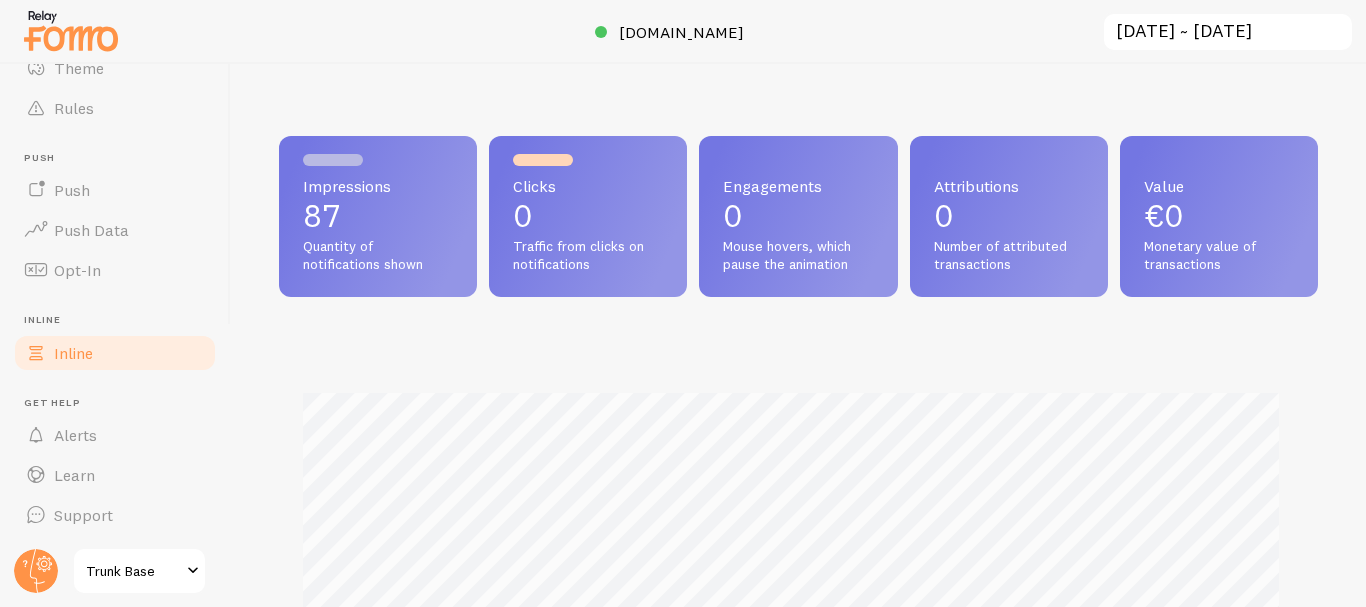 click on "Inline" at bounding box center [73, 353] 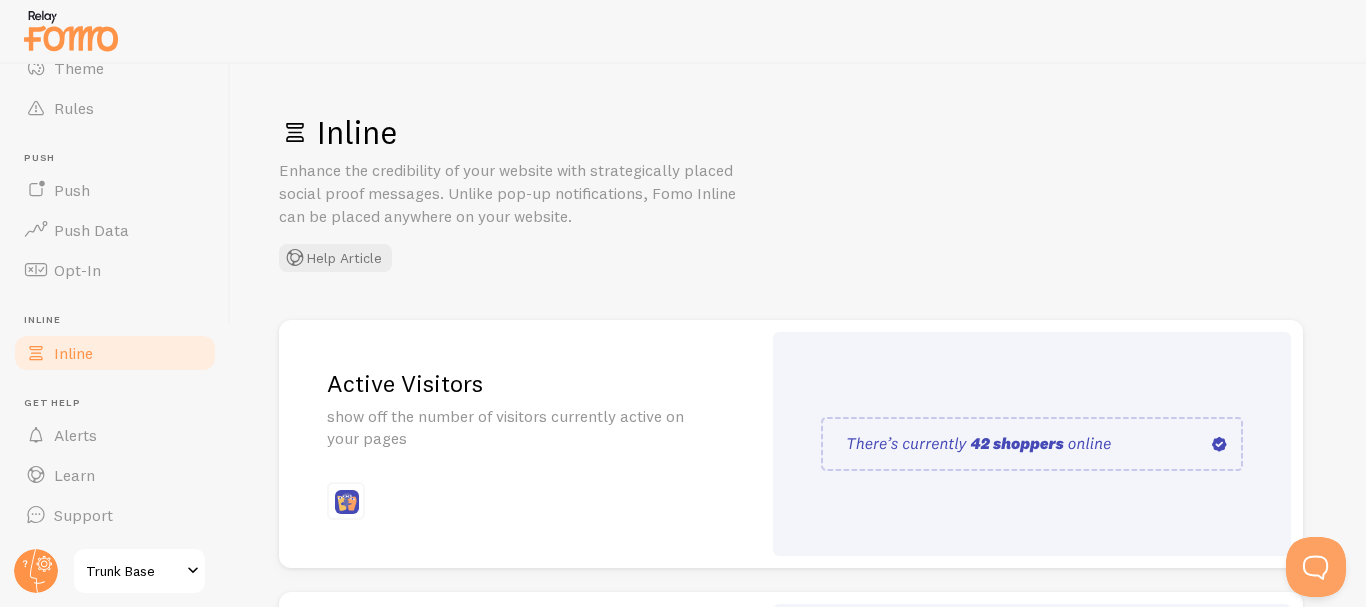 scroll, scrollTop: 0, scrollLeft: 0, axis: both 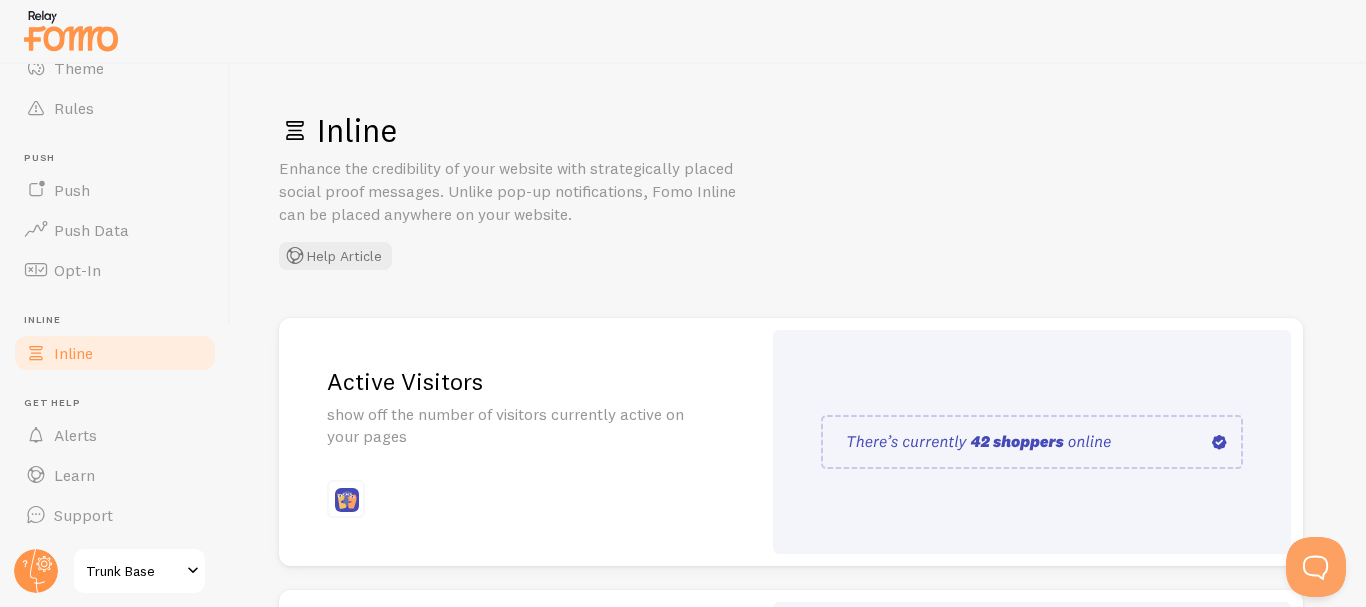 click at bounding box center [1032, 442] 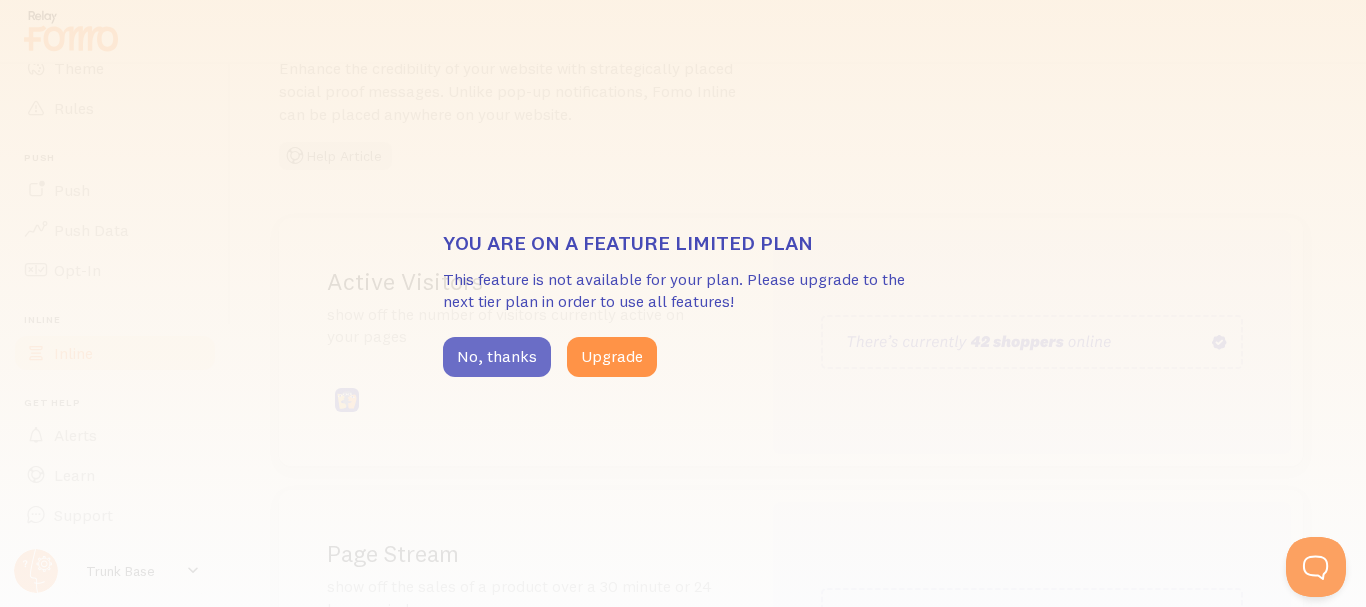 click on "No, thanks" at bounding box center [497, 357] 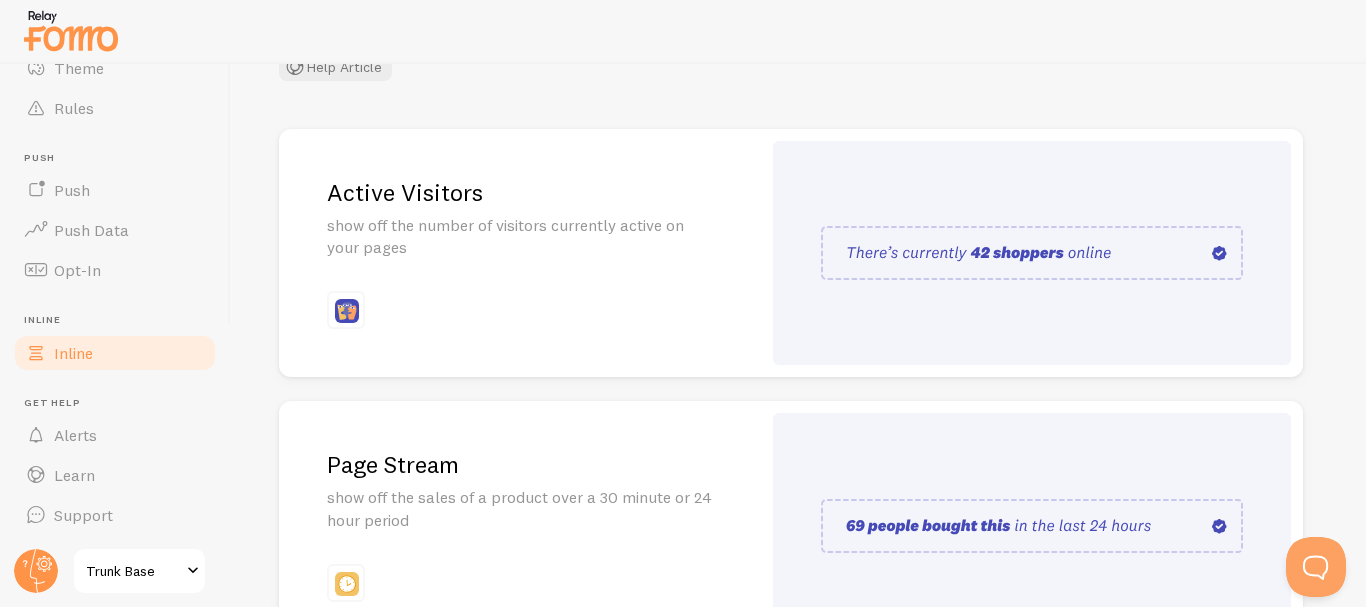 scroll, scrollTop: 202, scrollLeft: 0, axis: vertical 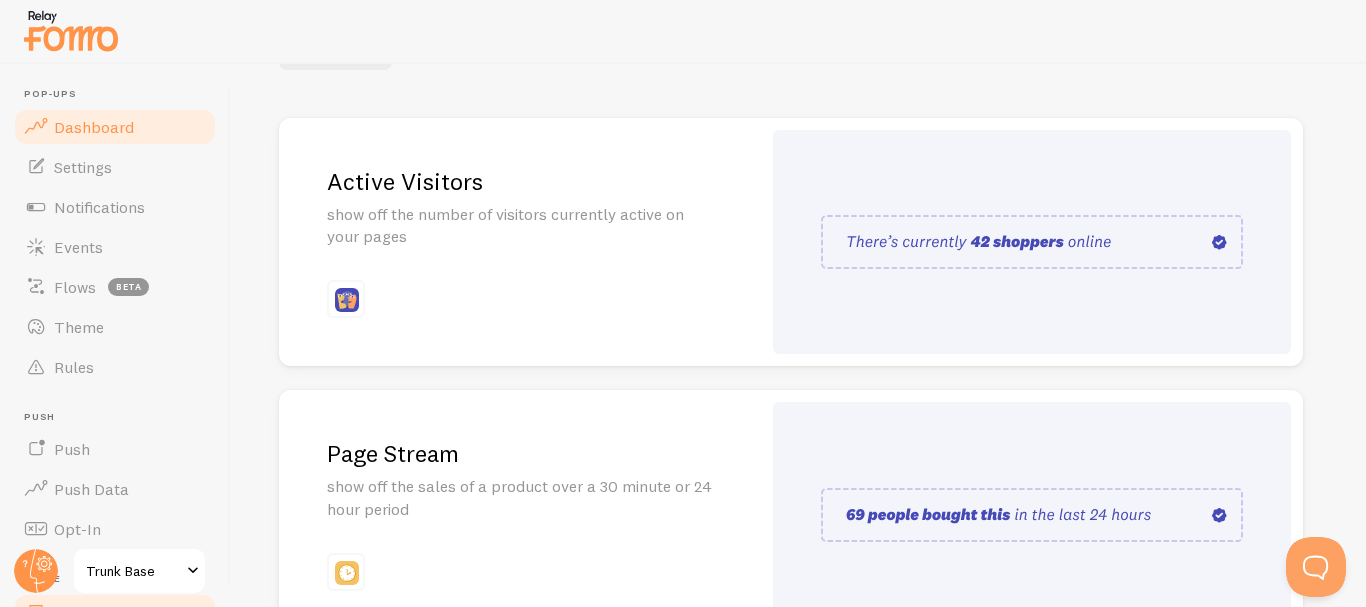 click on "Dashboard" at bounding box center (94, 127) 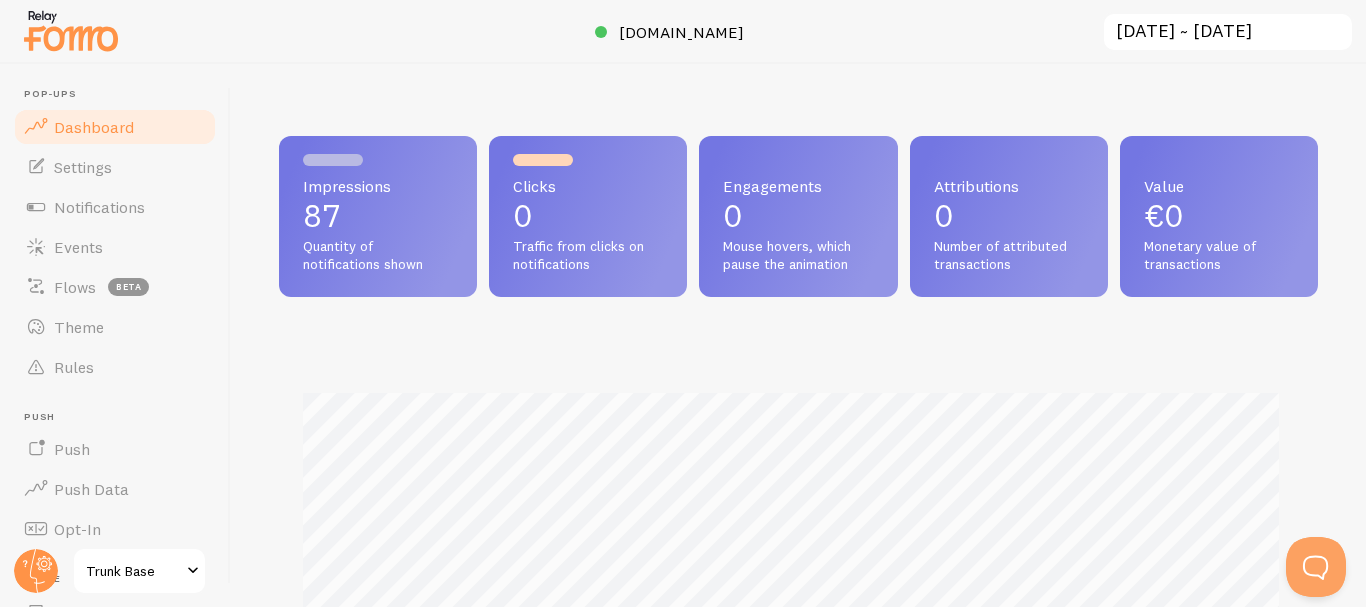 scroll, scrollTop: 999474, scrollLeft: 998976, axis: both 